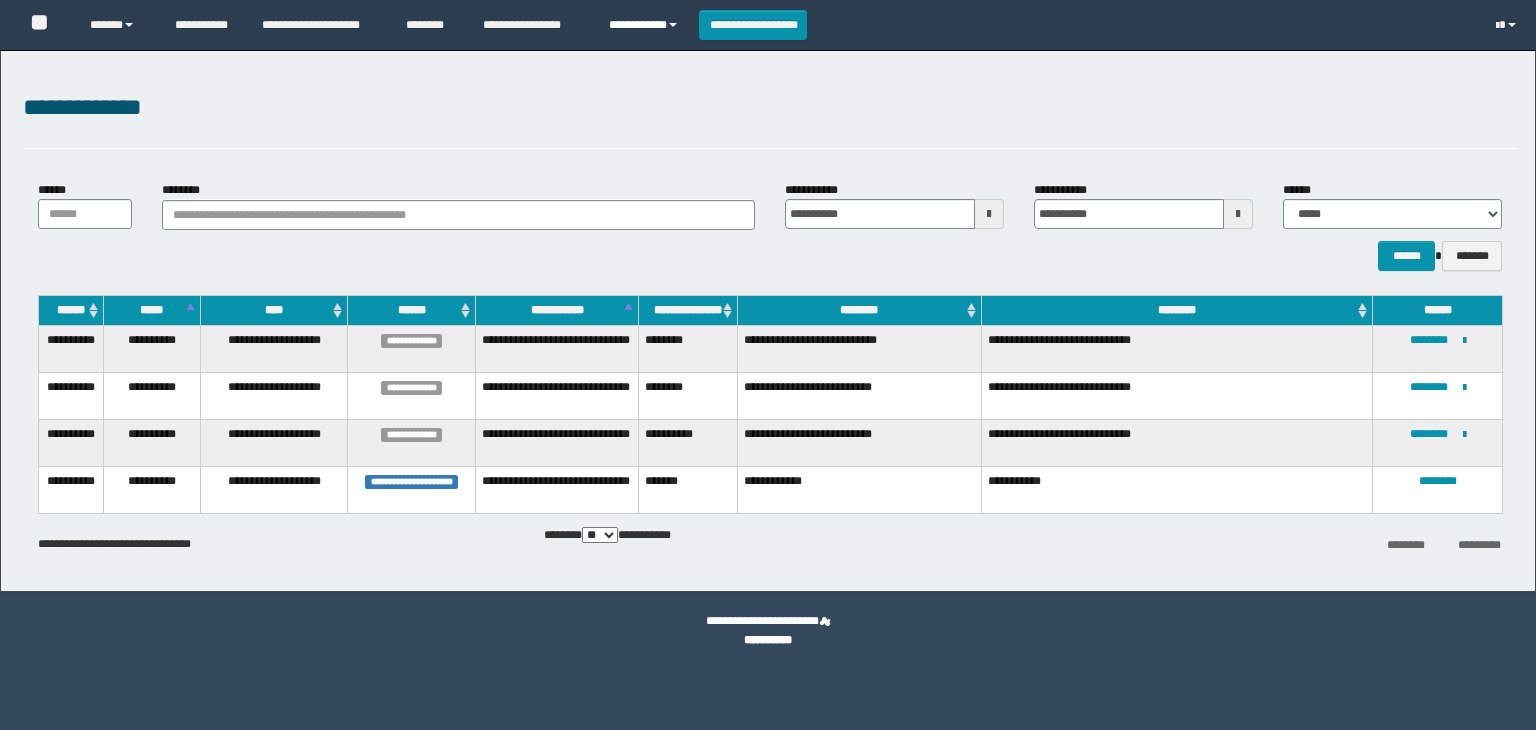 scroll, scrollTop: 0, scrollLeft: 0, axis: both 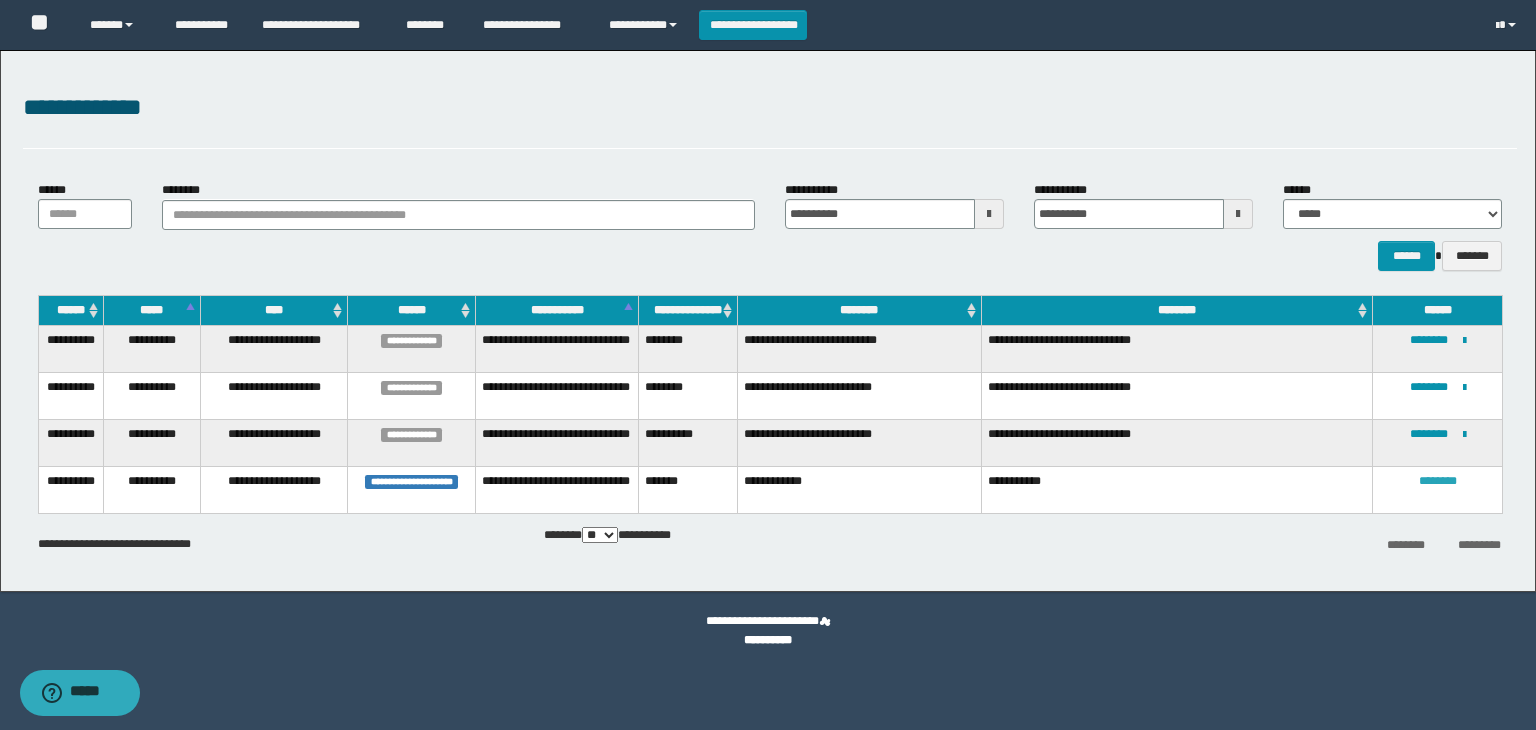 click on "********" at bounding box center (1438, 481) 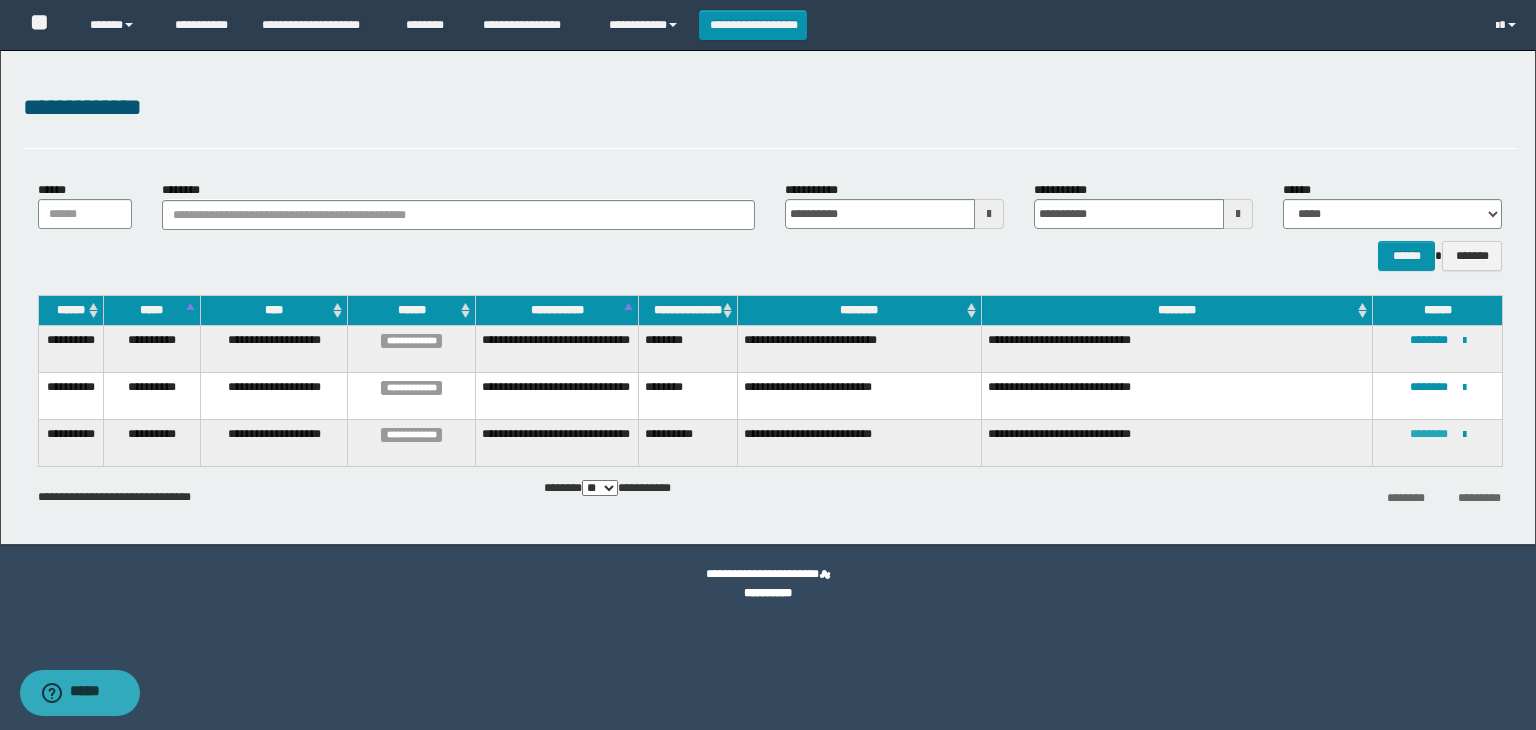 click on "********" at bounding box center (1429, 434) 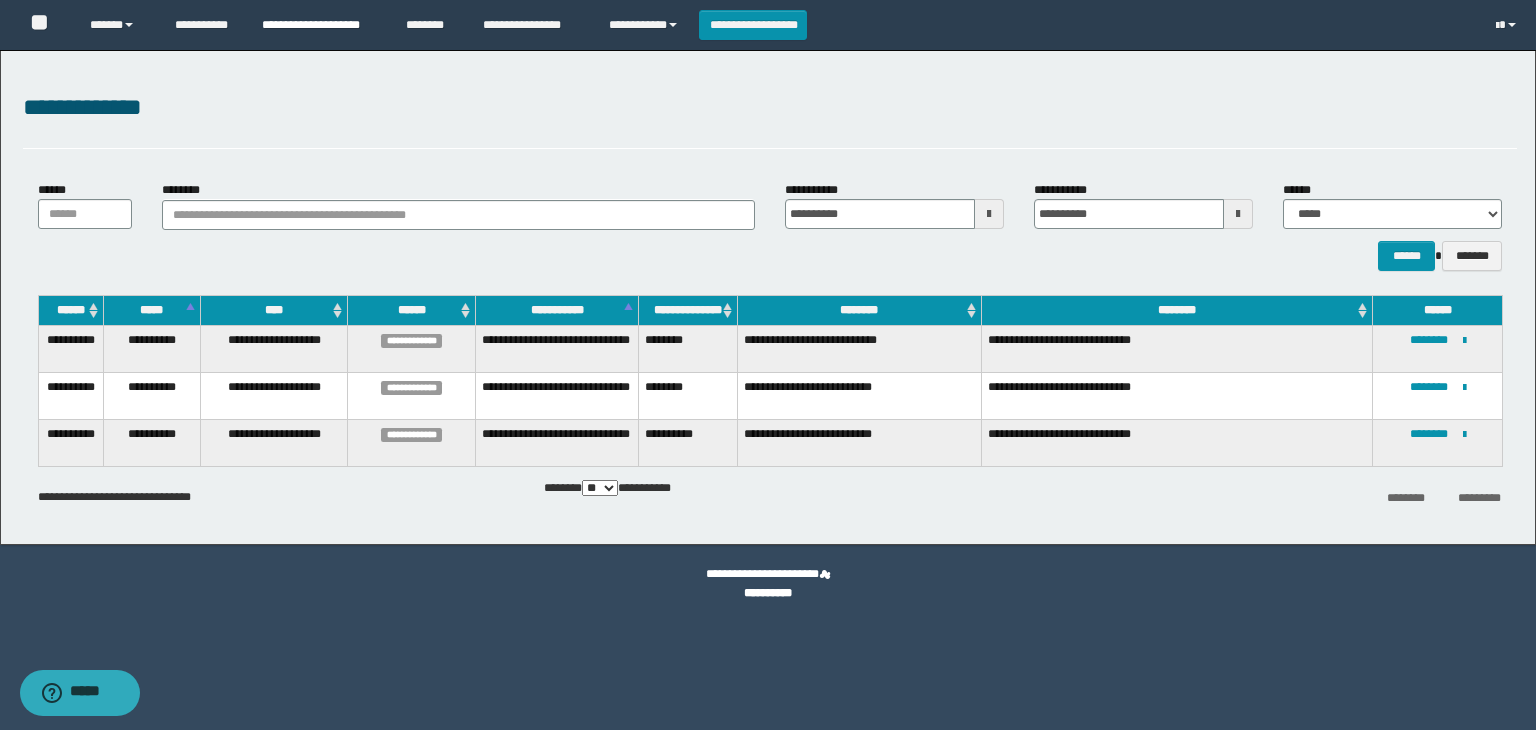 click on "**********" at bounding box center (319, 25) 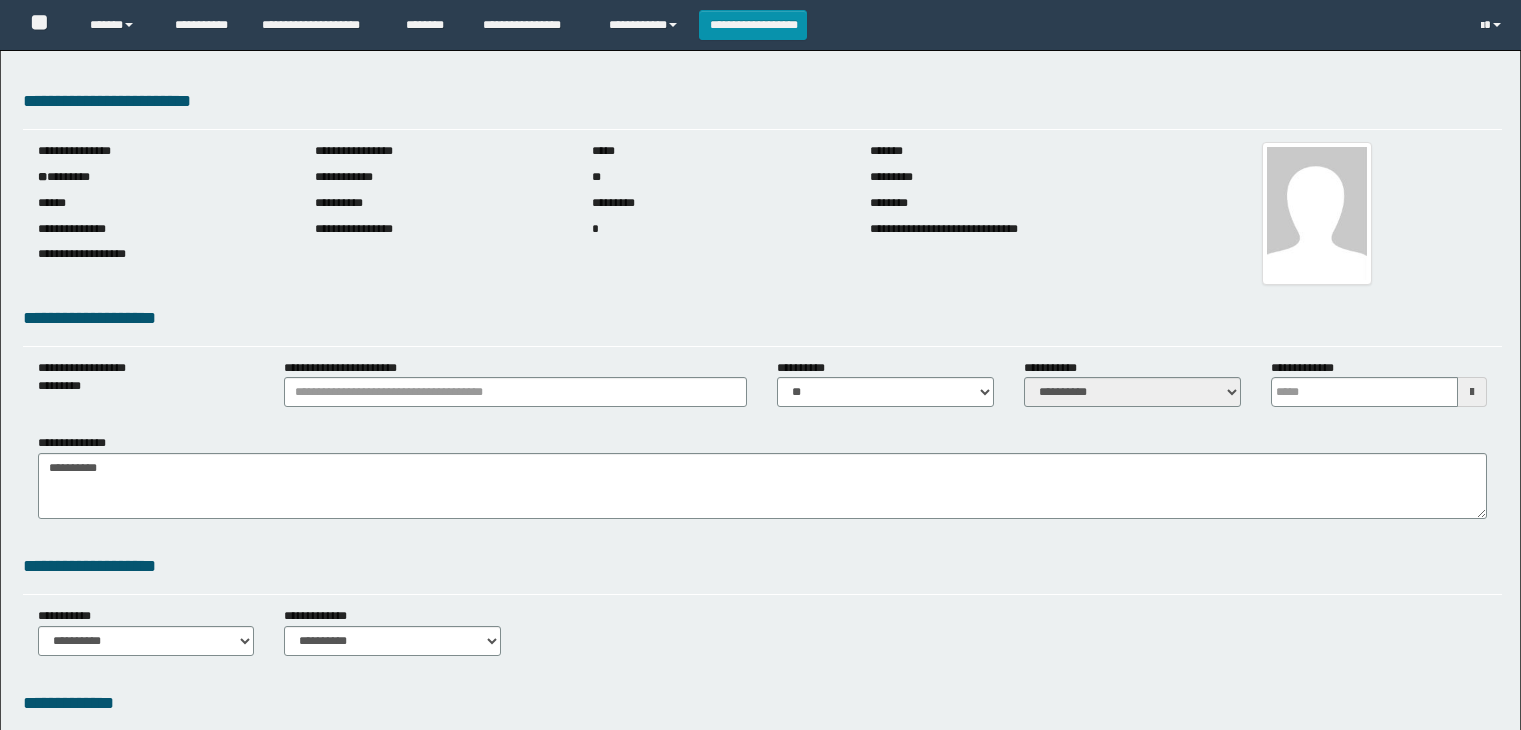 scroll, scrollTop: 0, scrollLeft: 0, axis: both 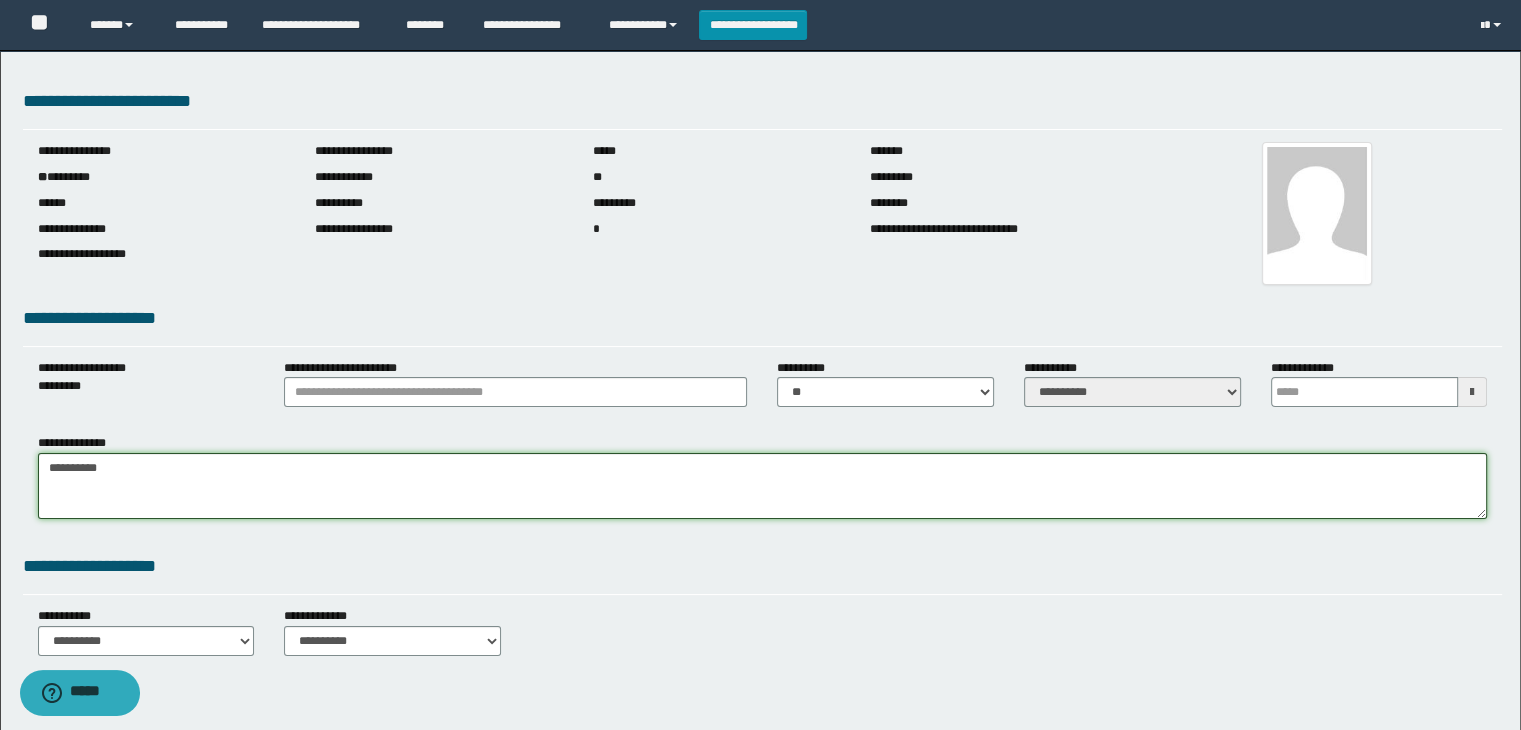 click on "**********" at bounding box center (760, 921) 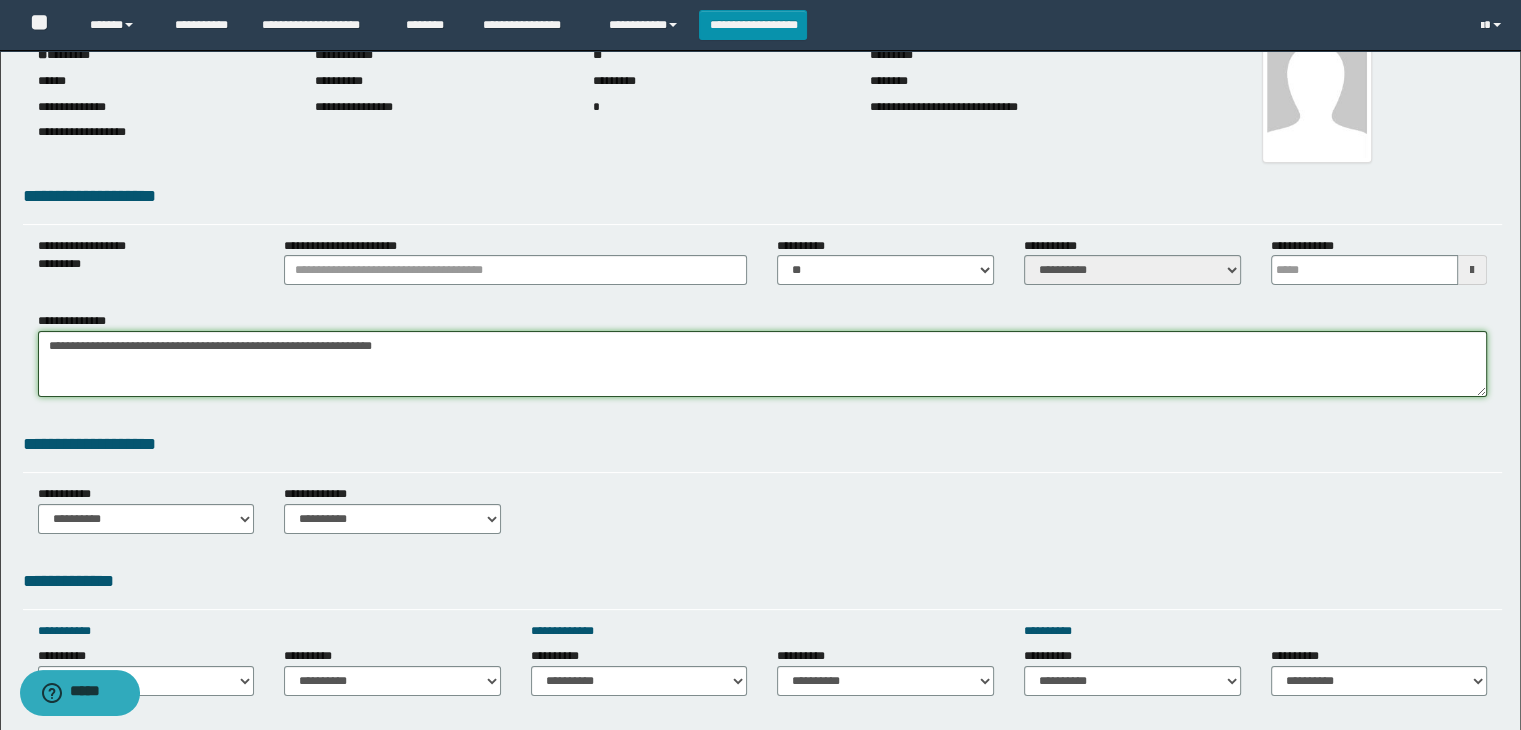 scroll, scrollTop: 200, scrollLeft: 0, axis: vertical 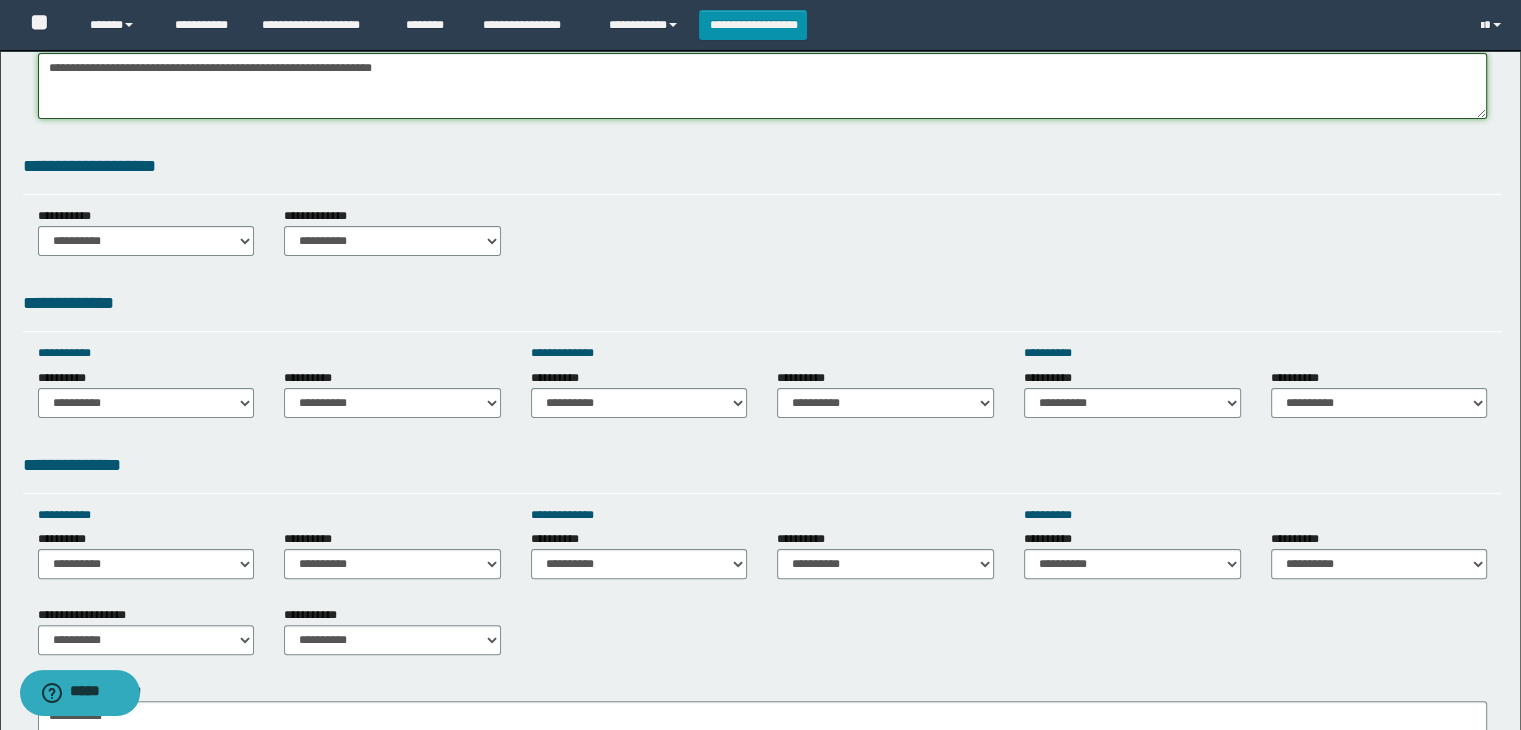 type on "**********" 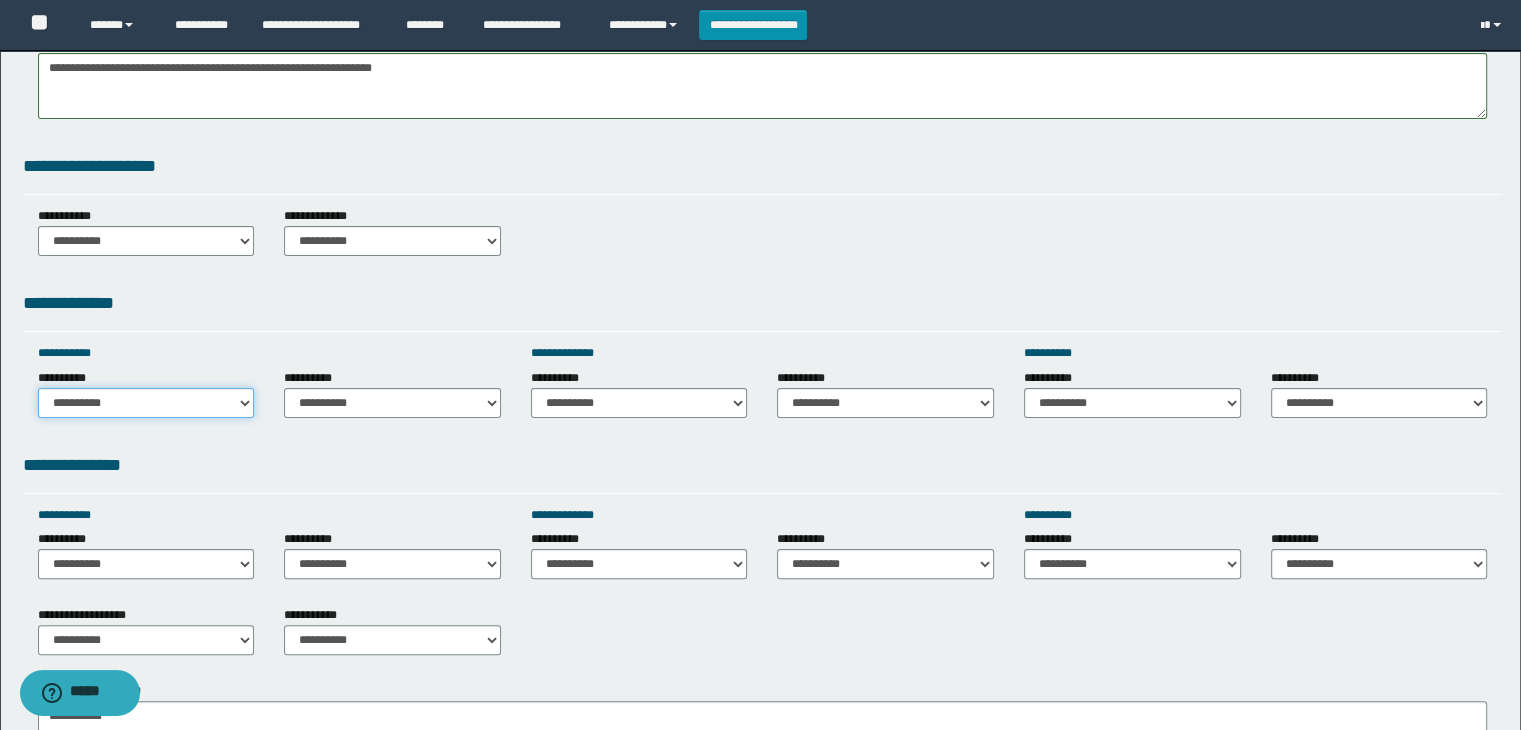 click on "**********" at bounding box center [146, 403] 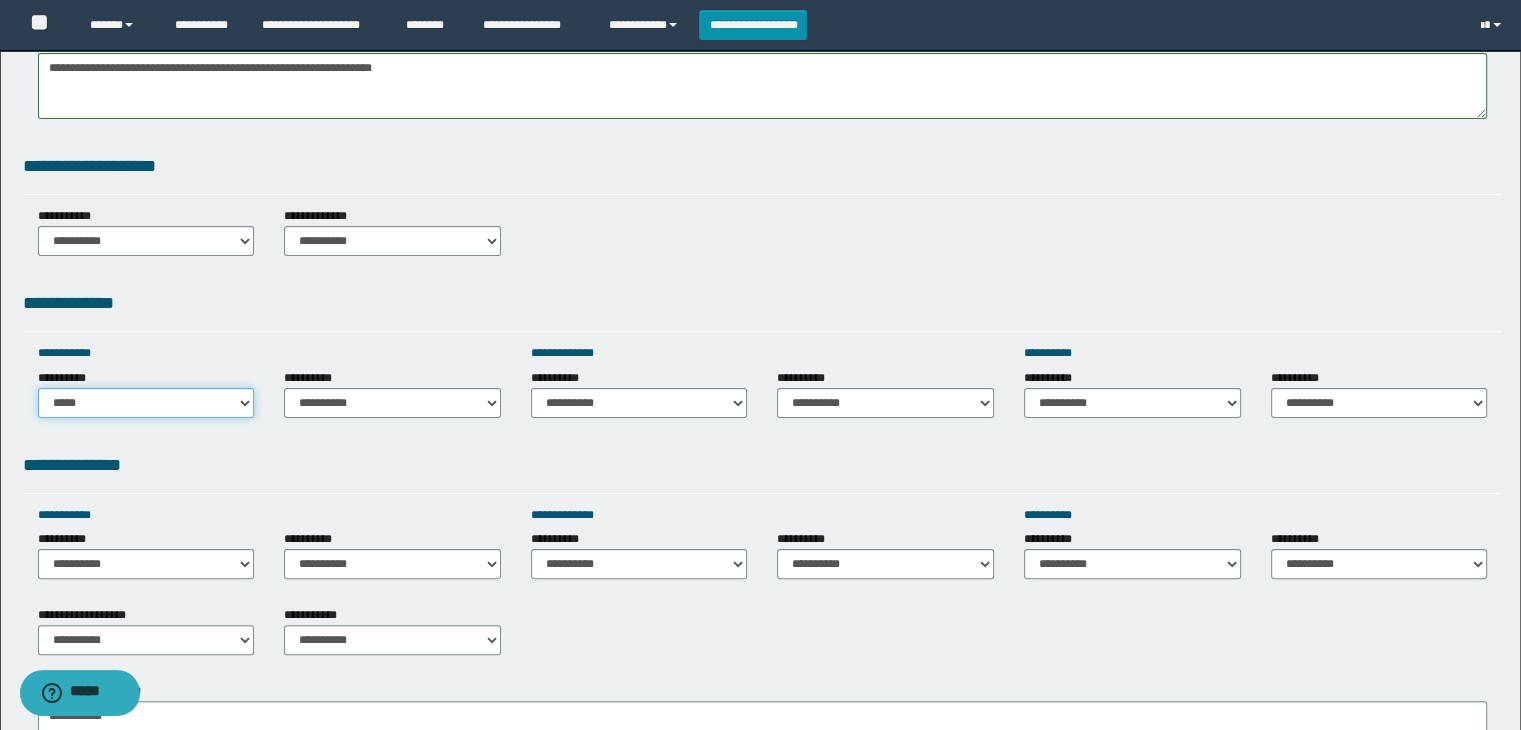 click on "**********" at bounding box center (146, 403) 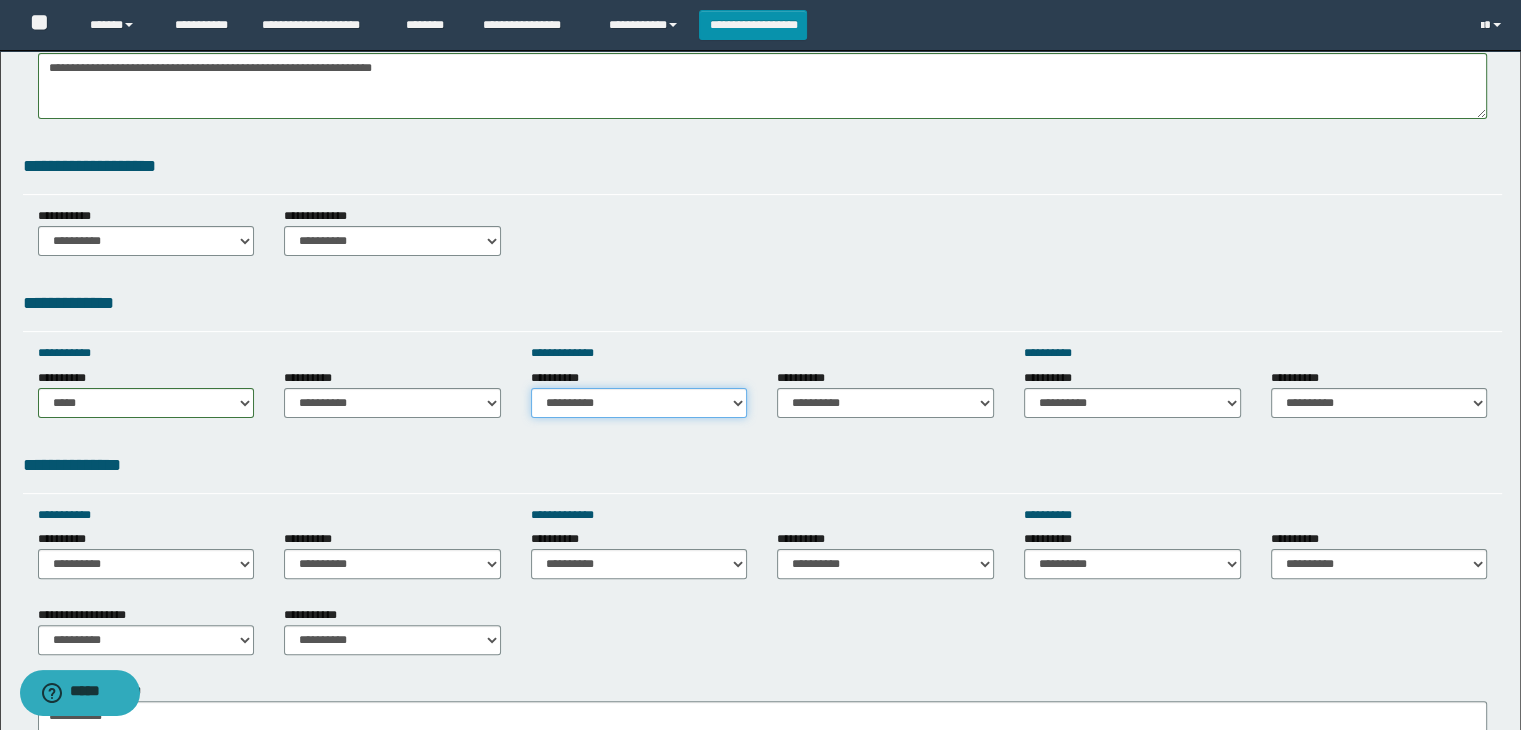click on "**********" at bounding box center (639, 403) 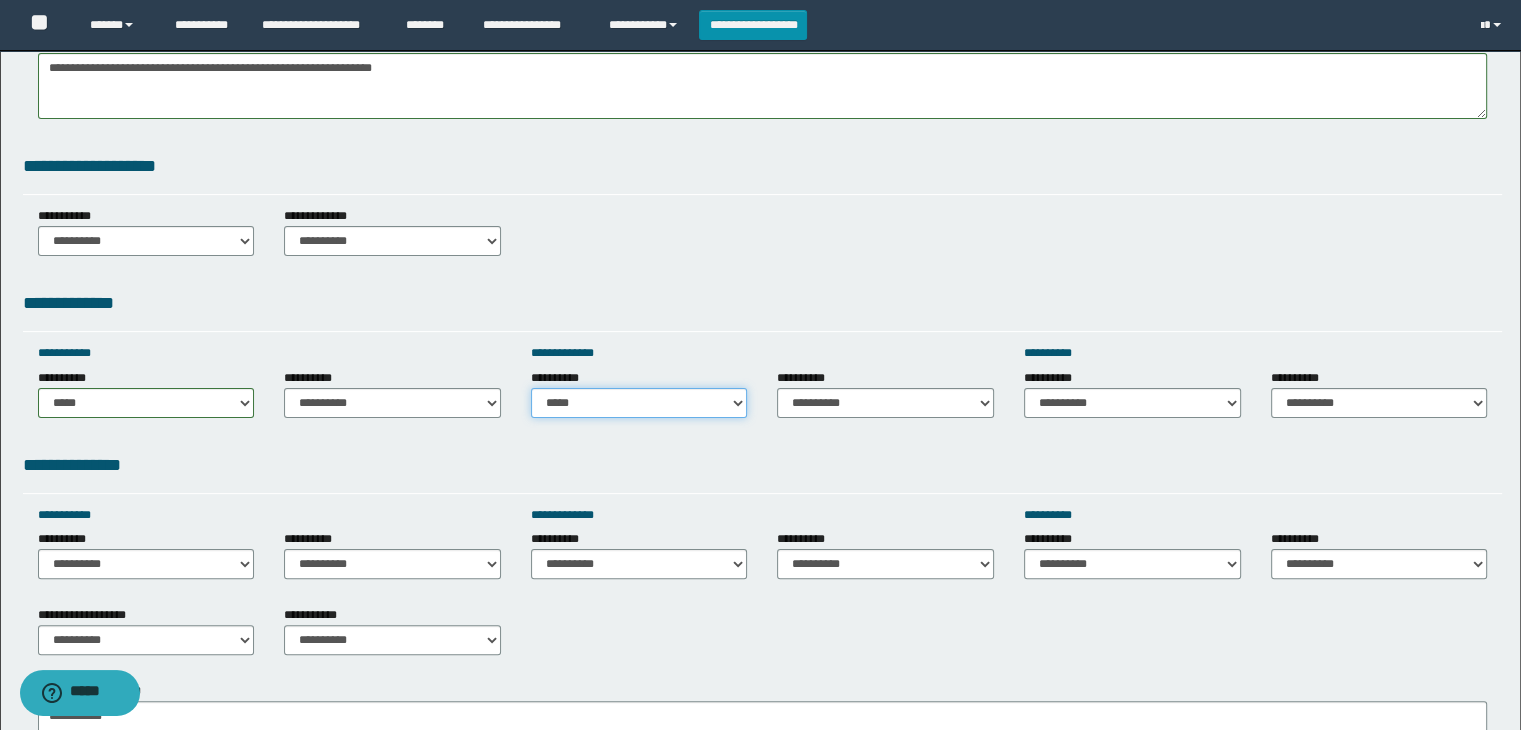 click on "**********" at bounding box center (639, 403) 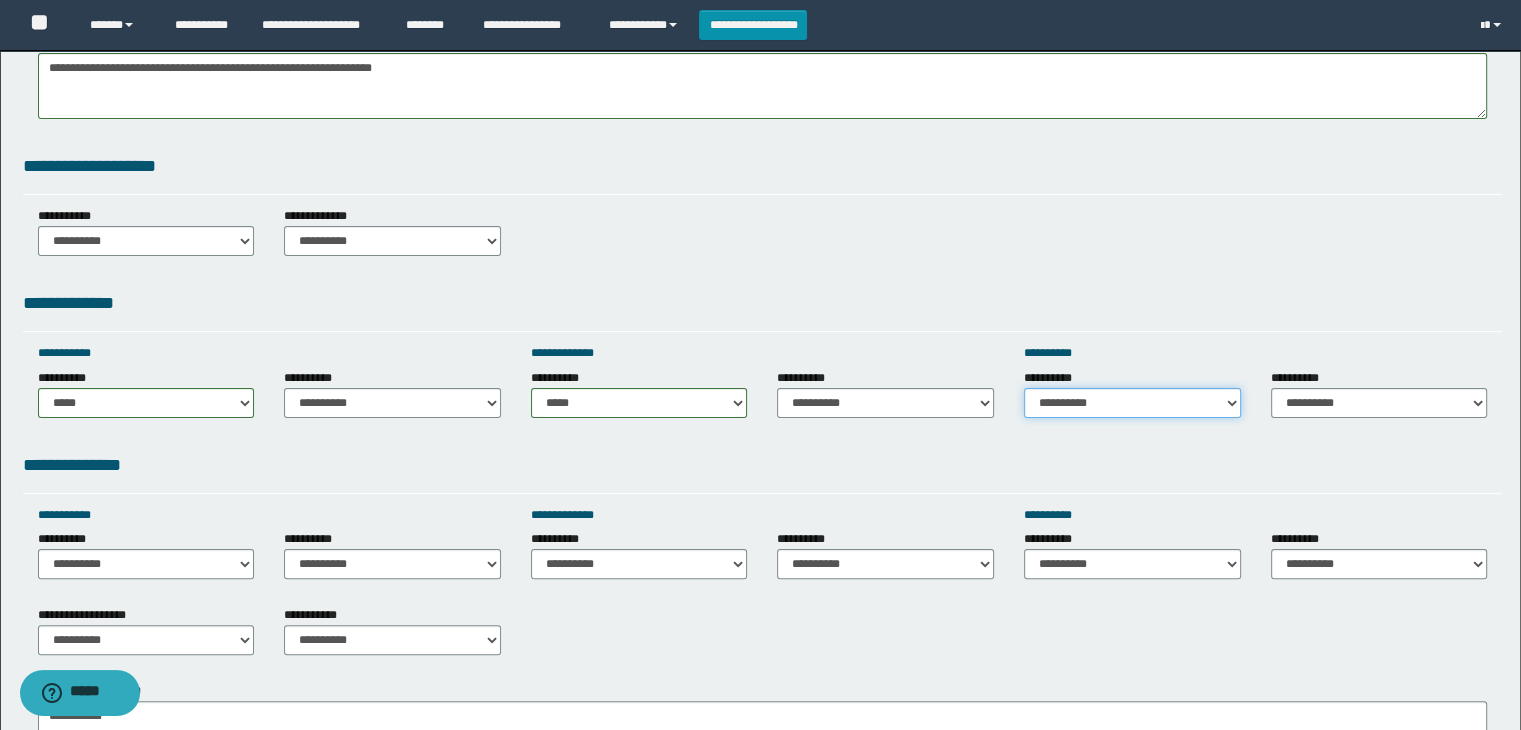click on "**********" at bounding box center (1132, 403) 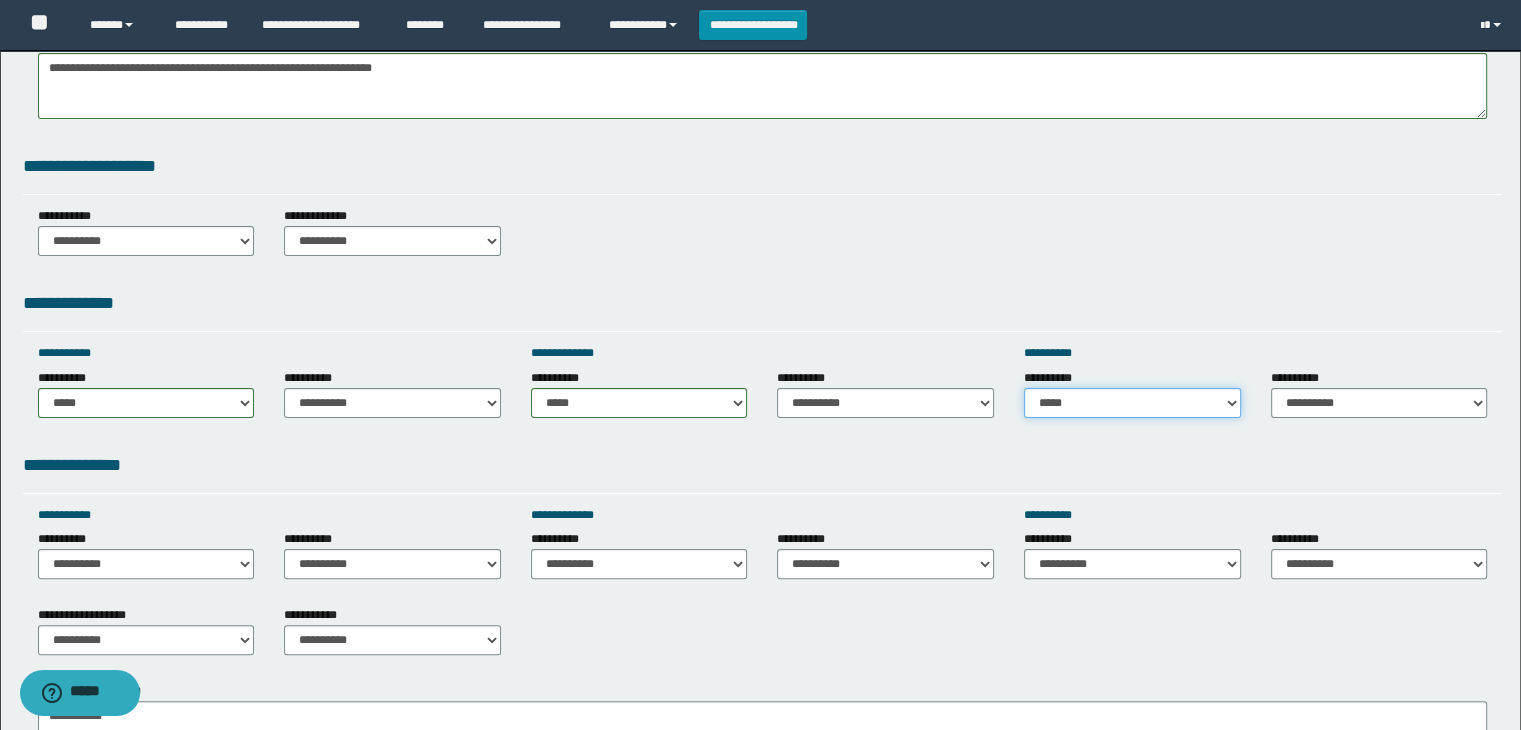 click on "**********" at bounding box center (1132, 403) 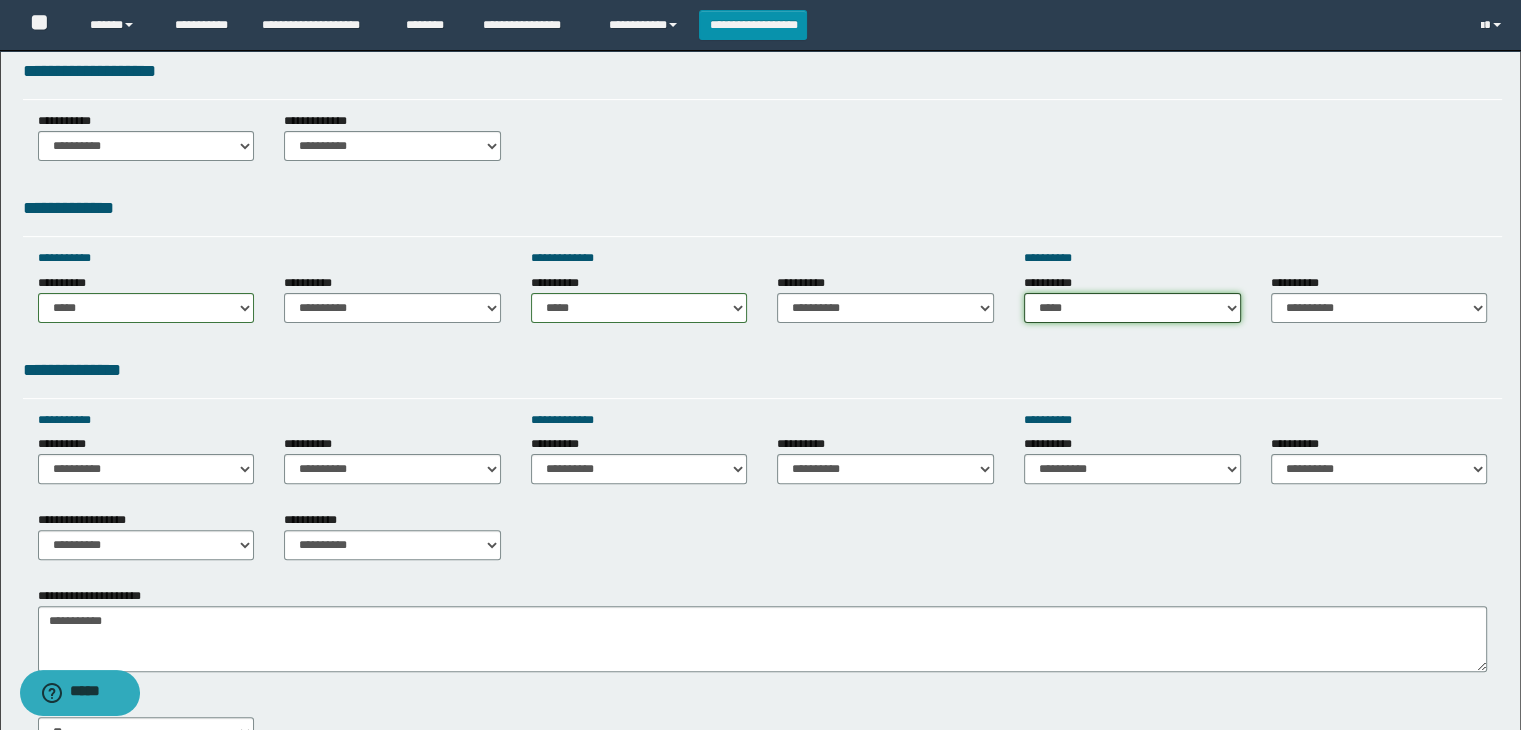scroll, scrollTop: 600, scrollLeft: 0, axis: vertical 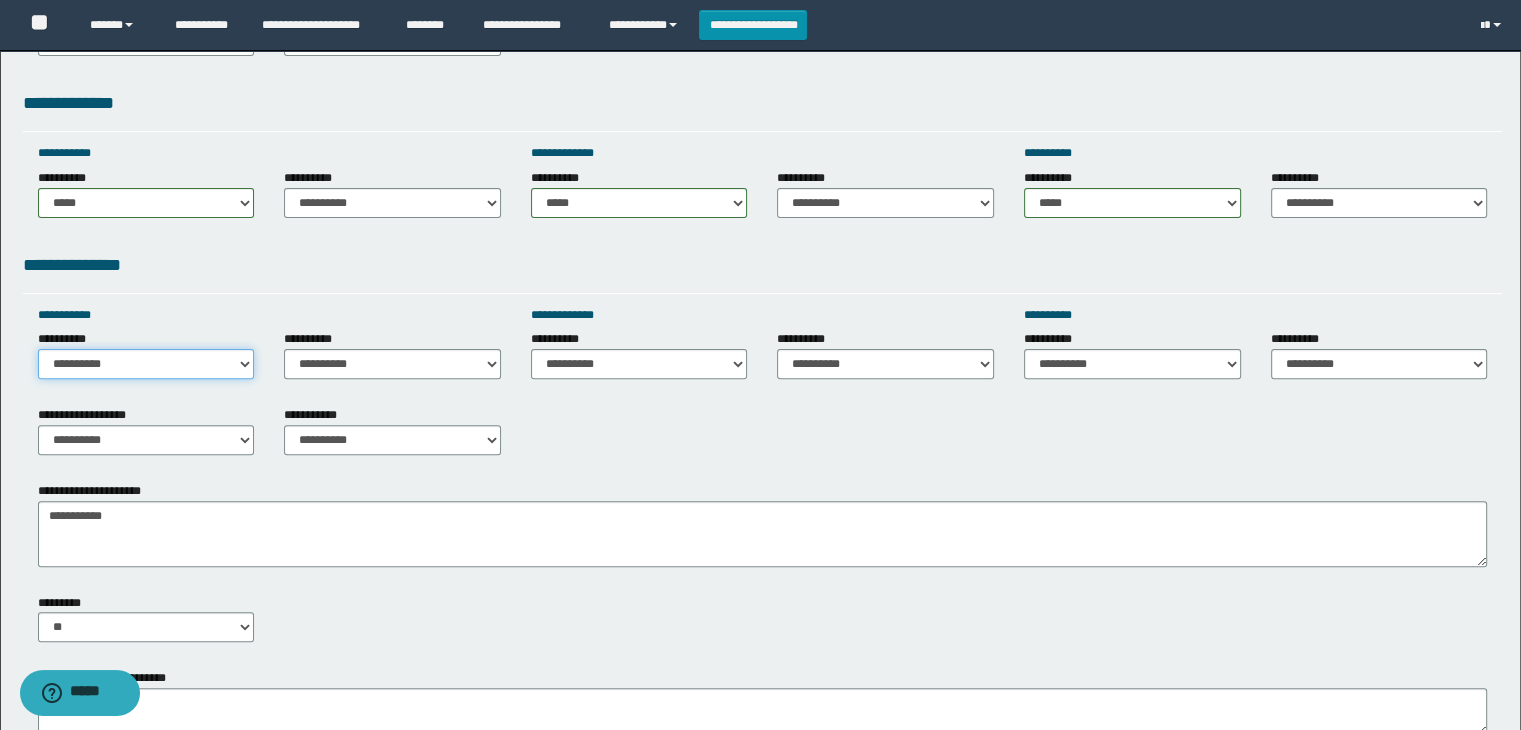 click on "**********" at bounding box center [146, 364] 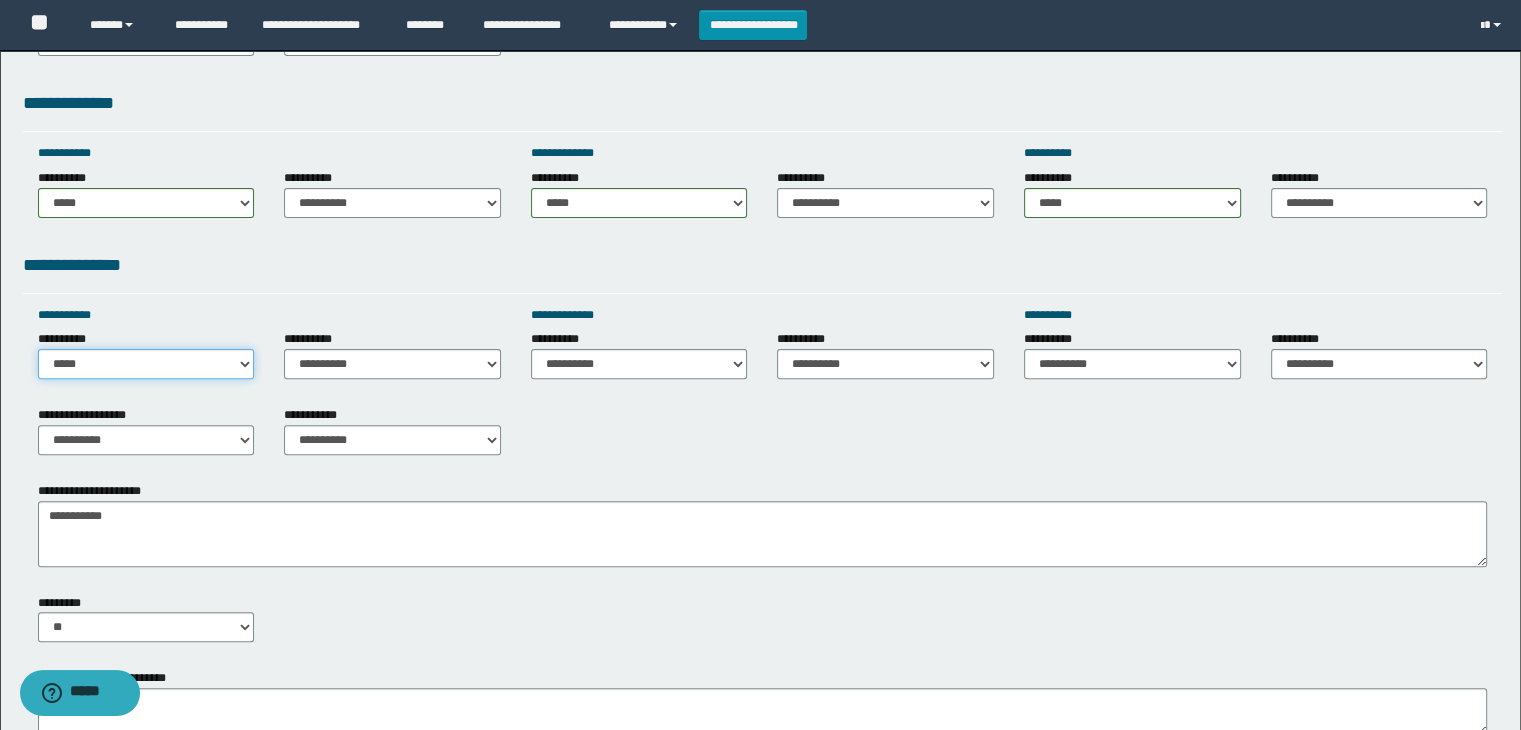 click on "**********" at bounding box center [146, 364] 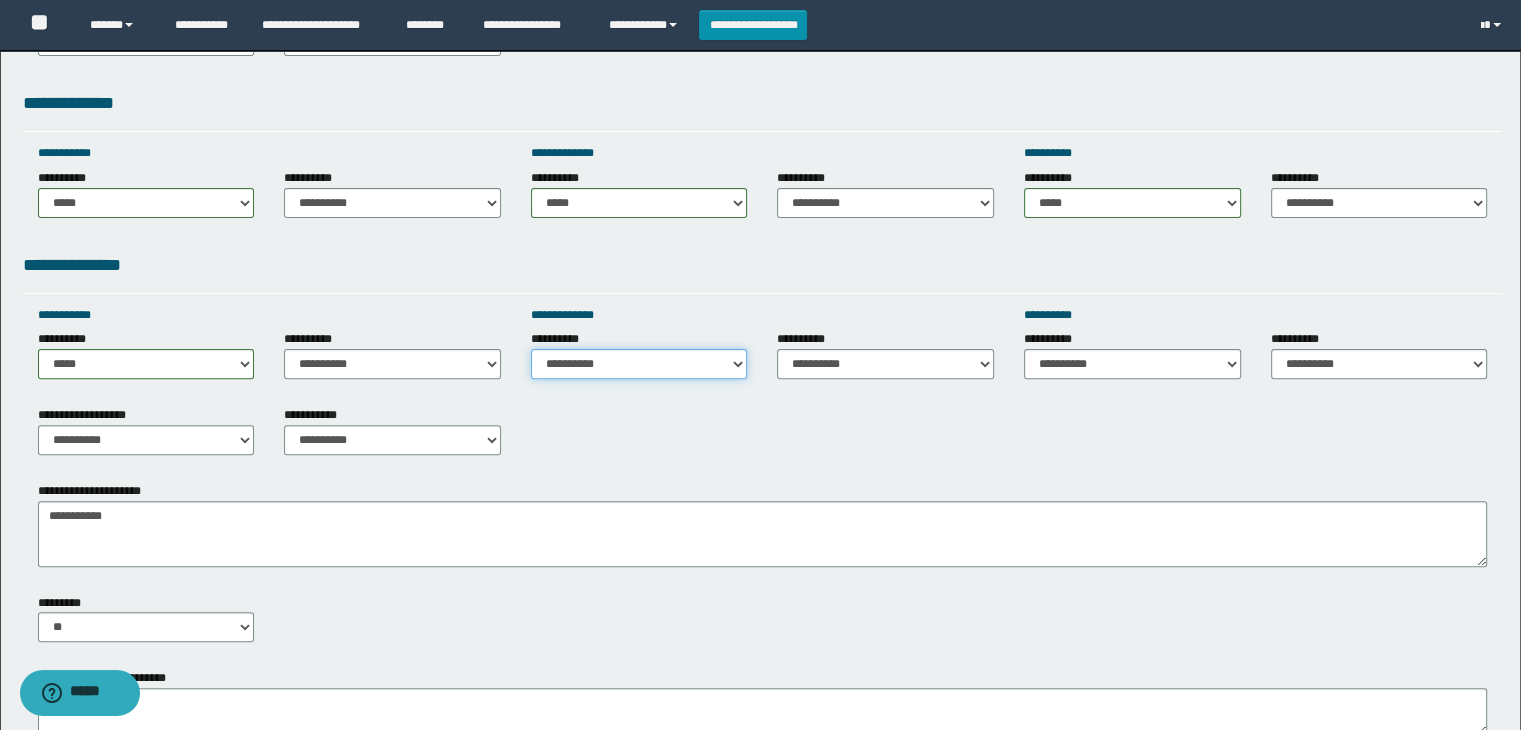 click on "**********" at bounding box center [639, 364] 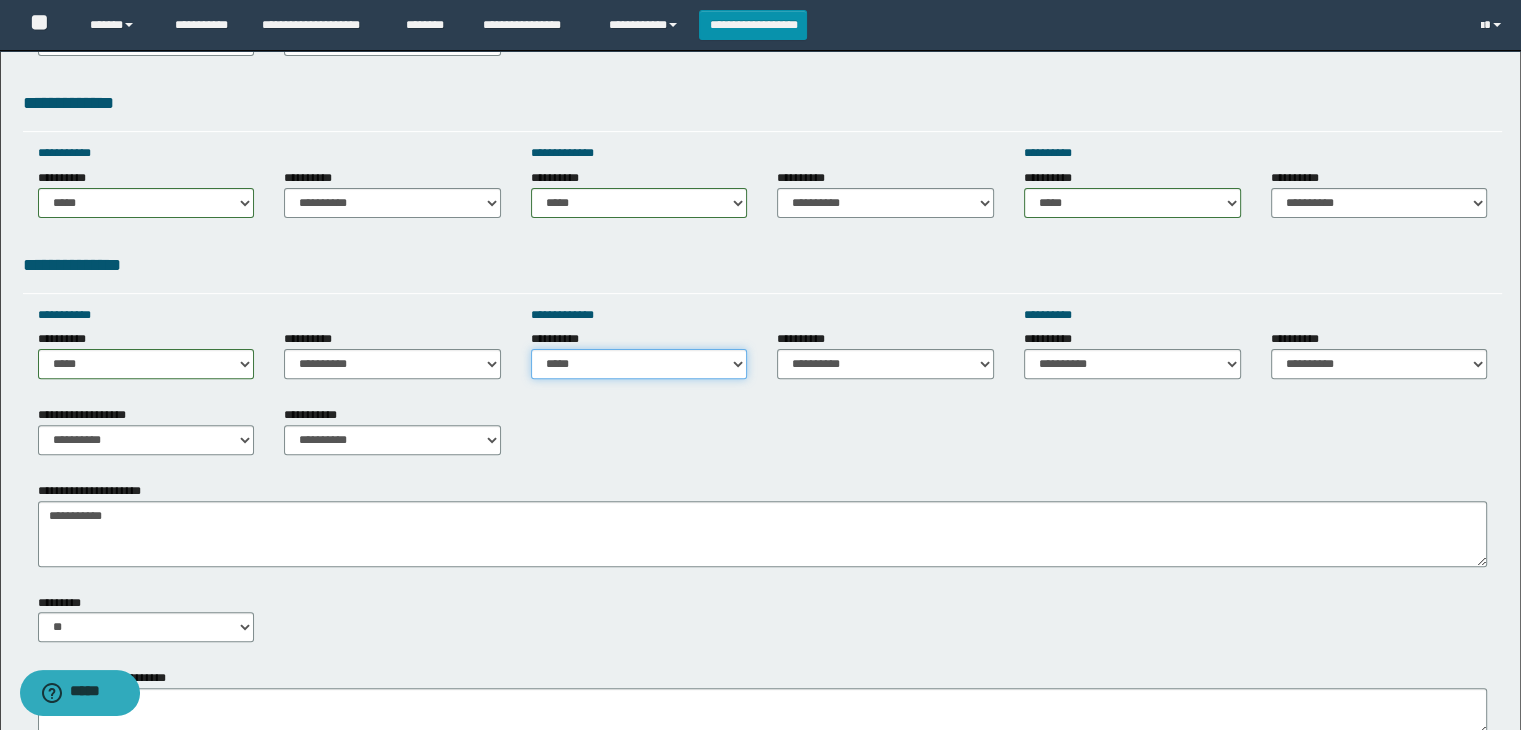 click on "**********" at bounding box center [639, 364] 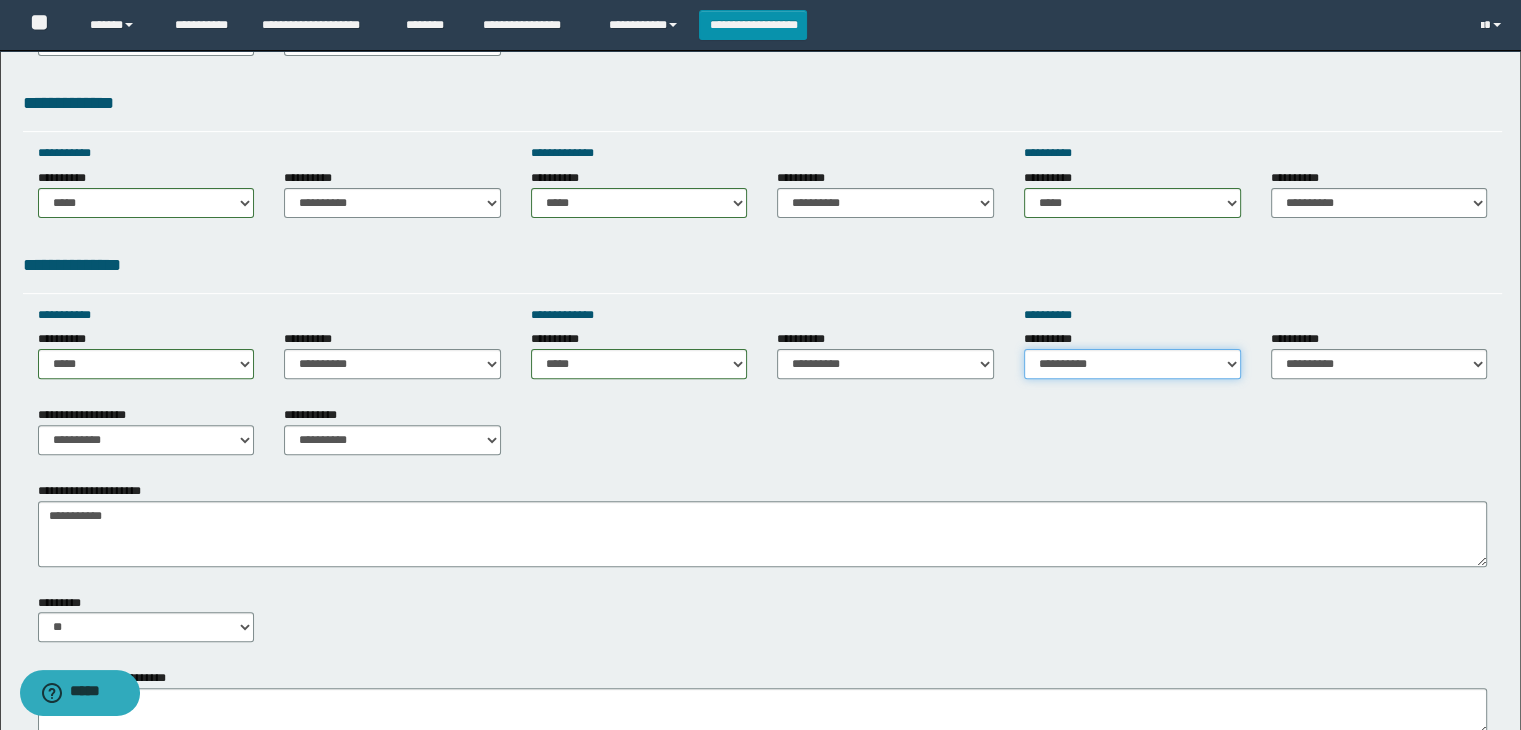 click on "**********" at bounding box center [1132, 364] 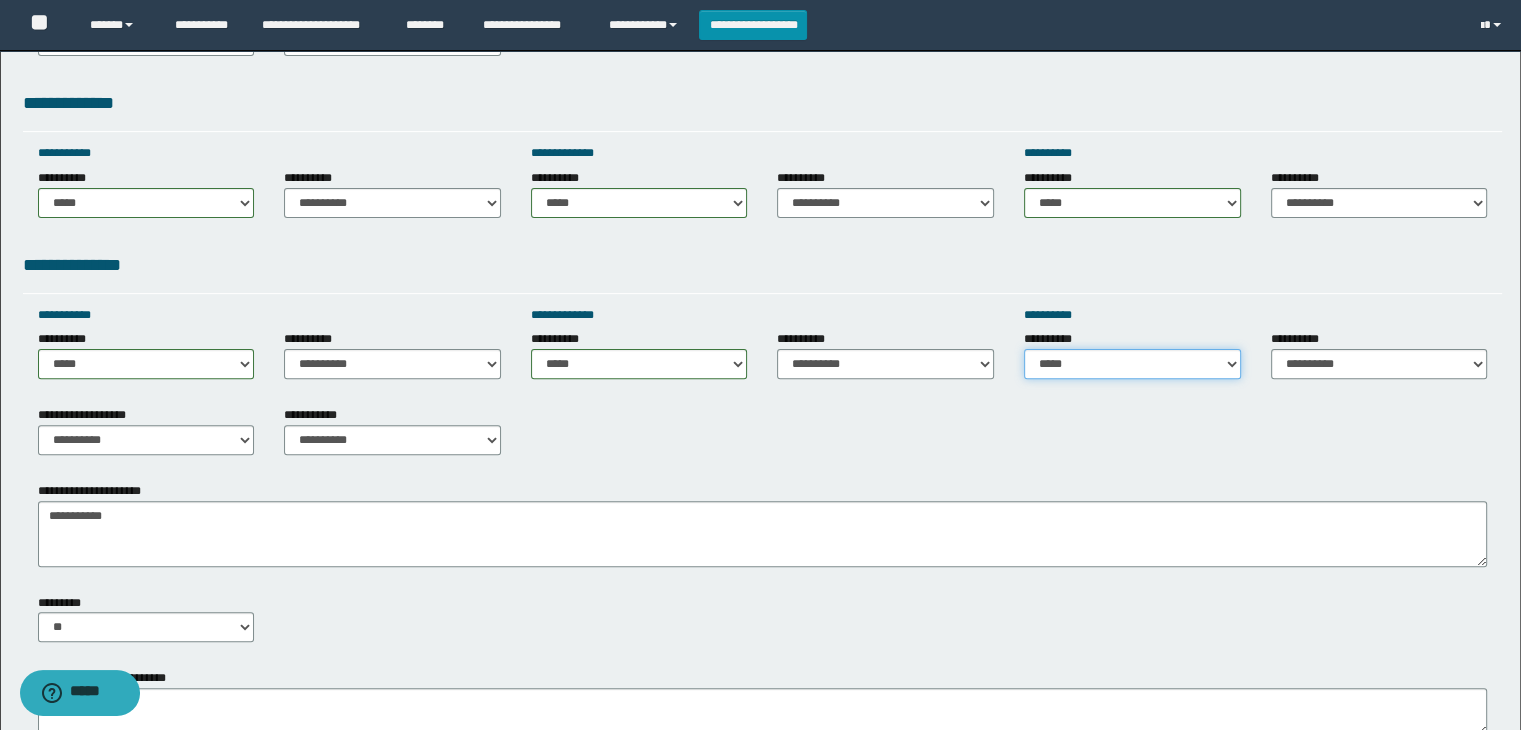 click on "**********" at bounding box center [1132, 364] 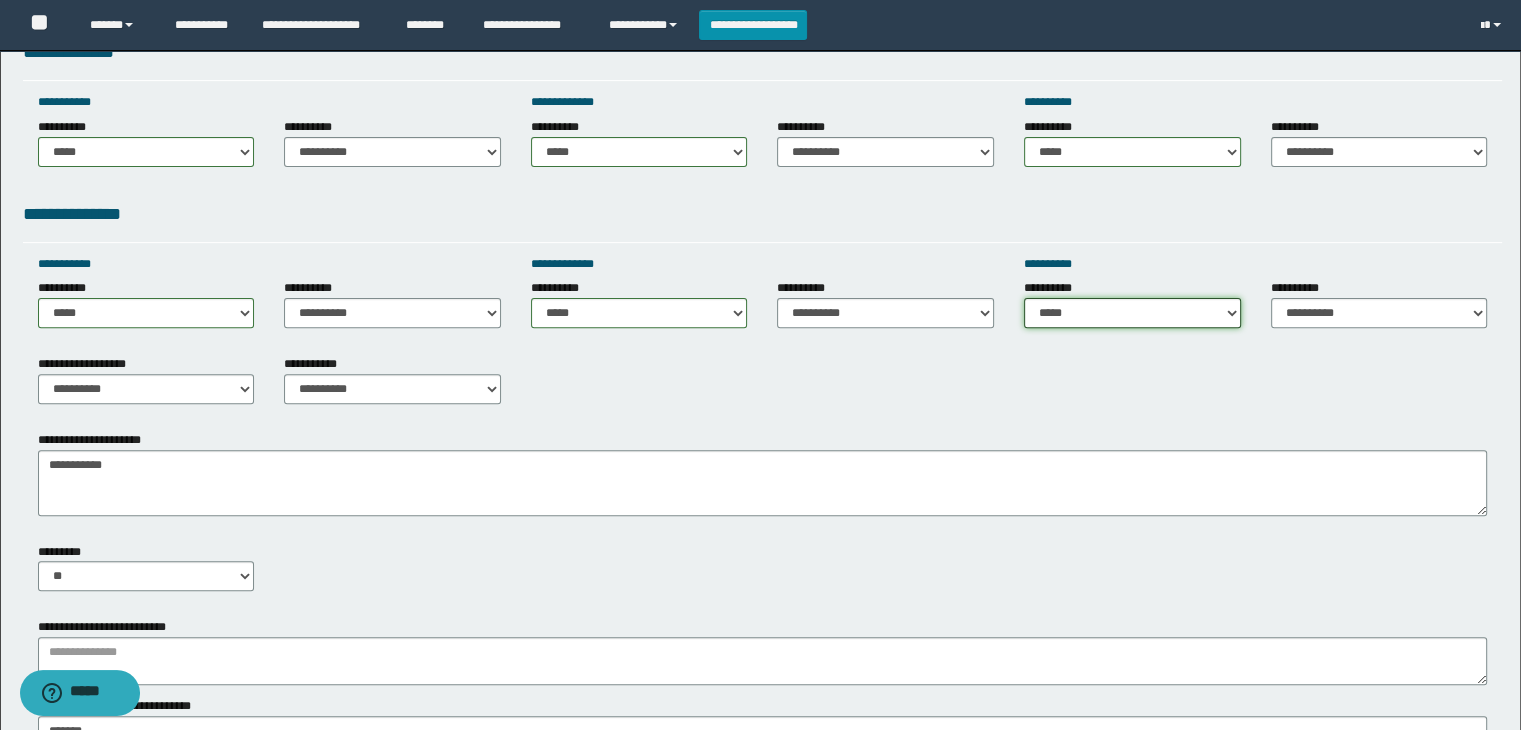 scroll, scrollTop: 700, scrollLeft: 0, axis: vertical 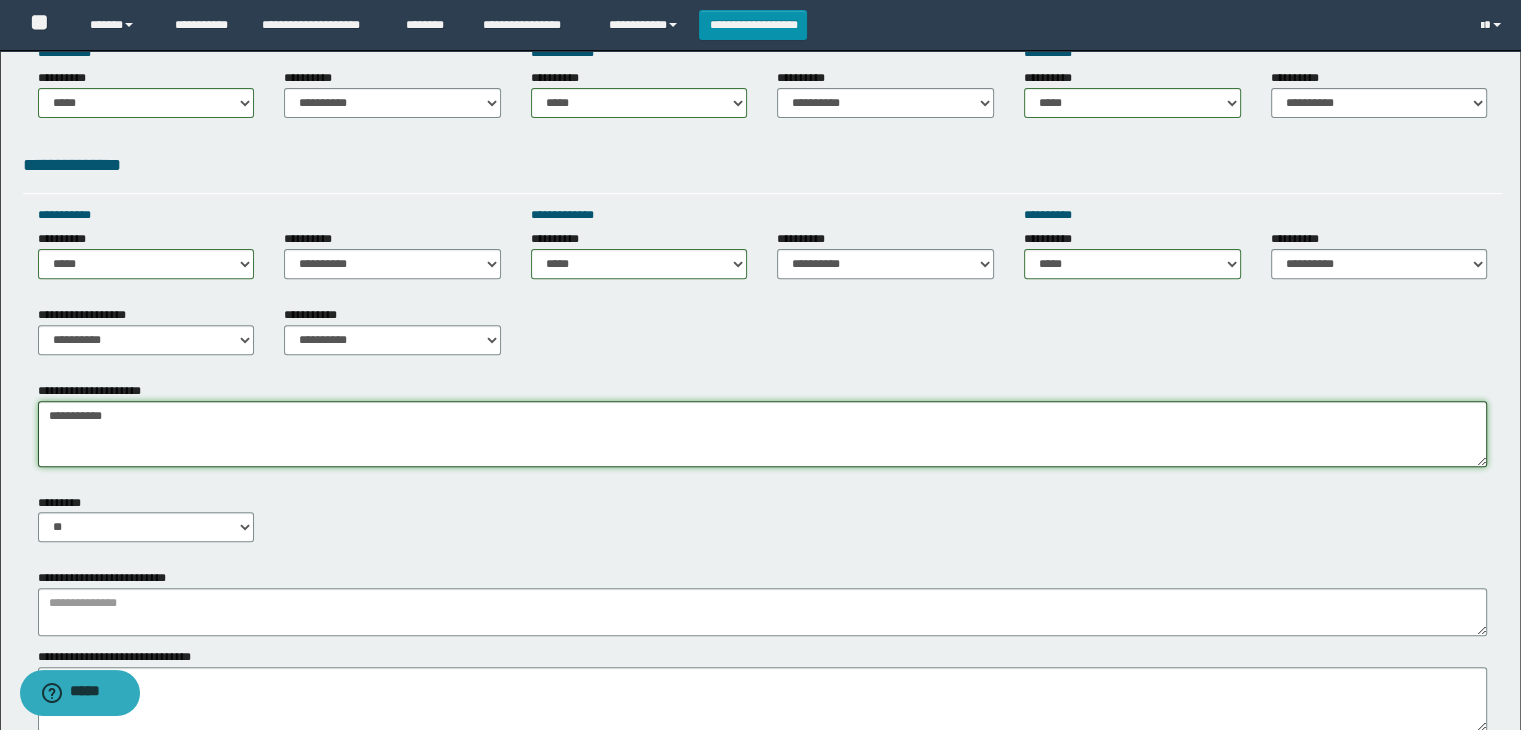 drag, startPoint x: 140, startPoint y: 417, endPoint x: 0, endPoint y: 391, distance: 142.39381 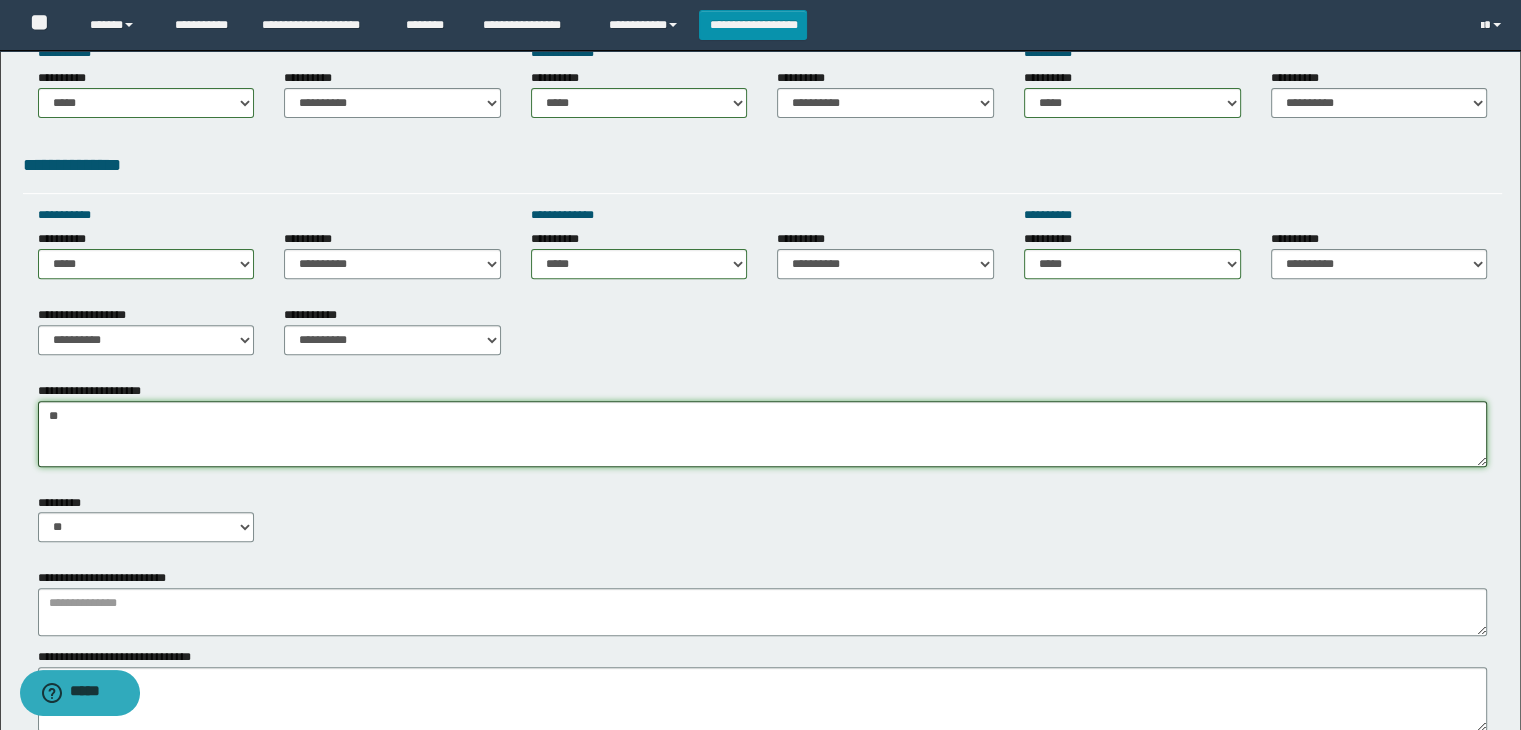 type on "*" 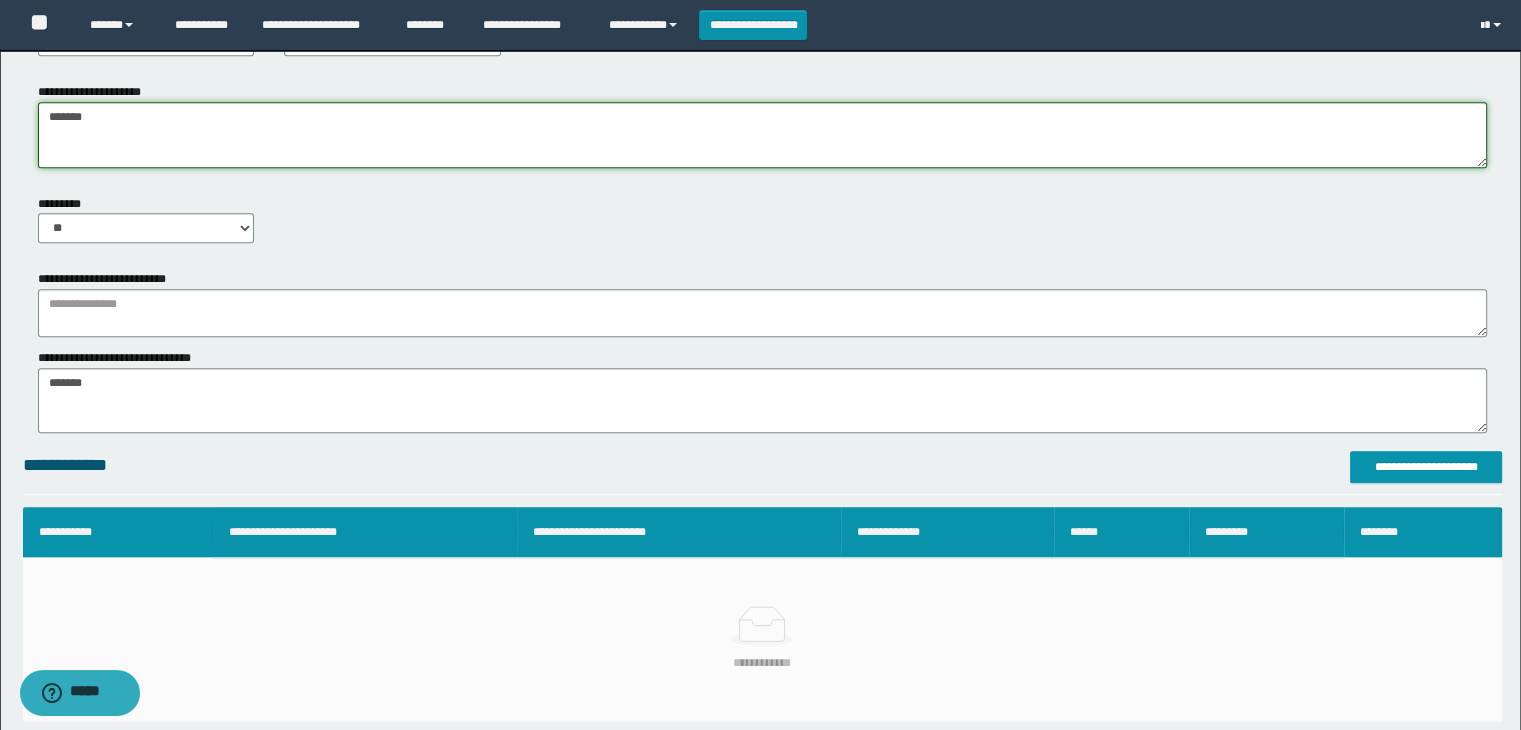 scroll, scrollTop: 1000, scrollLeft: 0, axis: vertical 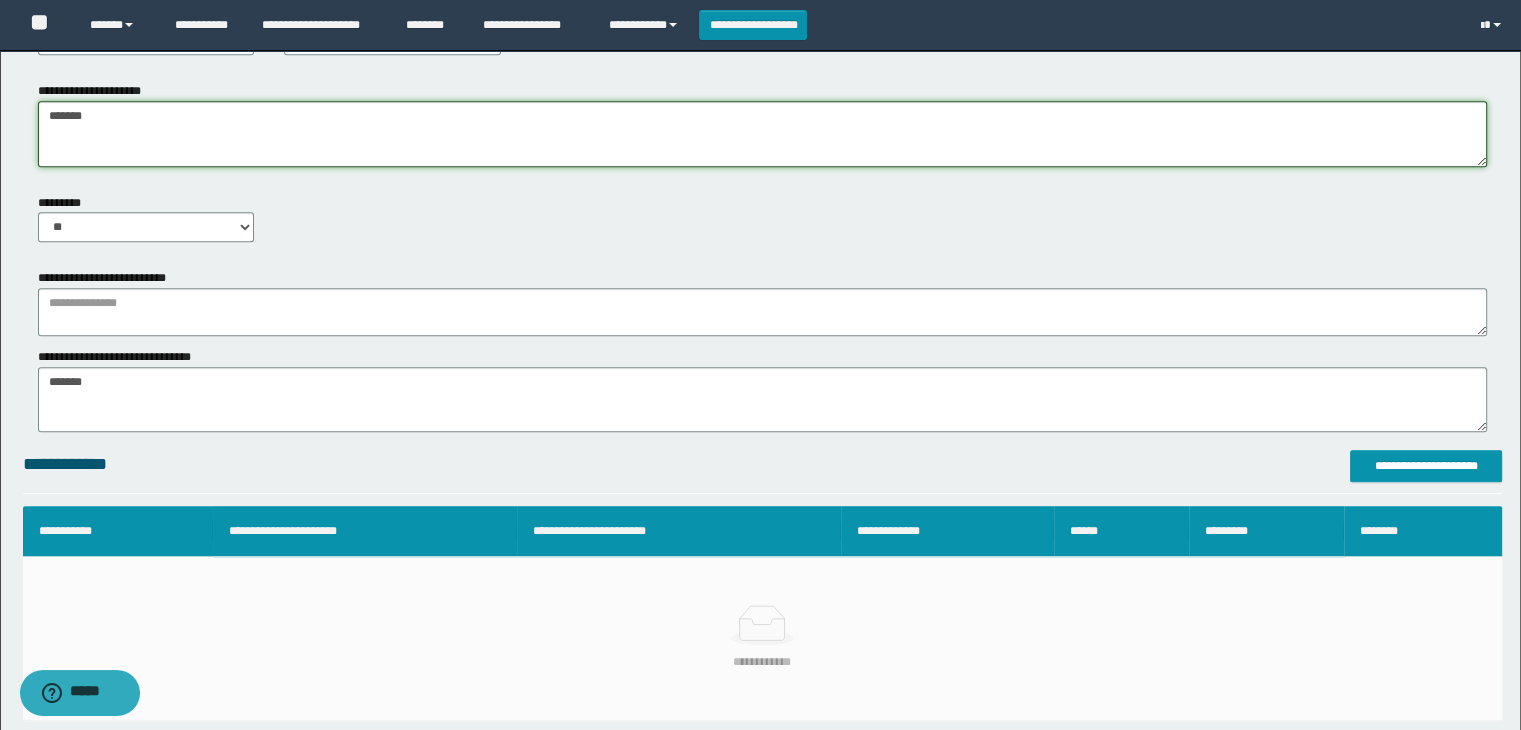 type on "******" 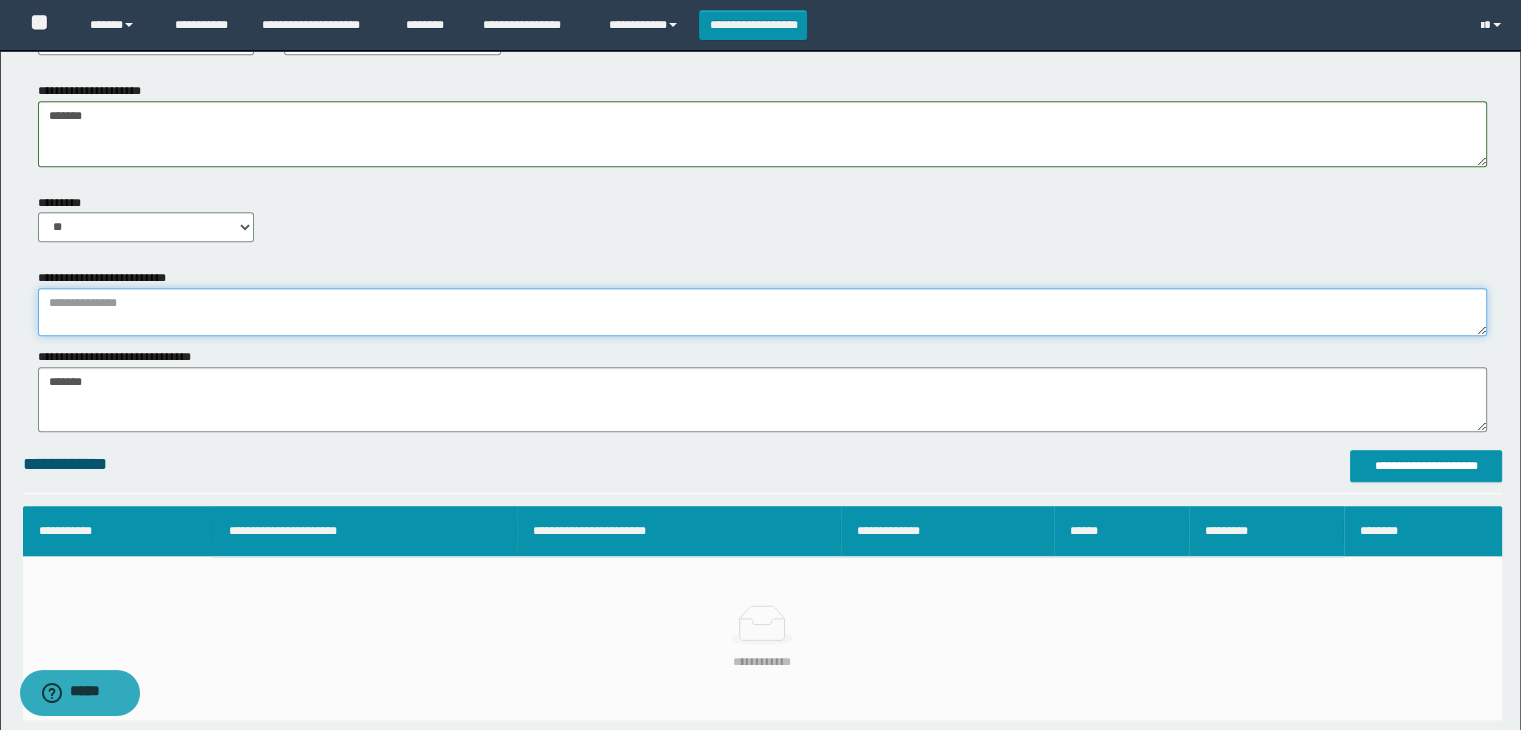 click at bounding box center [763, 312] 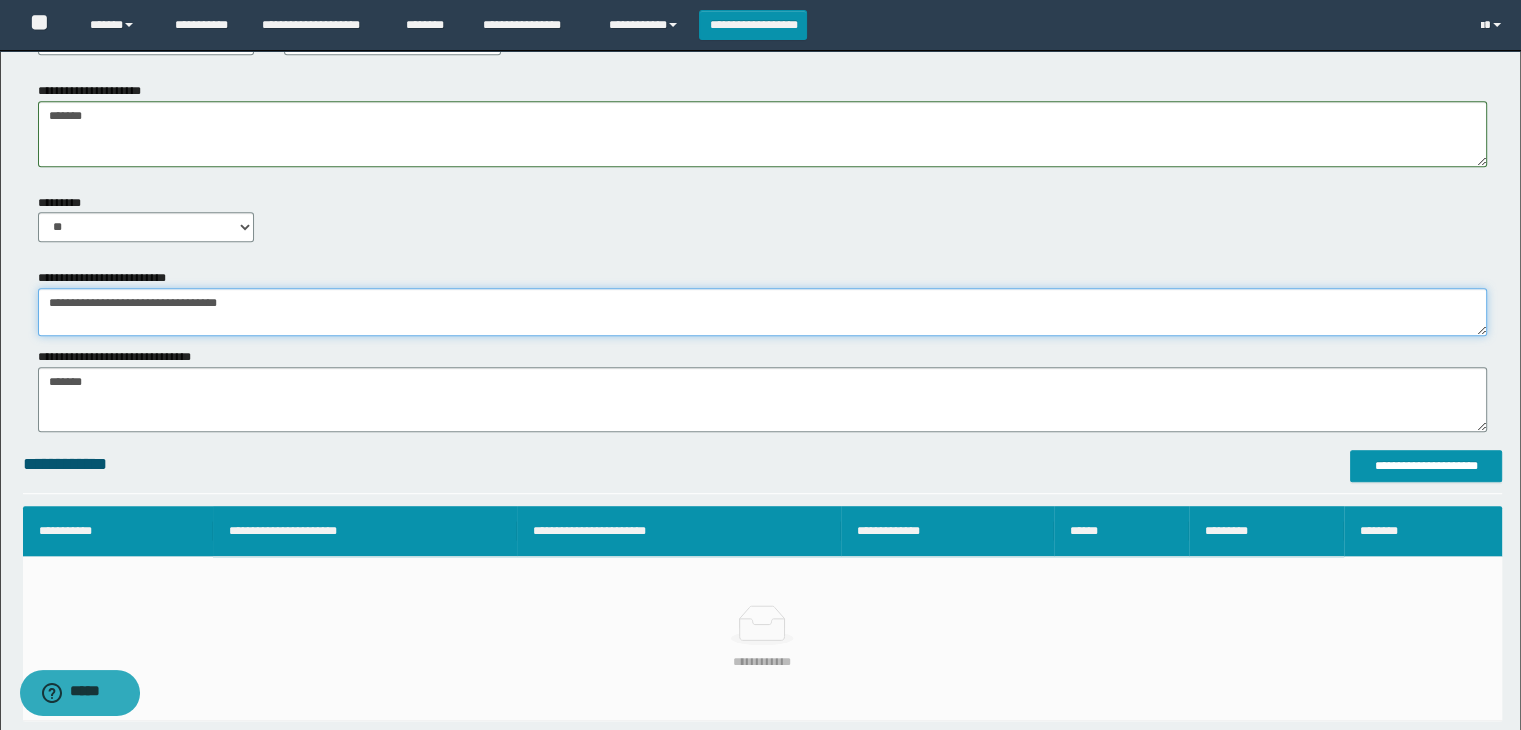 type on "**********" 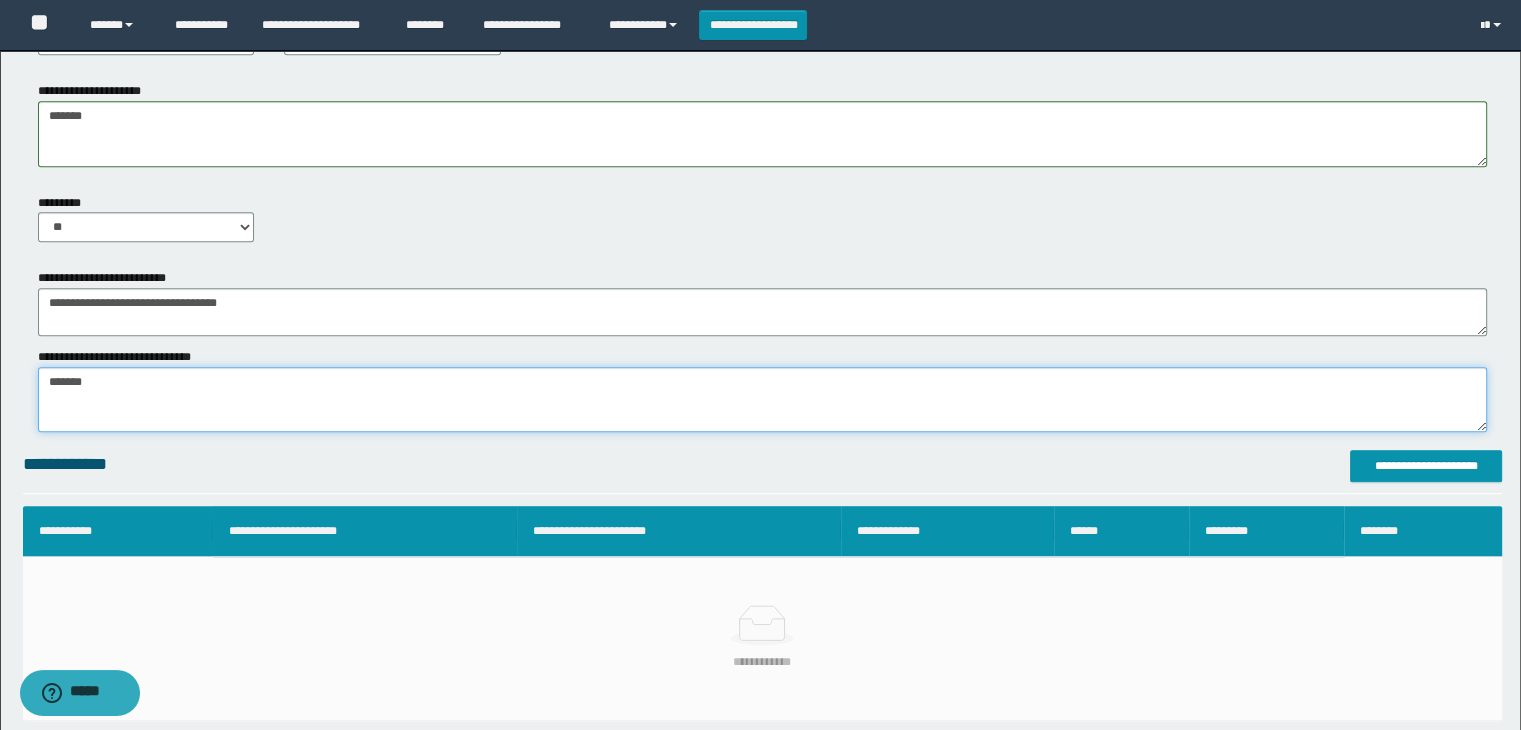 drag, startPoint x: 180, startPoint y: 395, endPoint x: 15, endPoint y: 345, distance: 172.4094 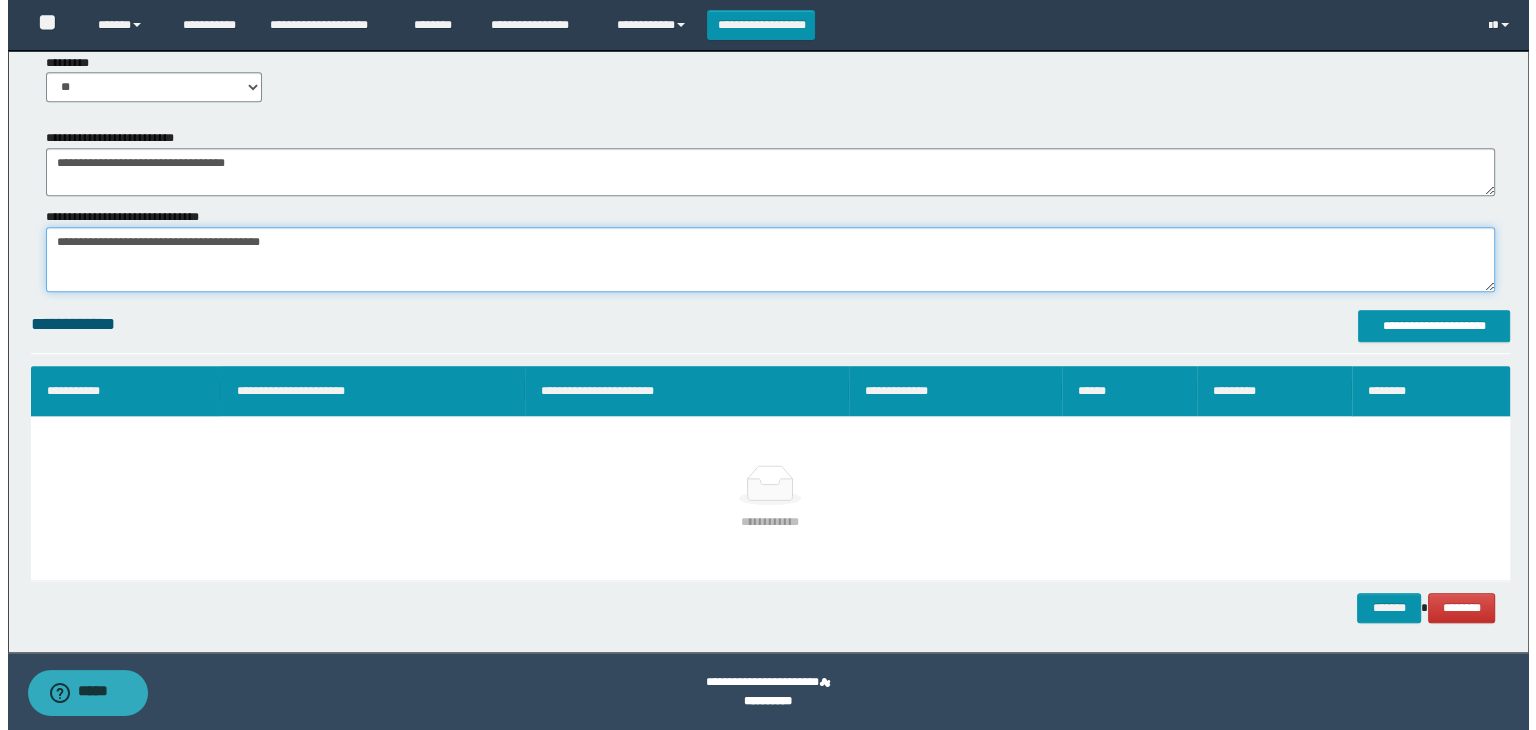 scroll, scrollTop: 1140, scrollLeft: 0, axis: vertical 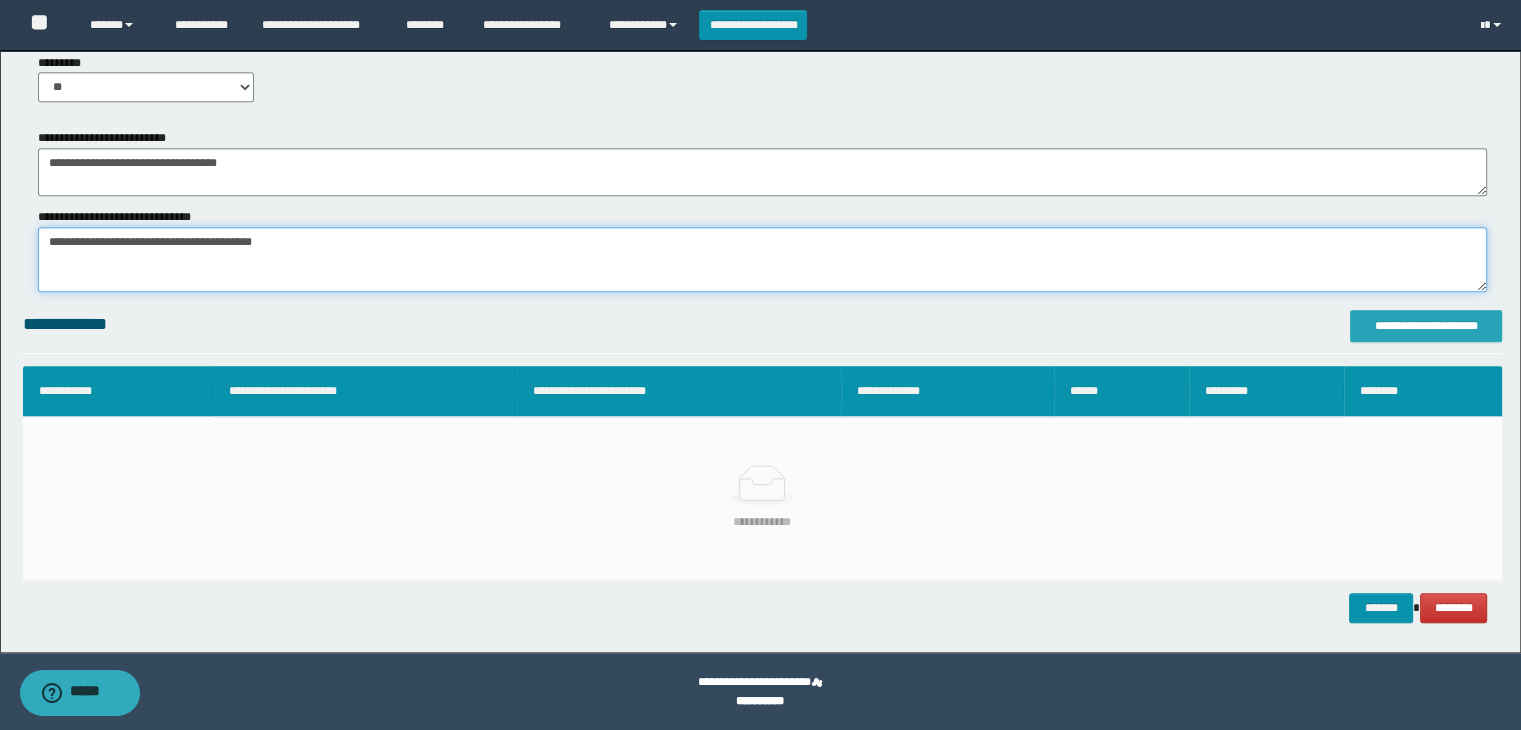 type on "**********" 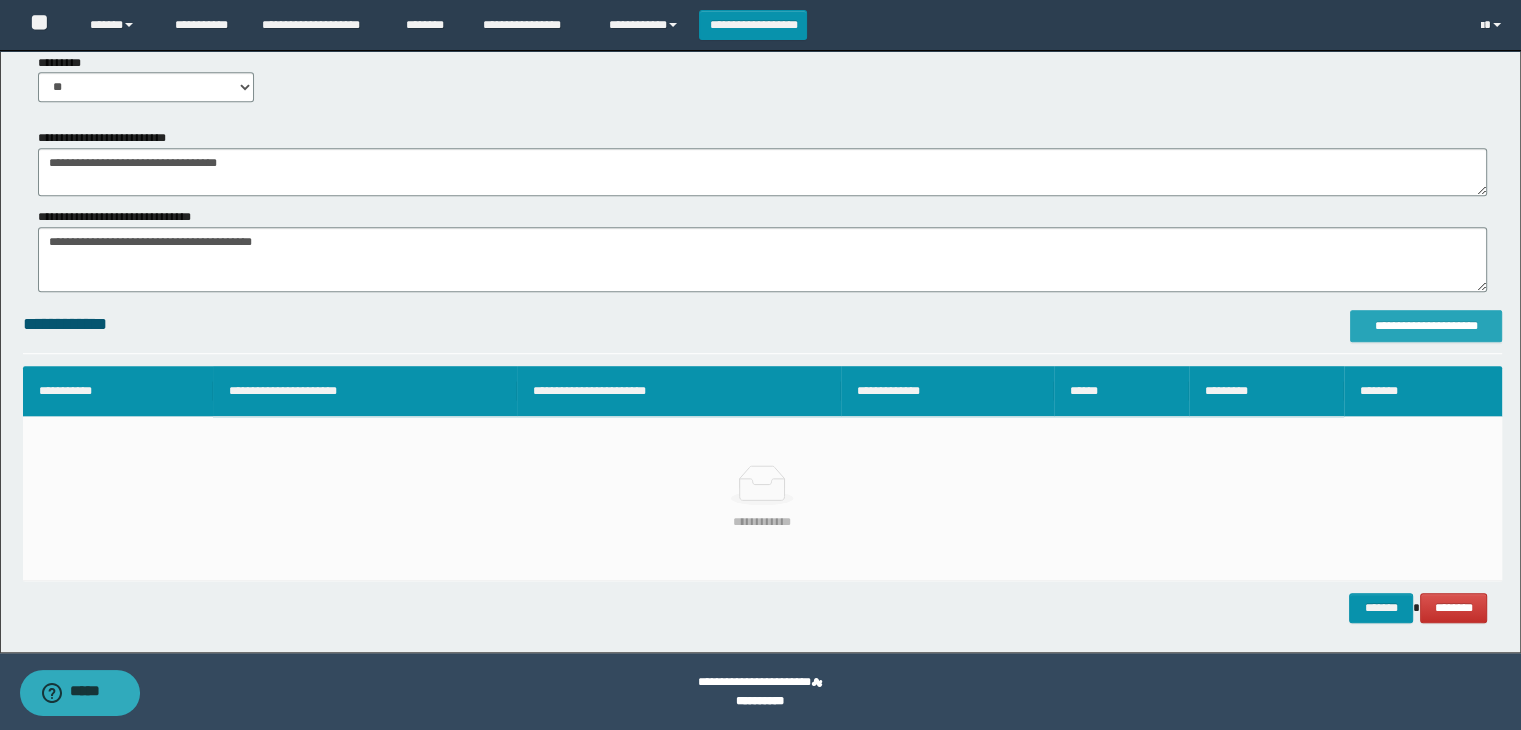 click on "**********" at bounding box center (1426, 326) 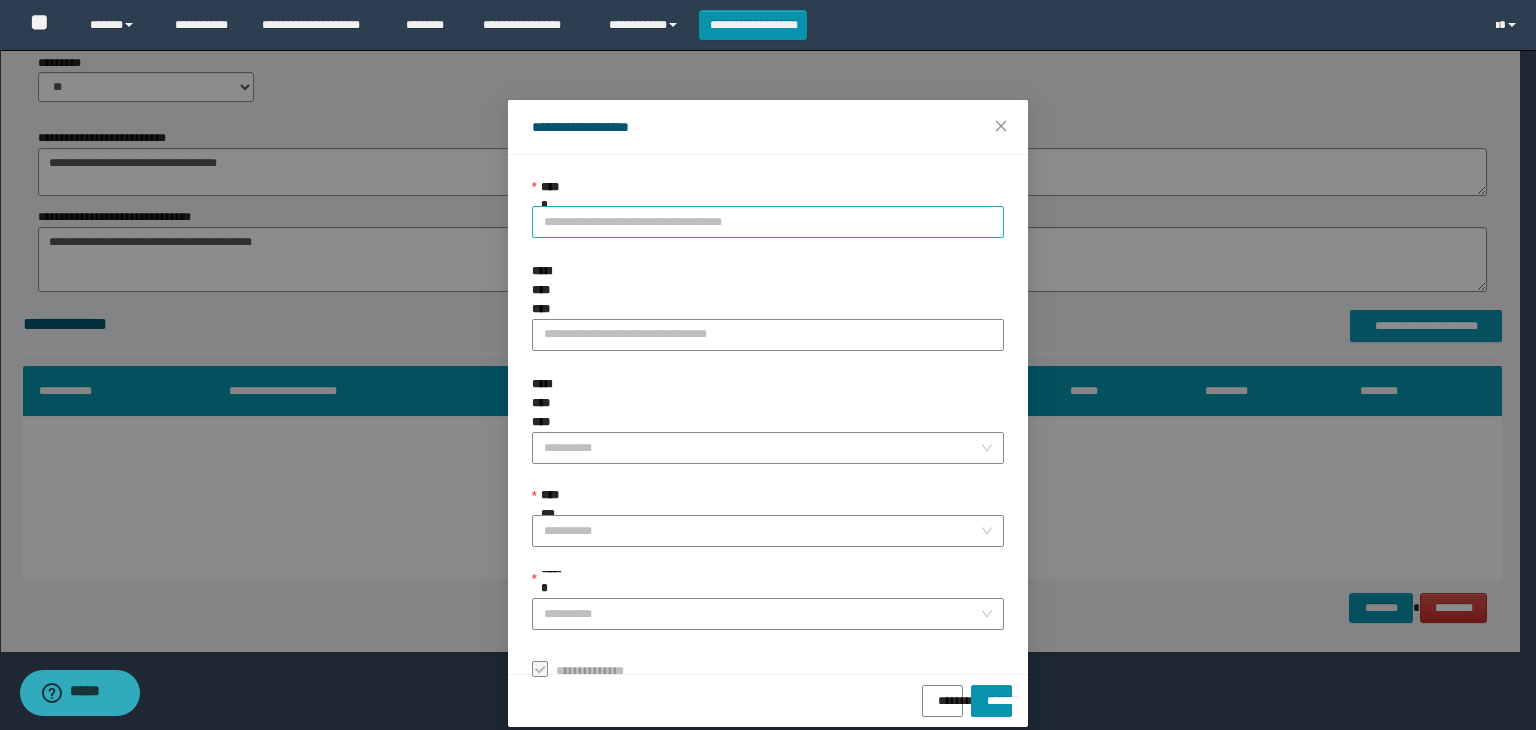 click on "**********" at bounding box center [768, 222] 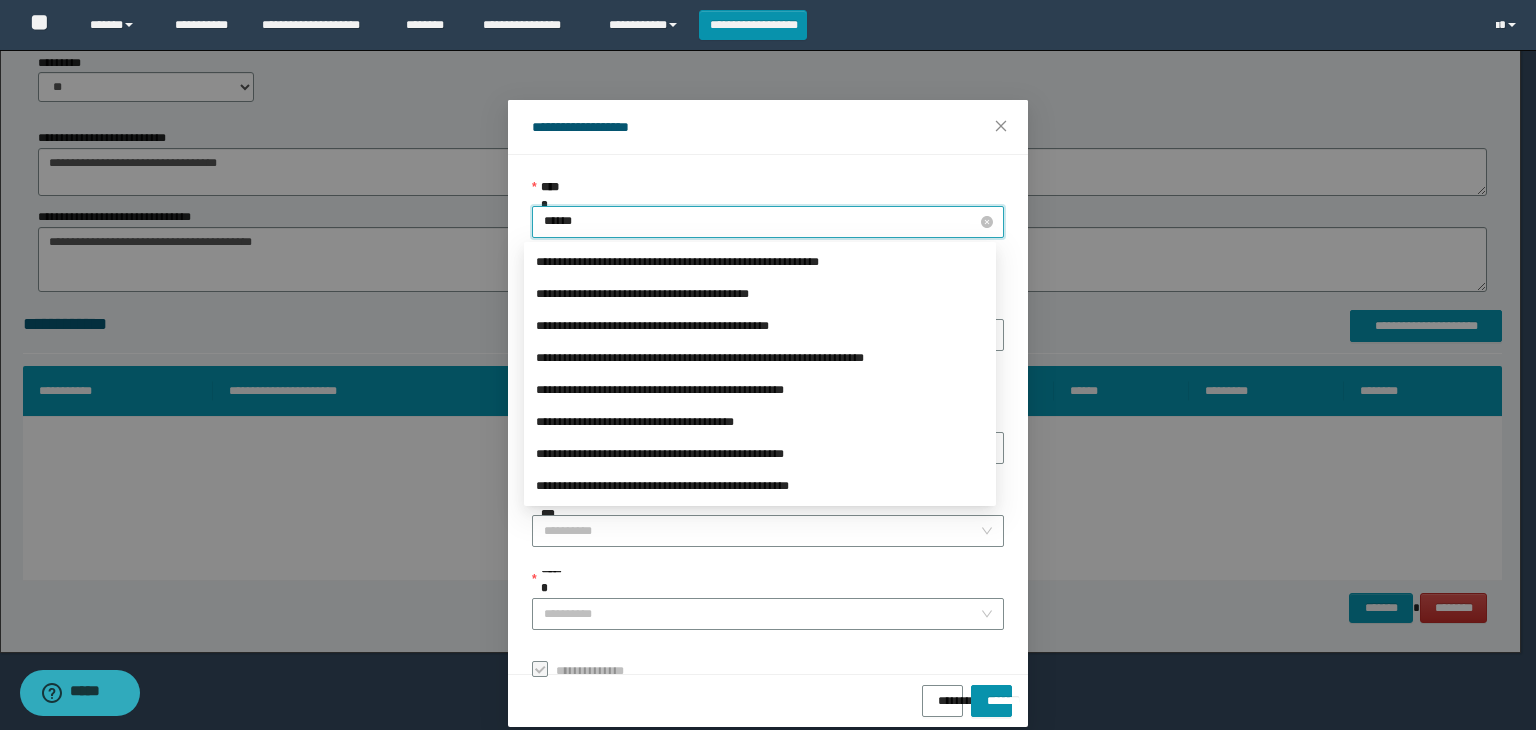 type on "*******" 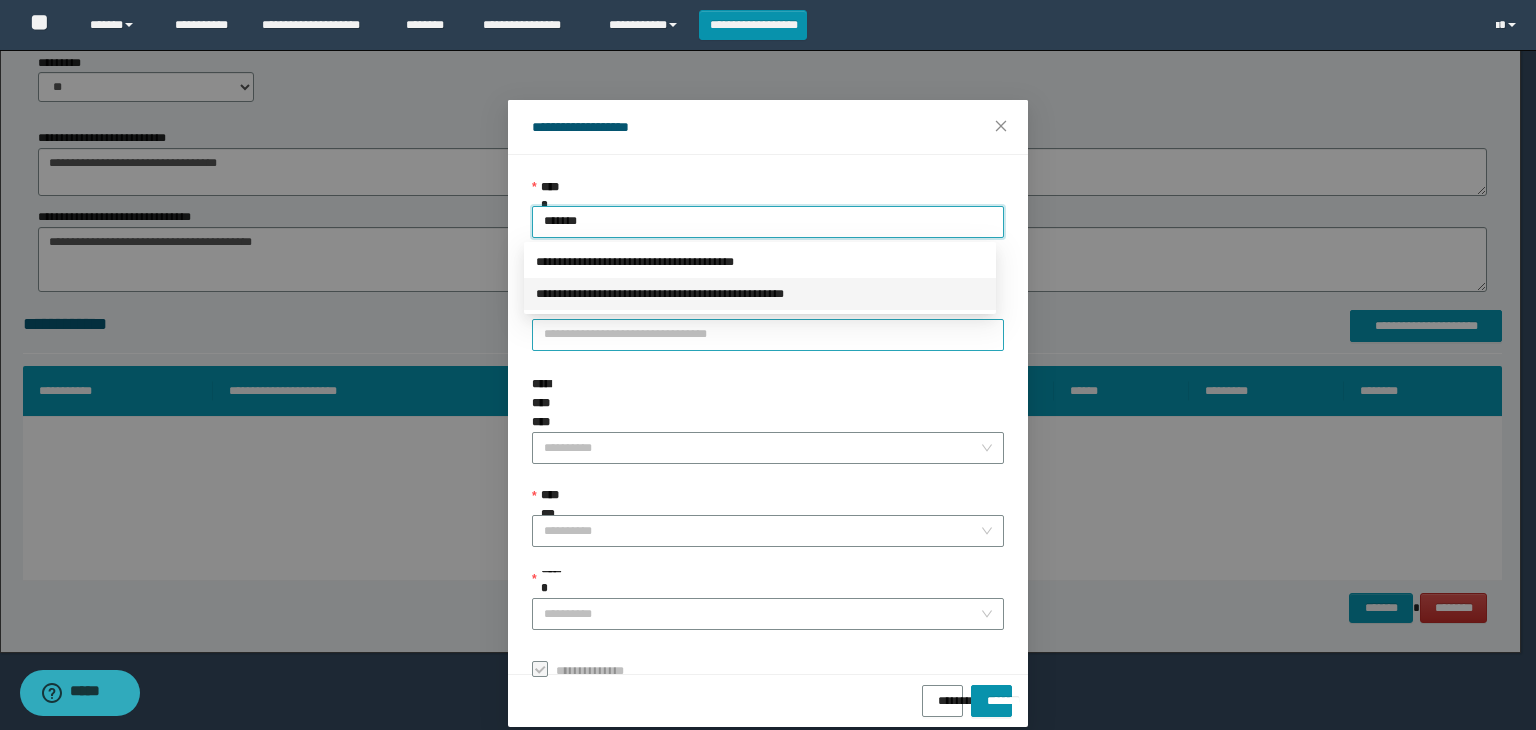 drag, startPoint x: 674, startPoint y: 293, endPoint x: 661, endPoint y: 297, distance: 13.601471 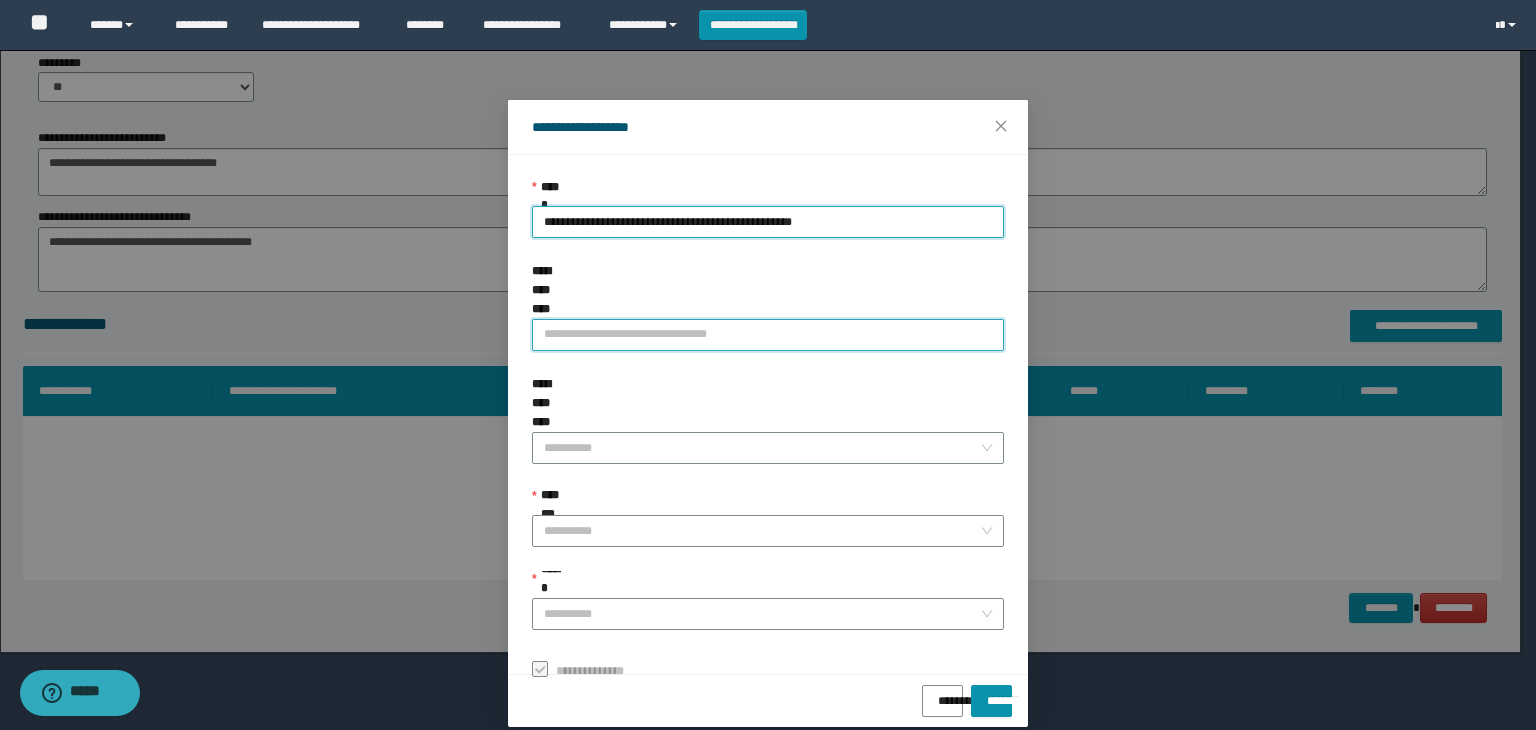 click on "**********" at bounding box center [768, 335] 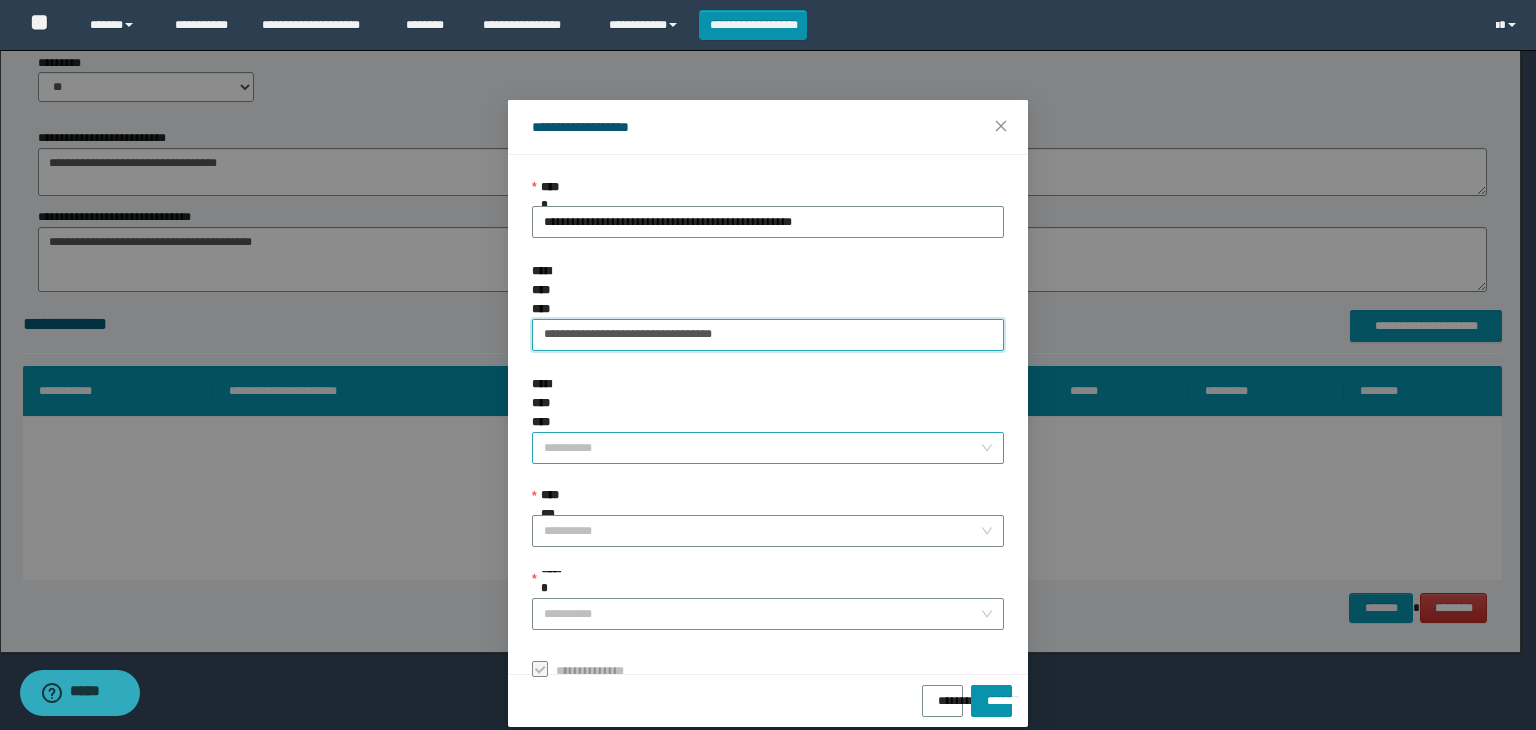 type on "**********" 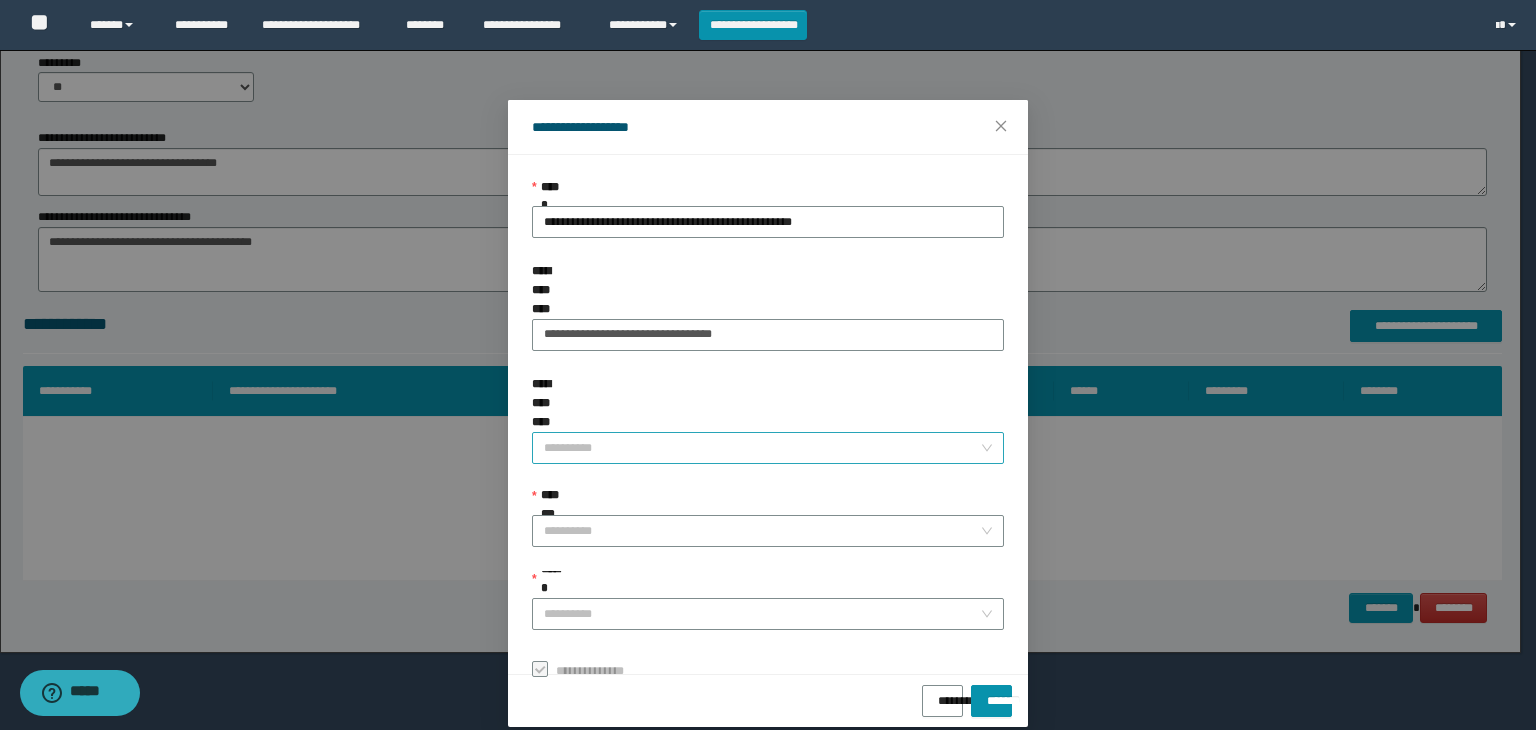 click on "**********" at bounding box center (762, 448) 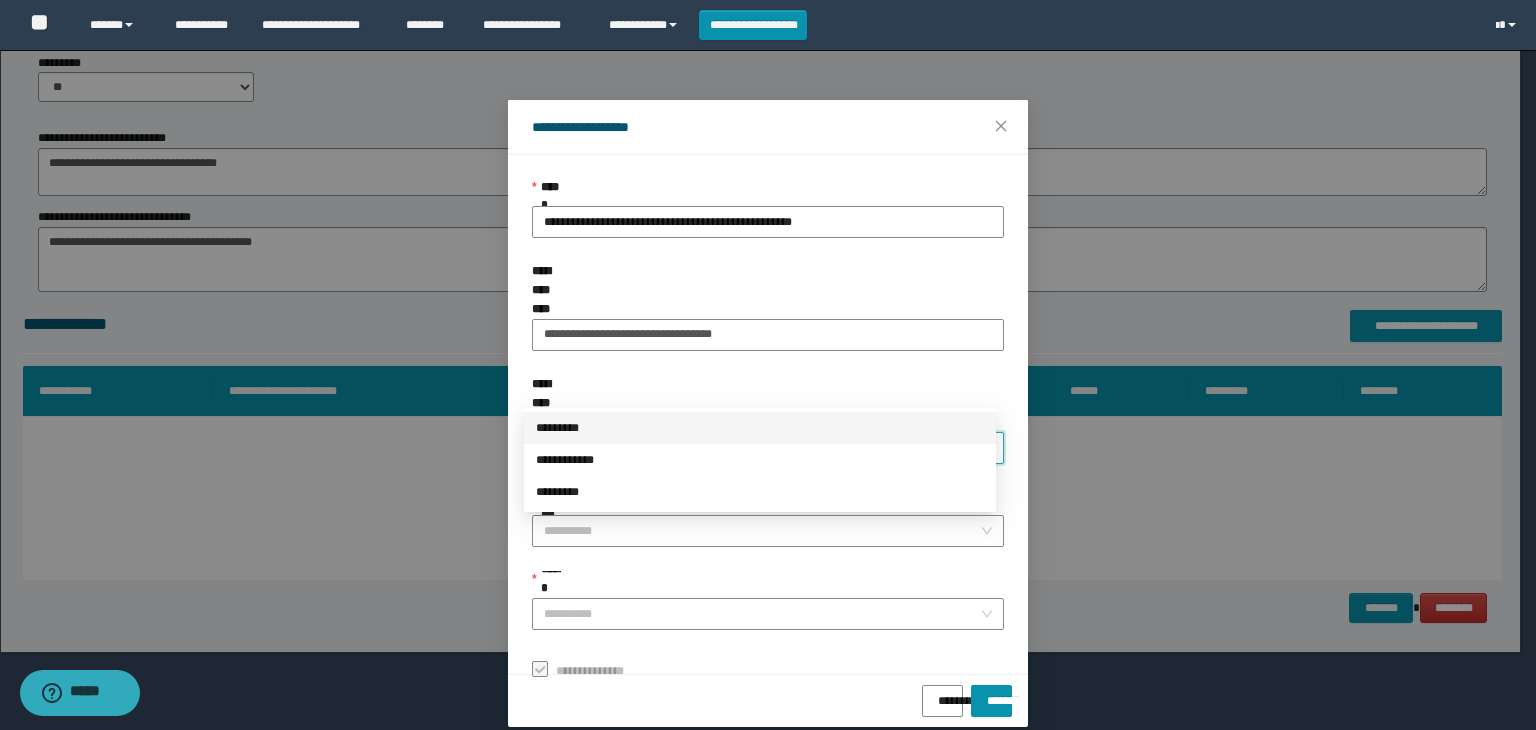 click on "*********" at bounding box center [760, 428] 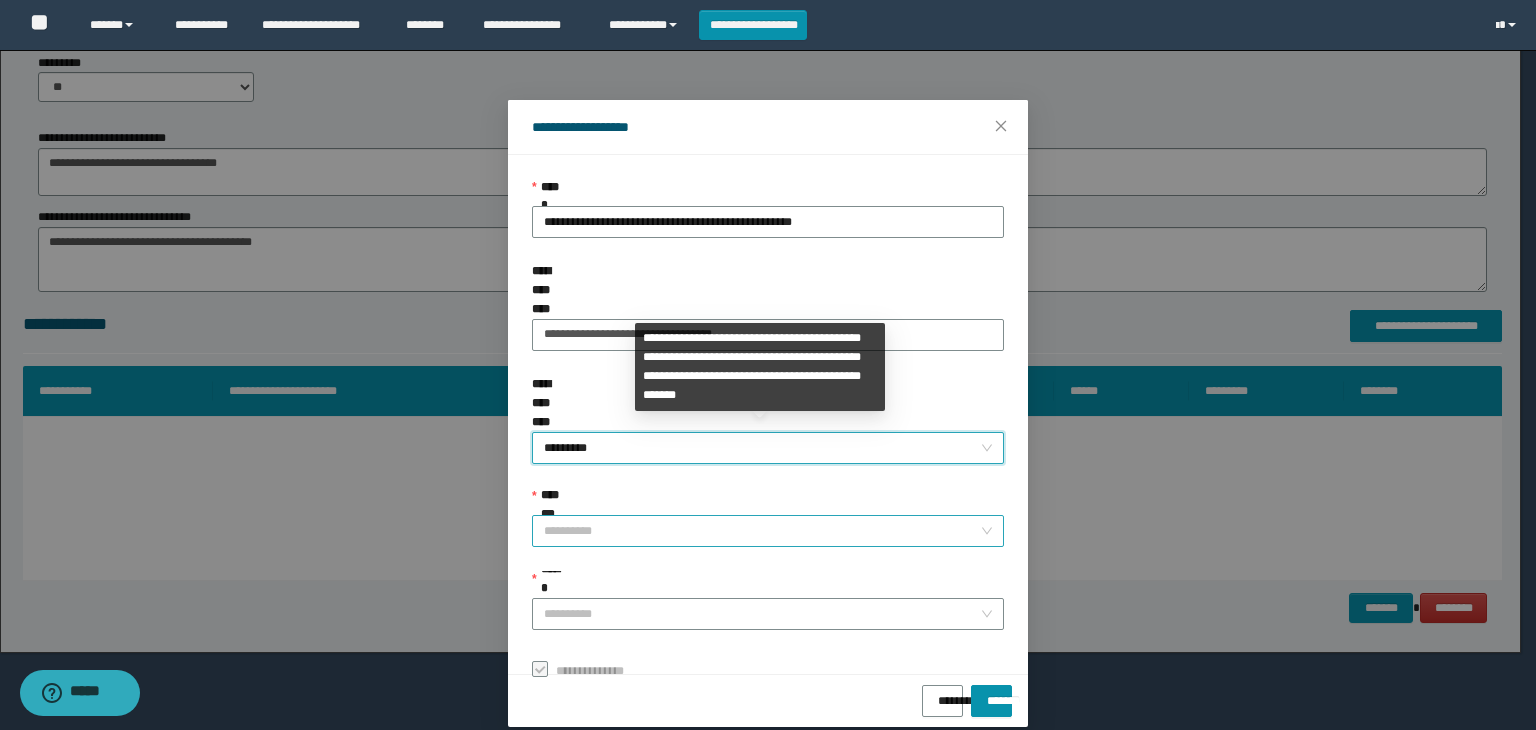 click on "**********" at bounding box center [762, 531] 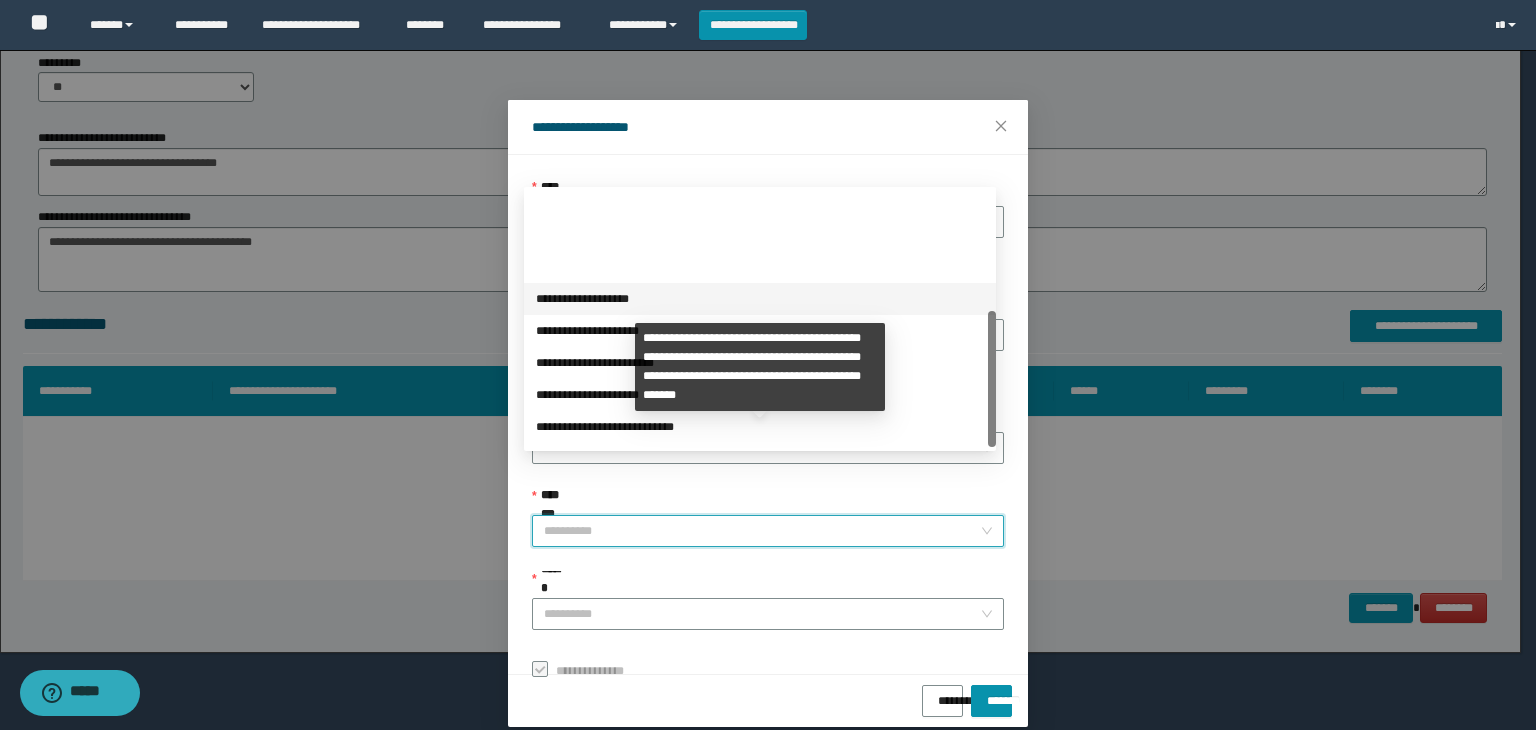 scroll, scrollTop: 224, scrollLeft: 0, axis: vertical 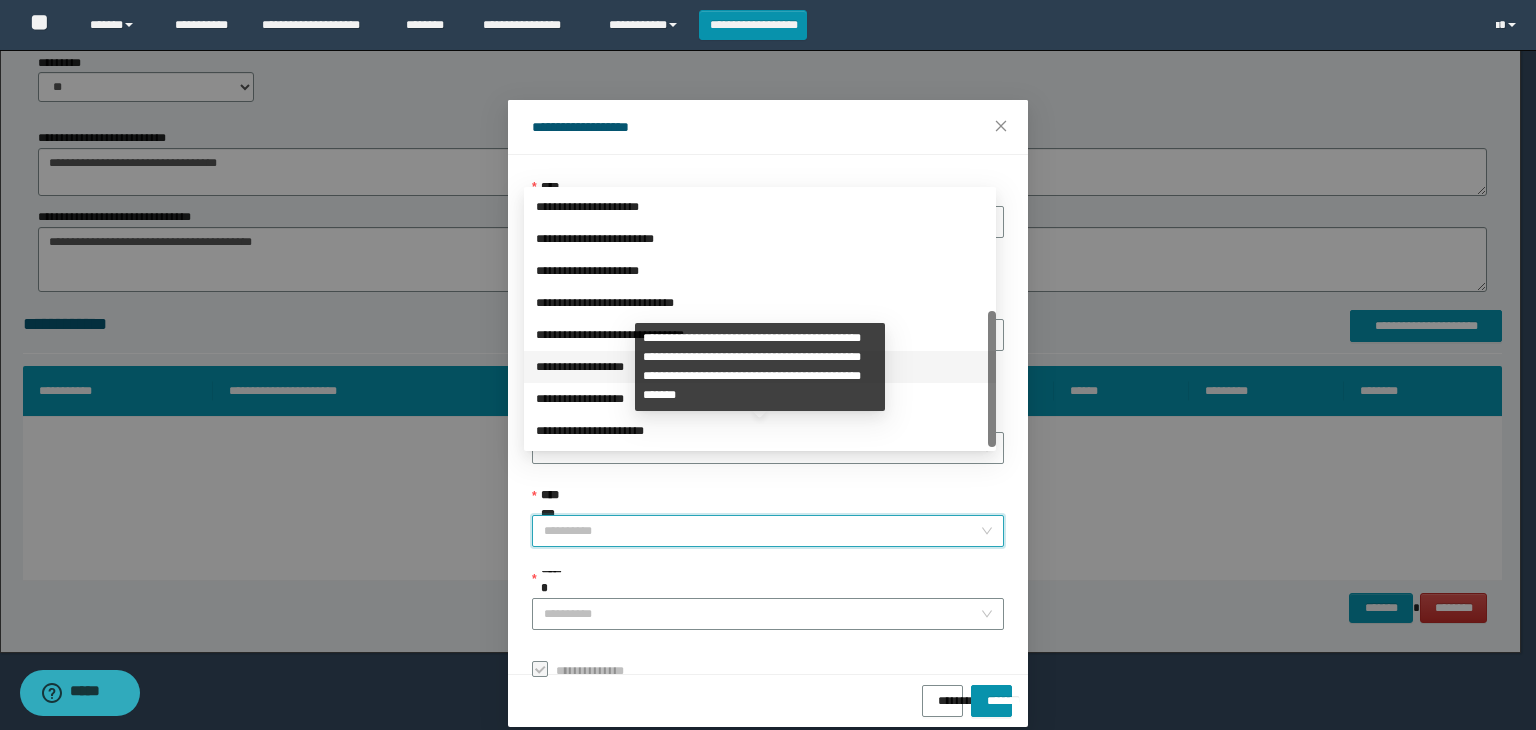 click on "**********" at bounding box center [760, 367] 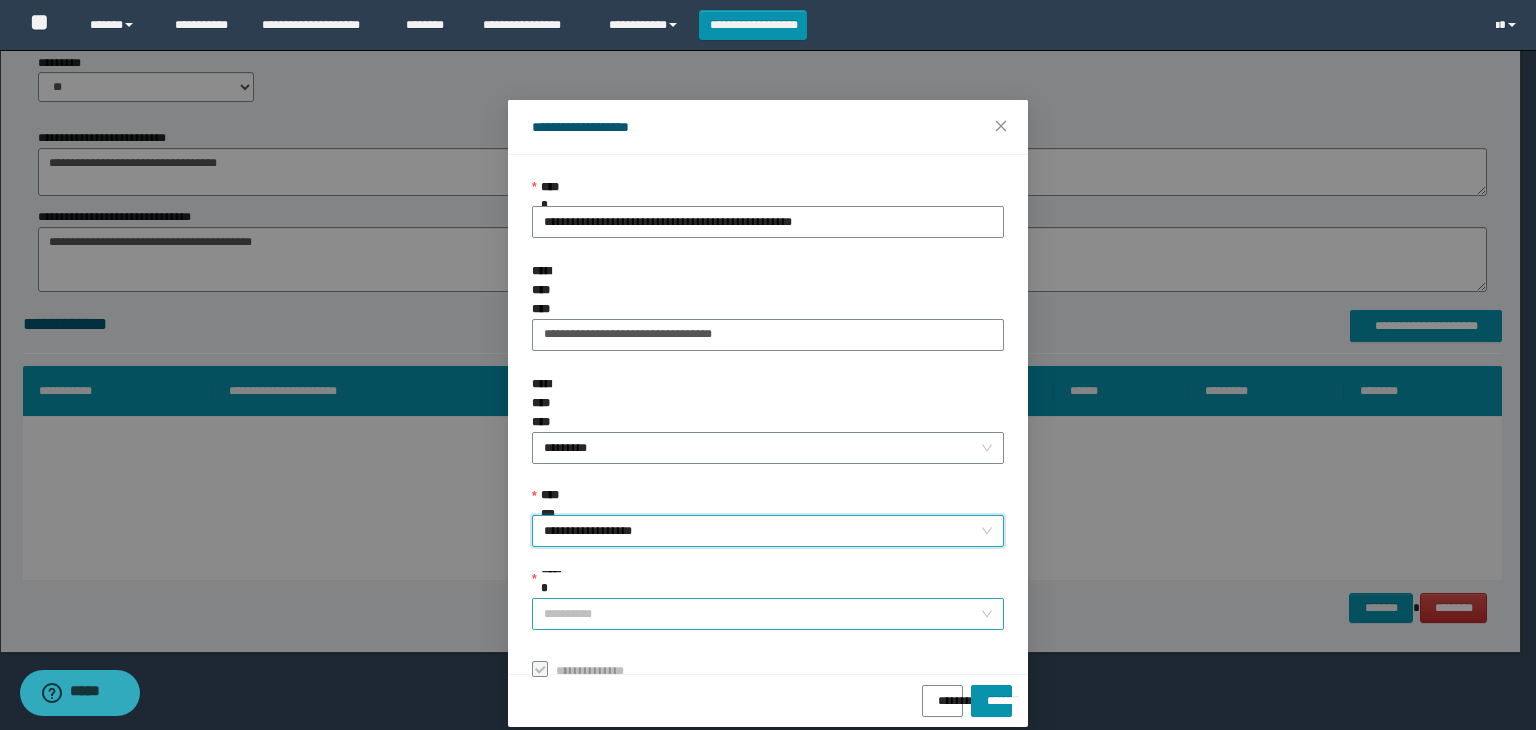 click on "**********" at bounding box center (768, 614) 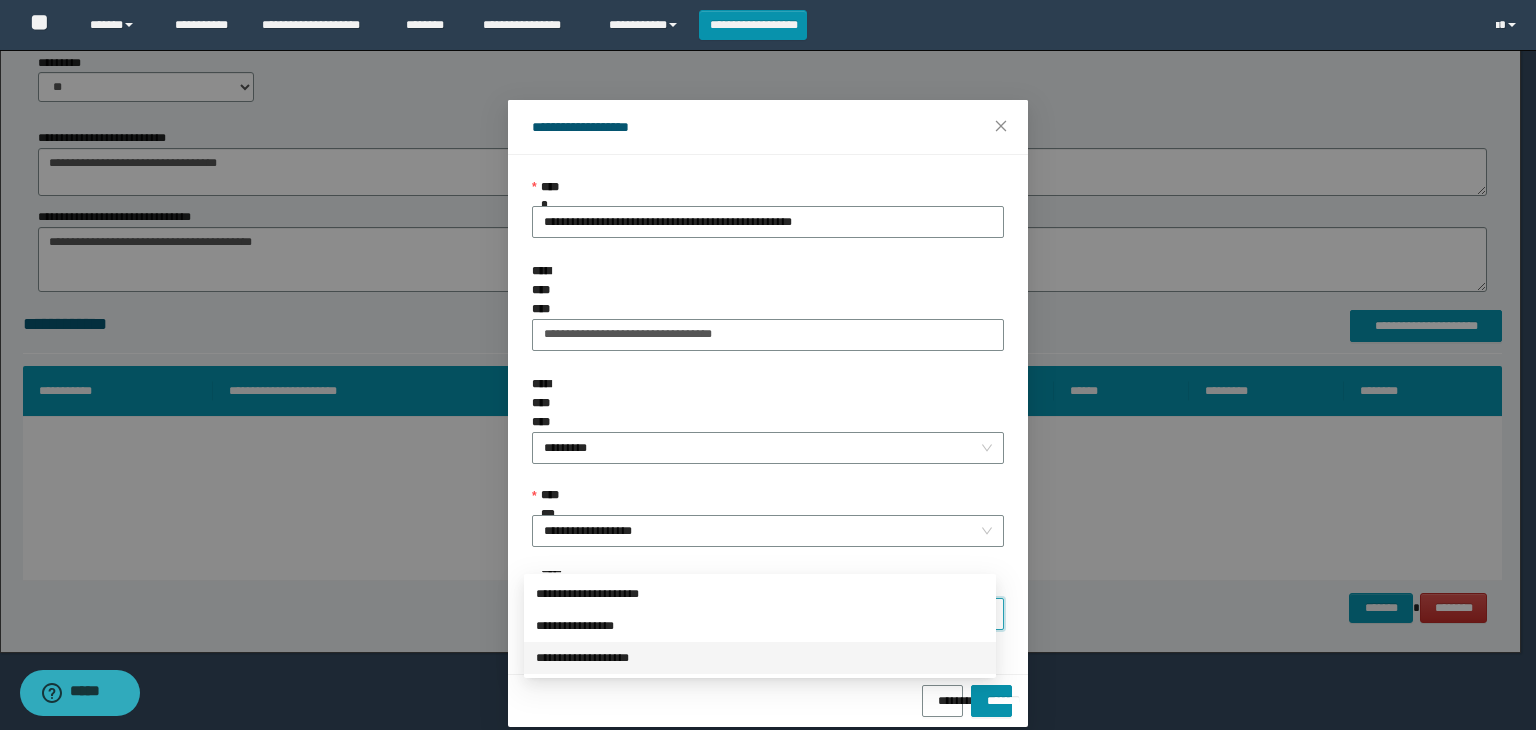 click on "**********" at bounding box center [760, 658] 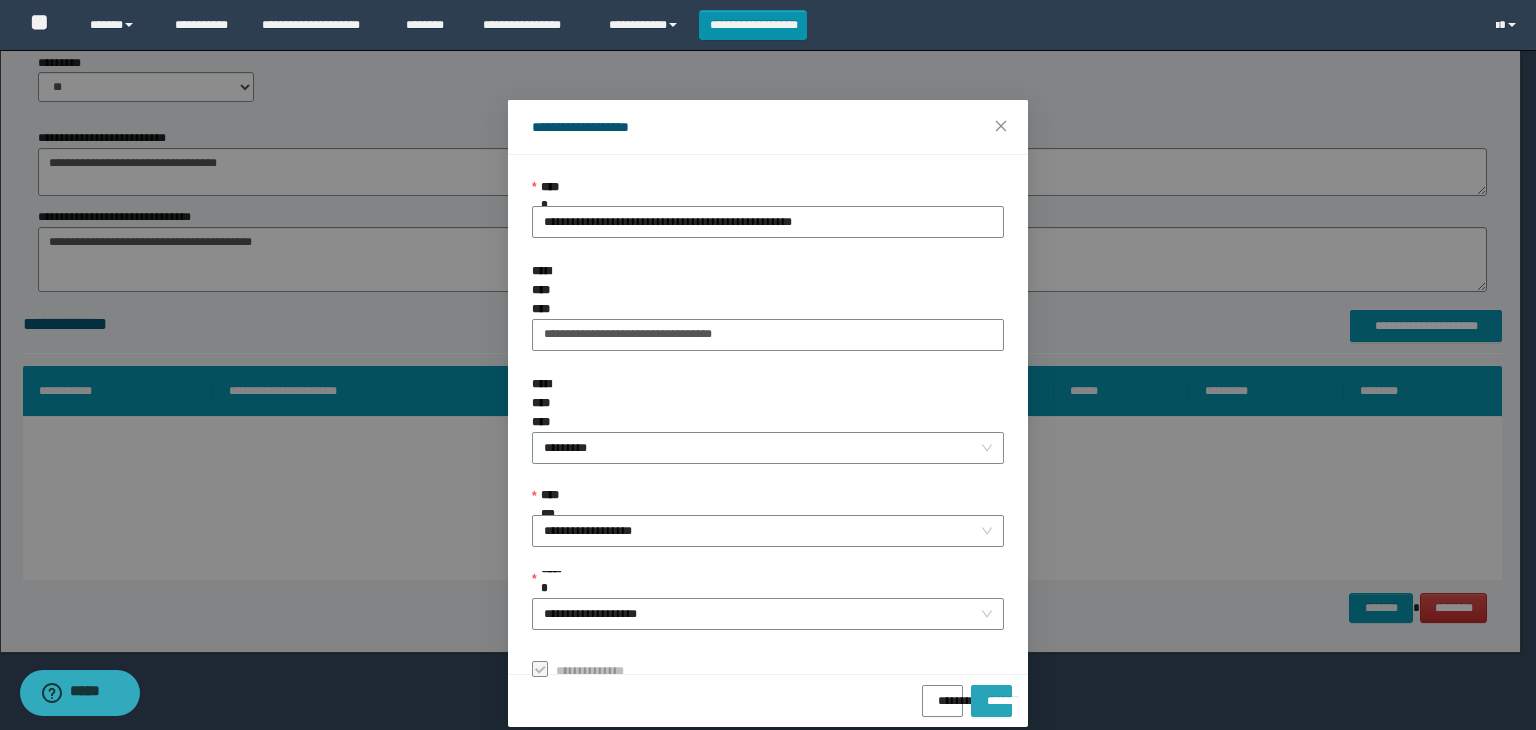 click on "*******" at bounding box center [991, 694] 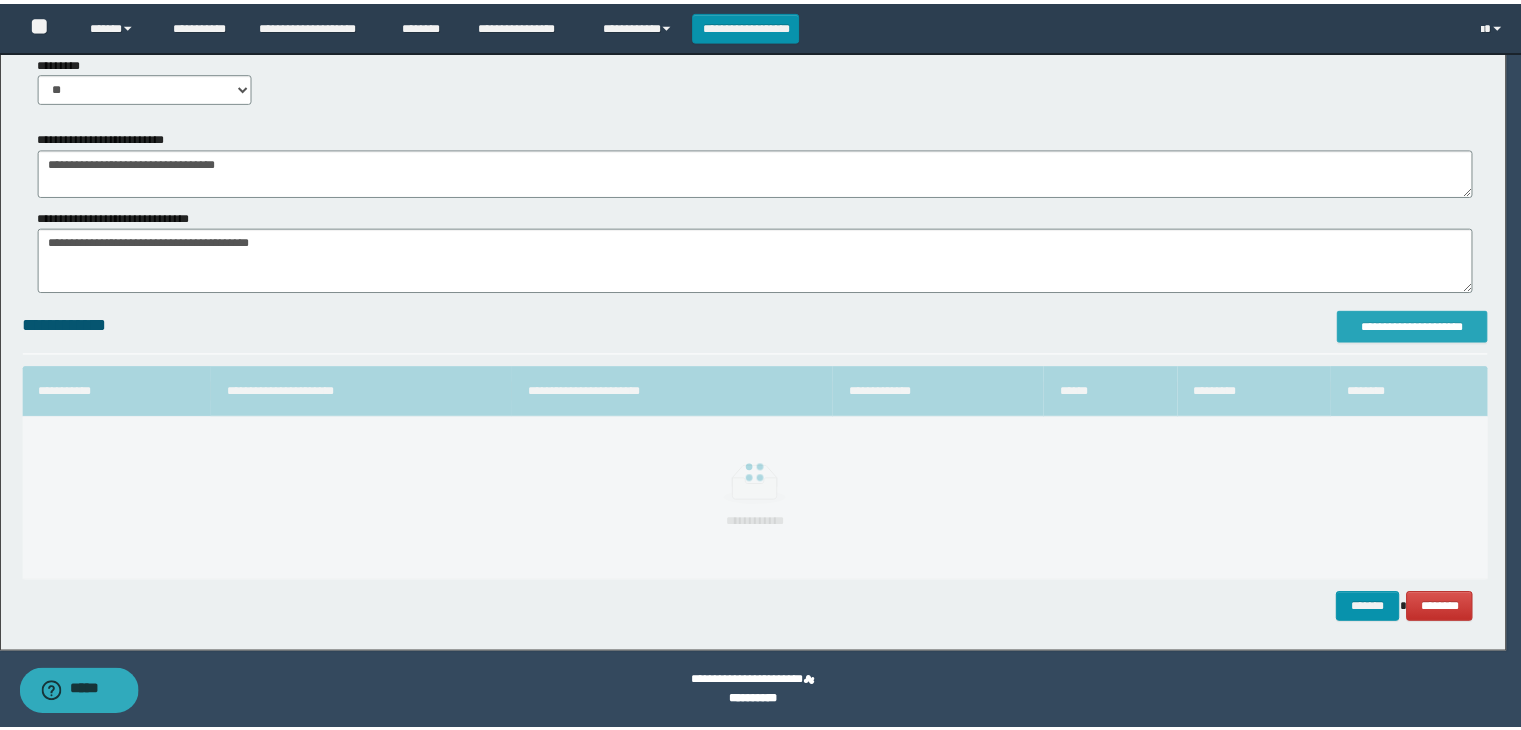 scroll, scrollTop: 1106, scrollLeft: 0, axis: vertical 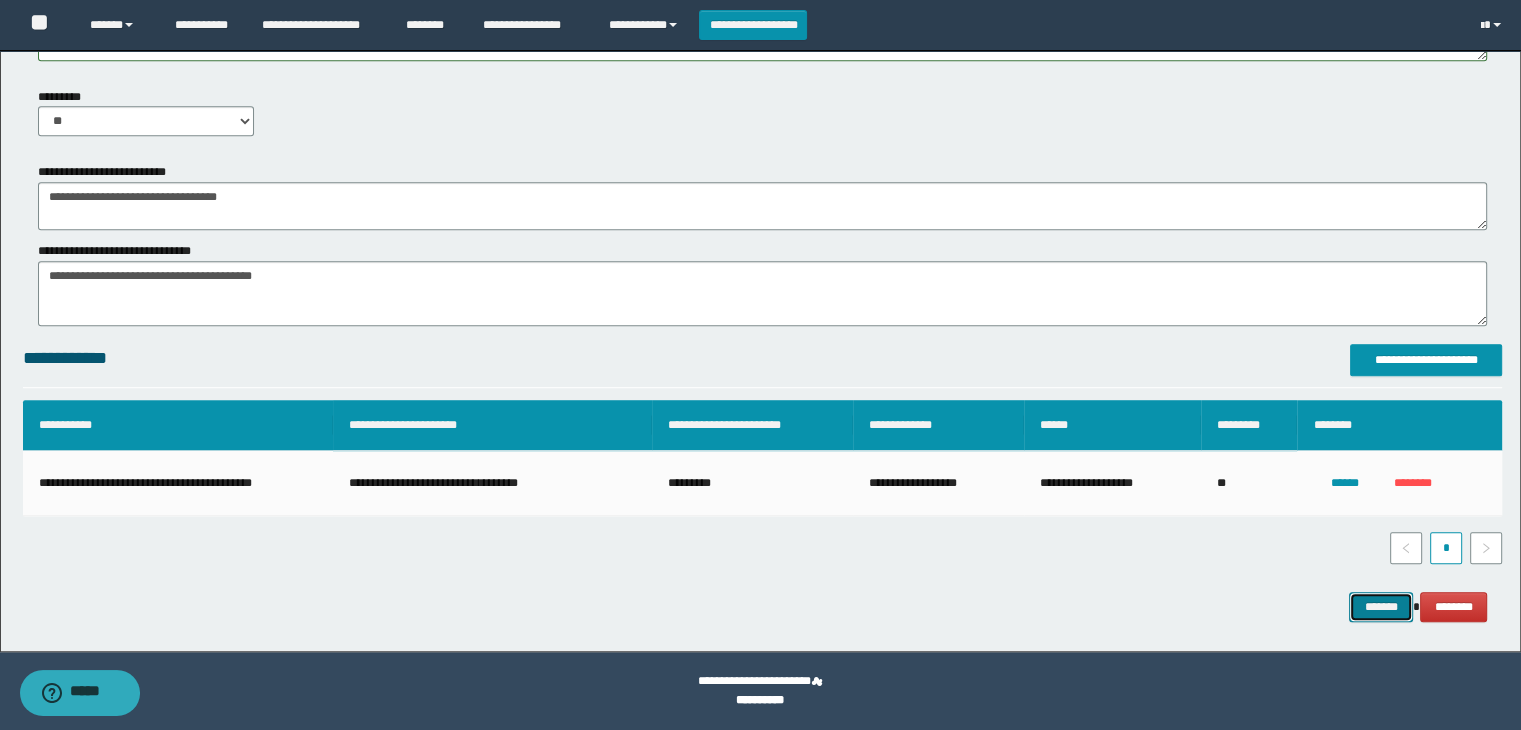 click on "*******" at bounding box center (1381, 607) 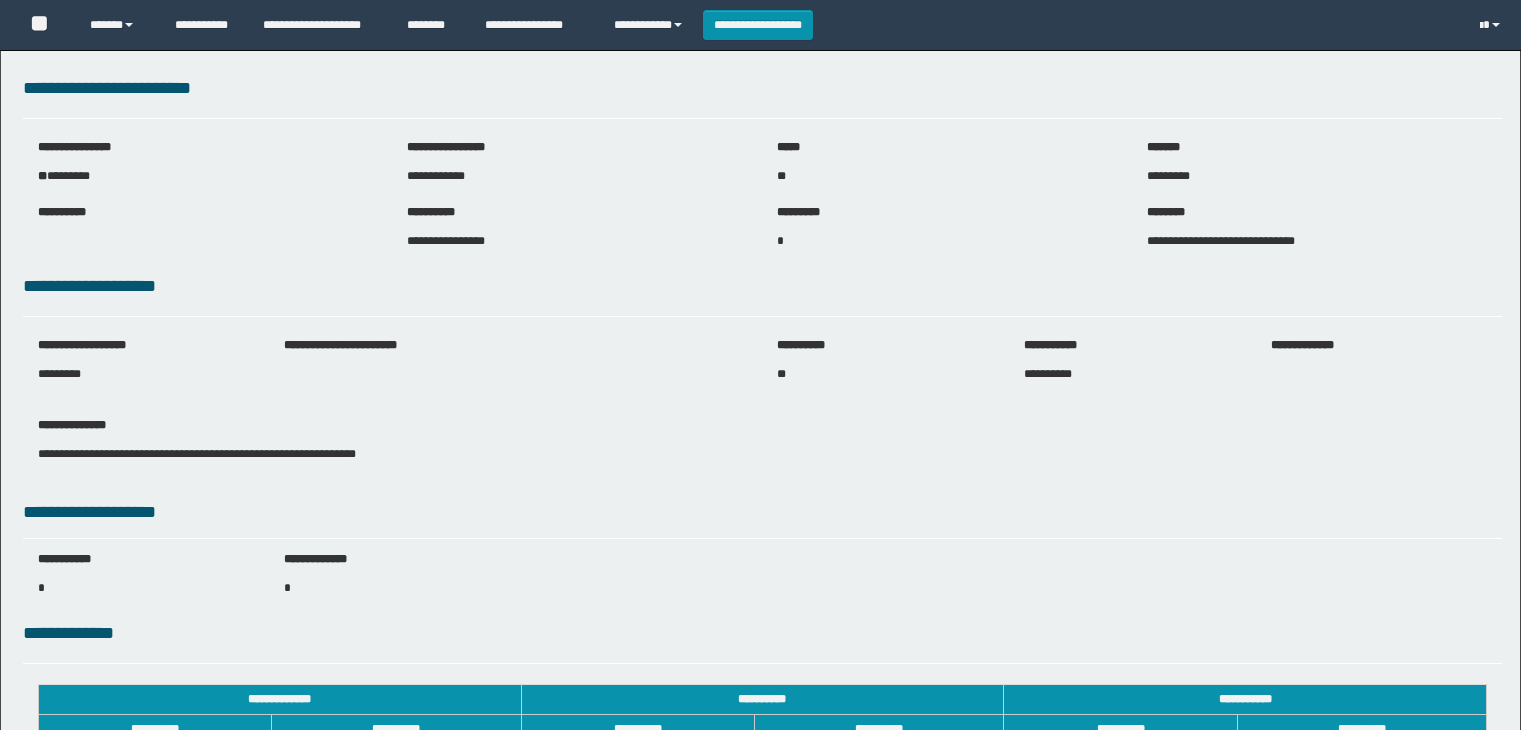 scroll, scrollTop: 238, scrollLeft: 0, axis: vertical 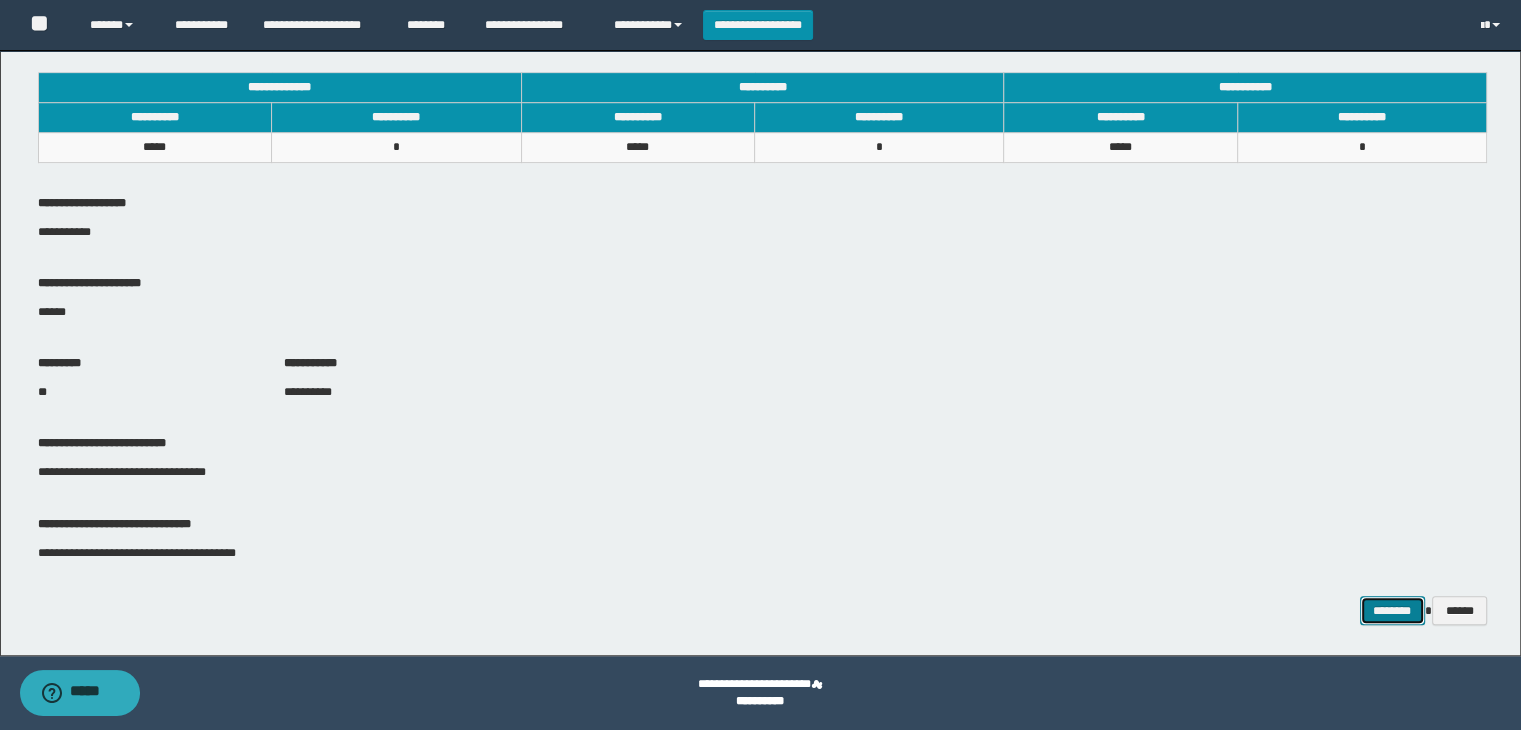 click on "********" at bounding box center (1392, 611) 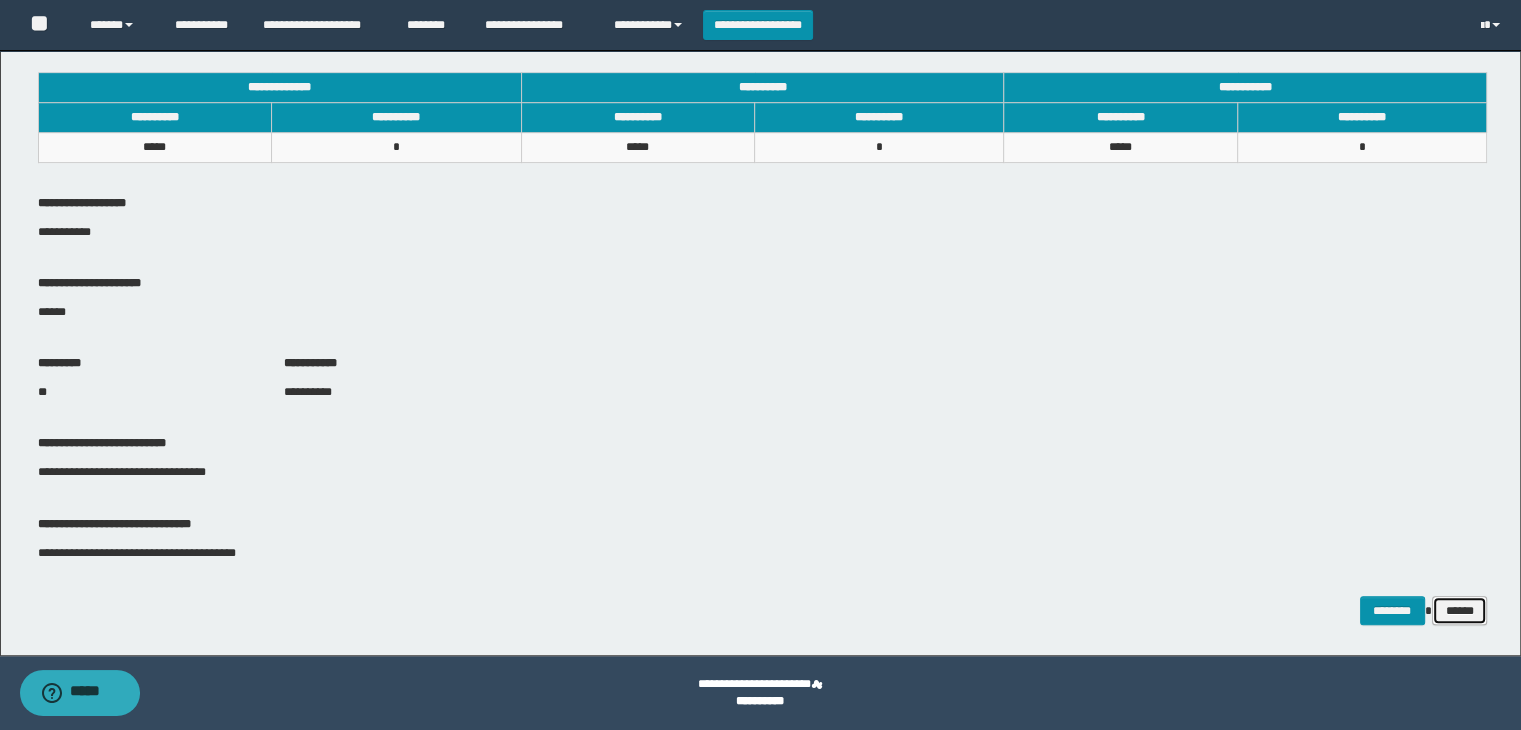 click on "******" at bounding box center [1460, 611] 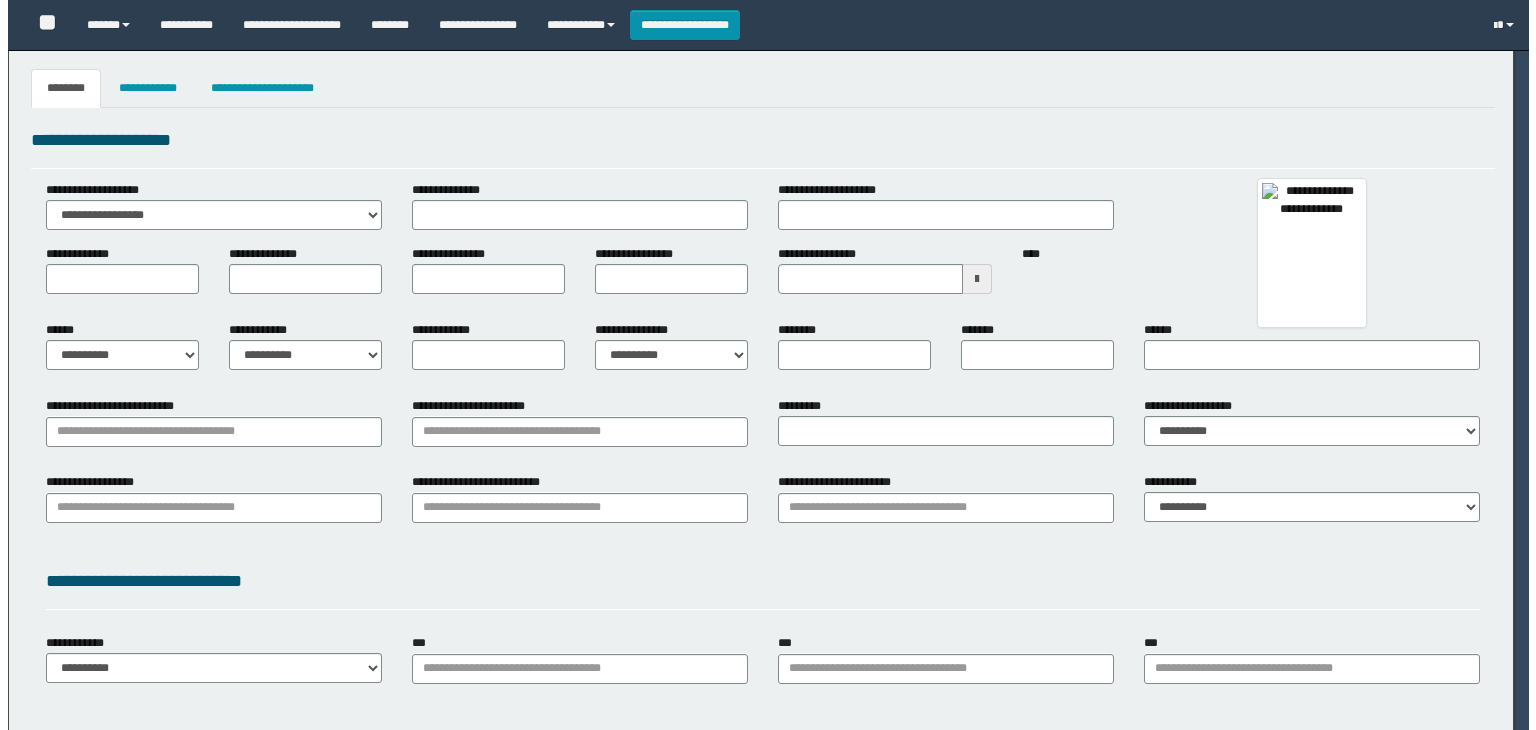 scroll, scrollTop: 0, scrollLeft: 0, axis: both 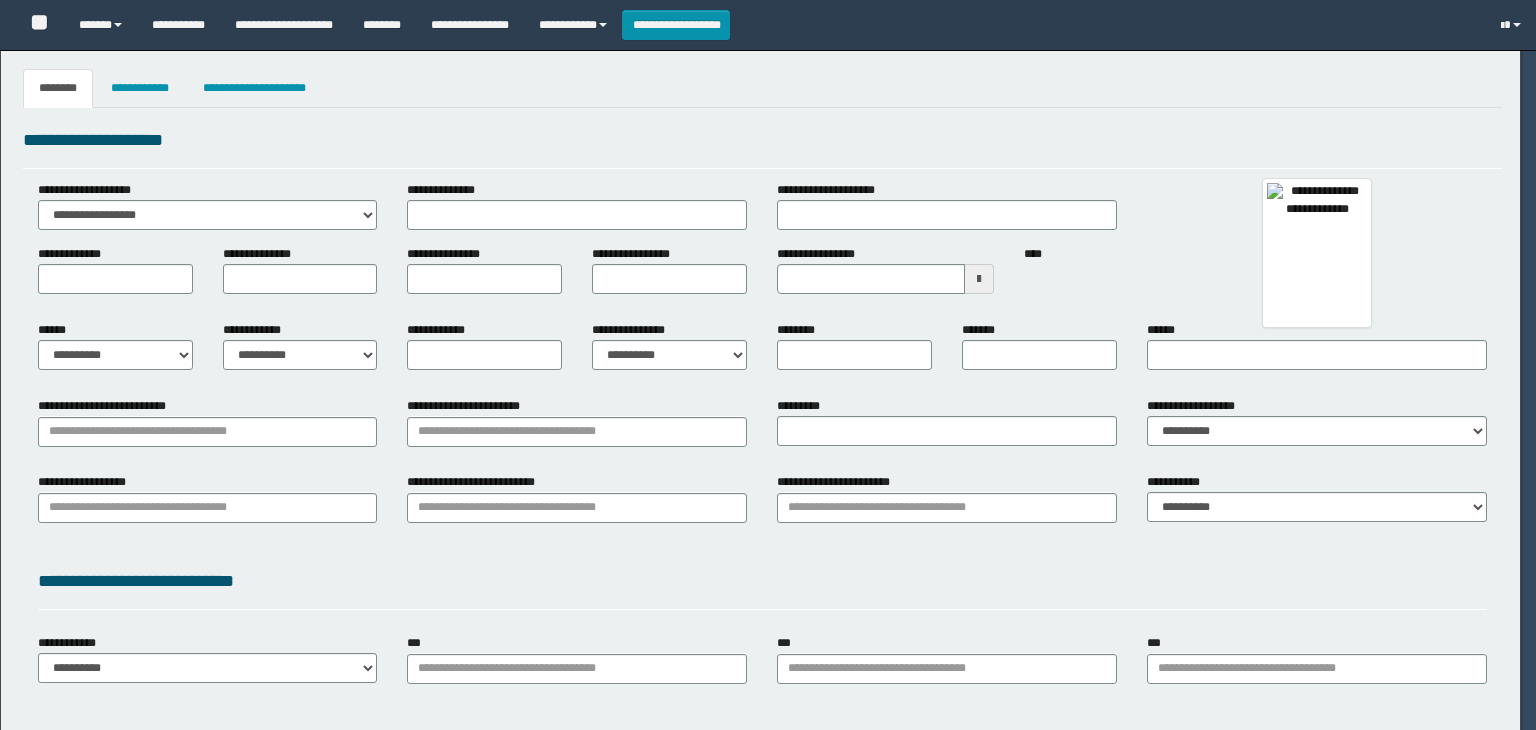 select on "***" 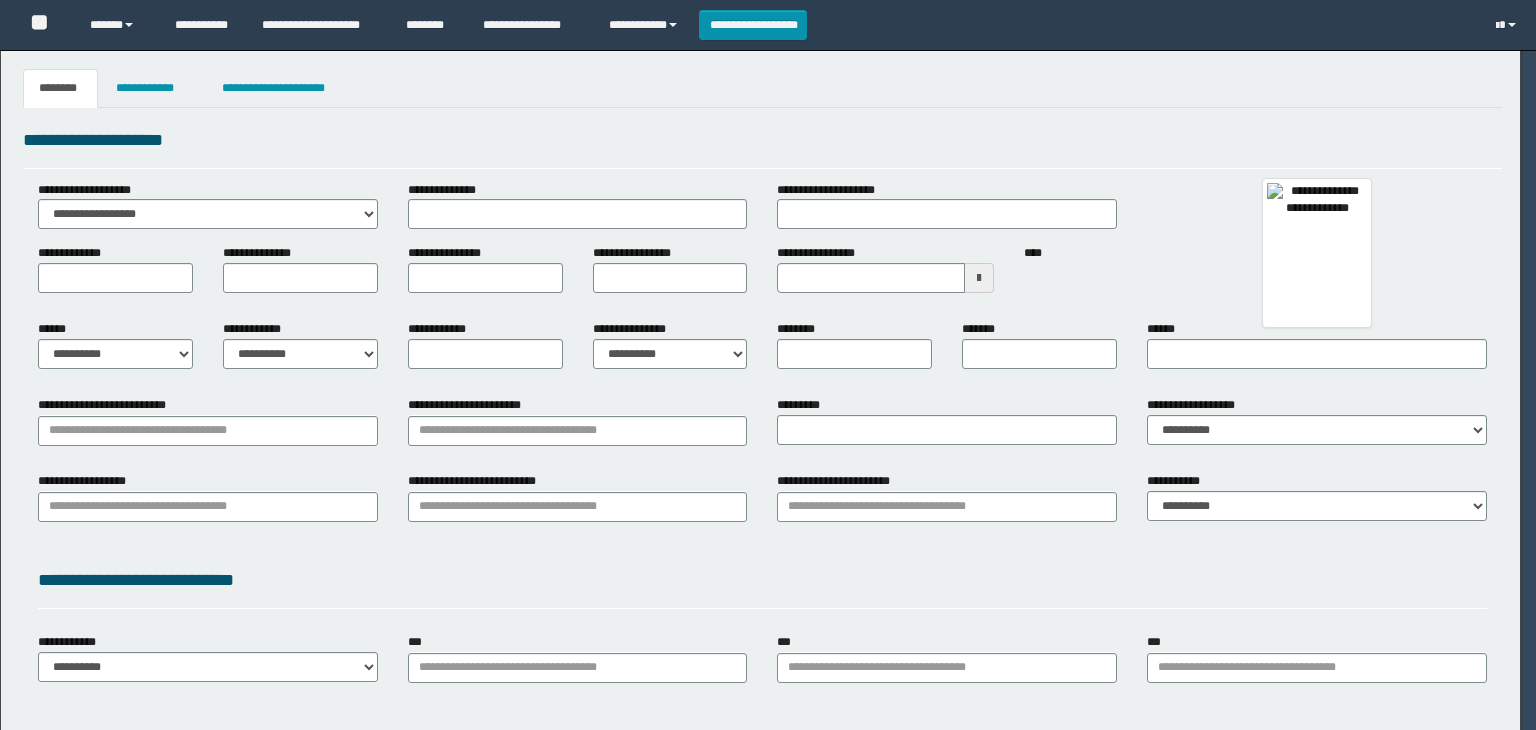 type on "**********" 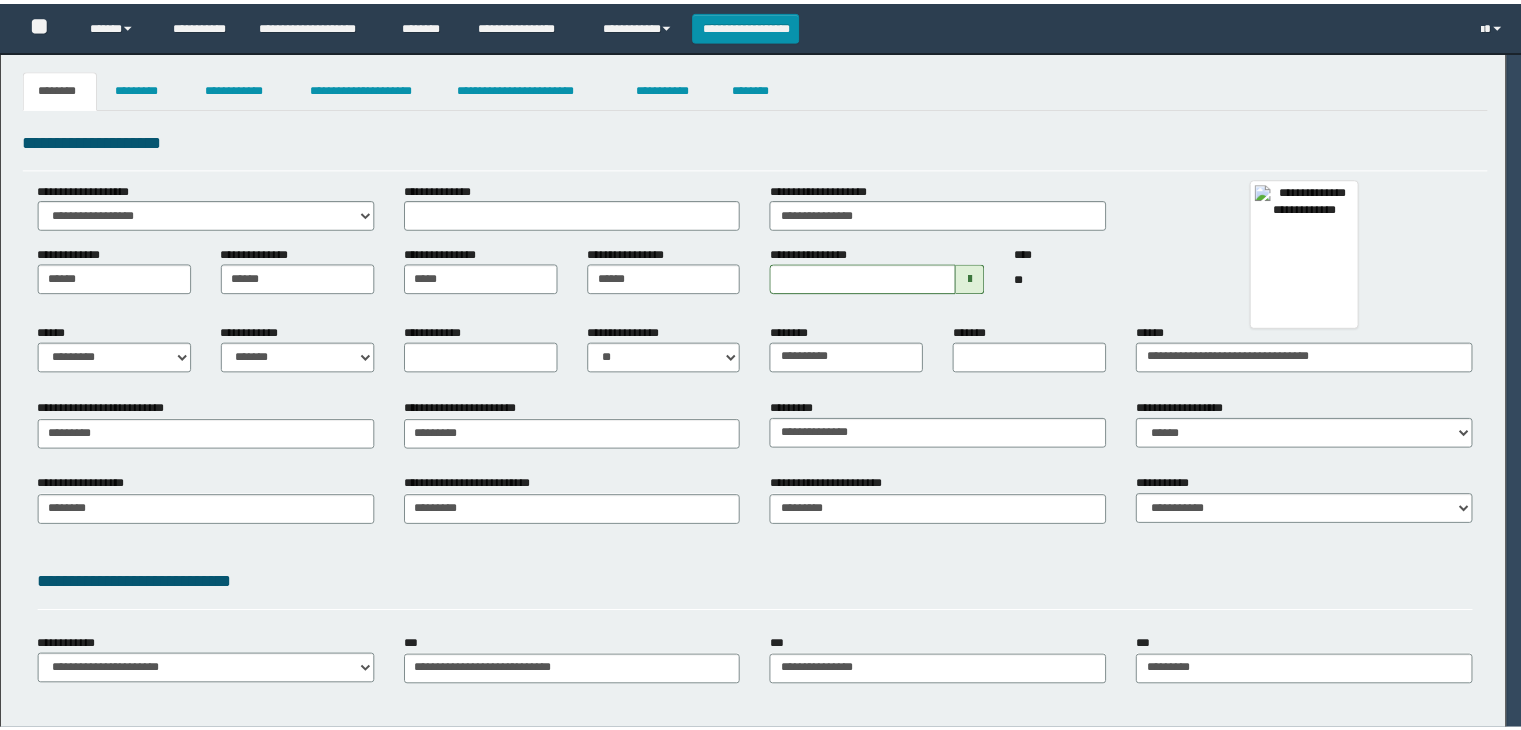 scroll, scrollTop: 0, scrollLeft: 0, axis: both 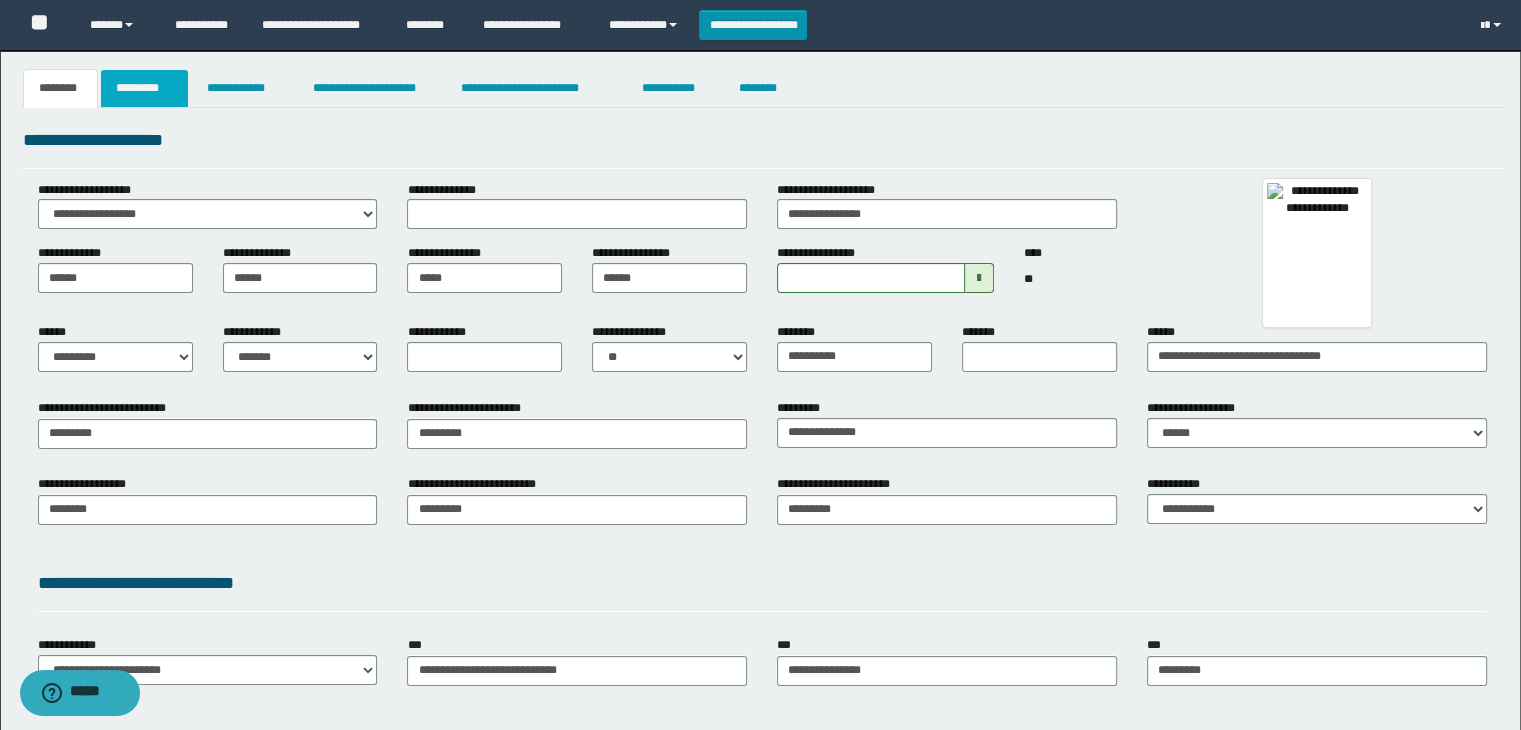 click on "*********" at bounding box center [144, 88] 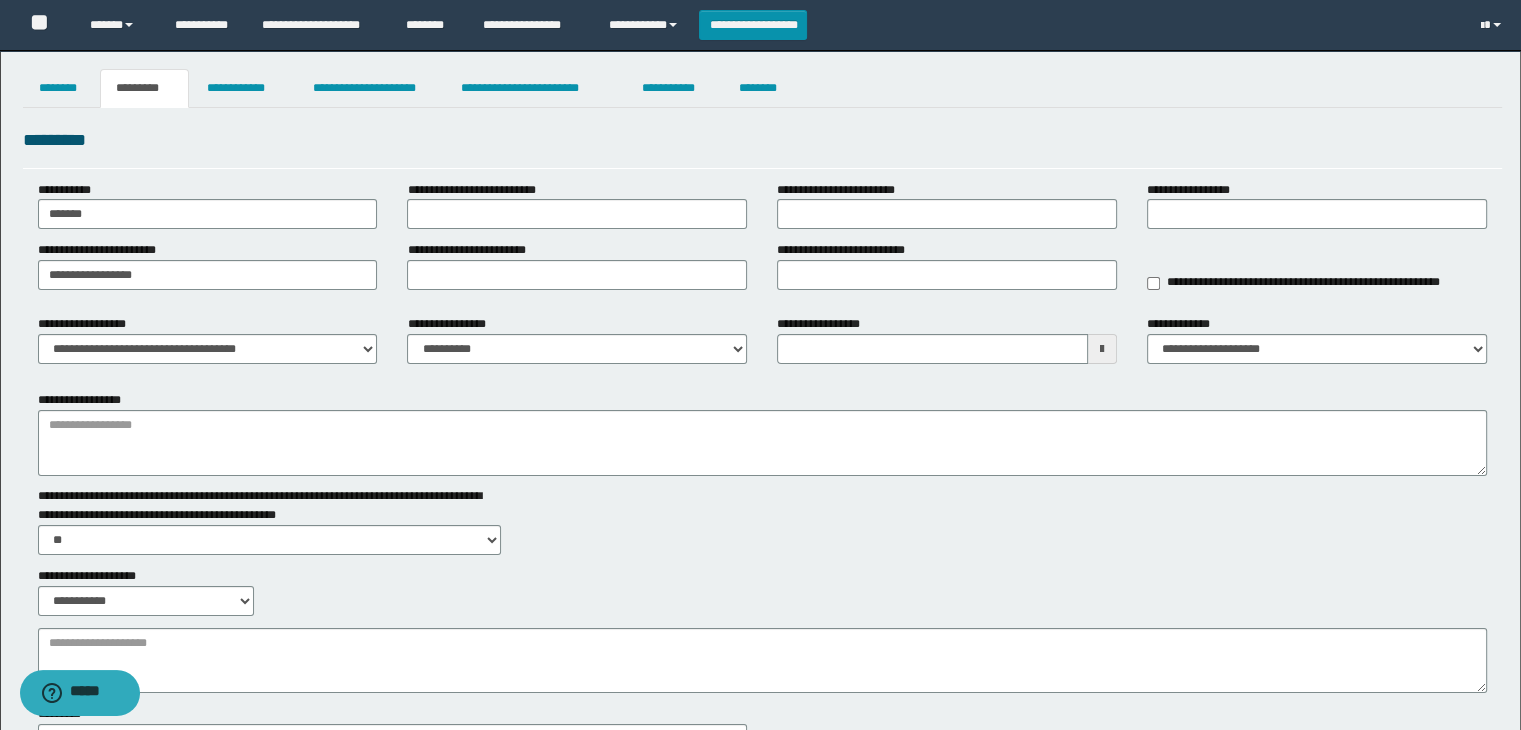 scroll, scrollTop: 100, scrollLeft: 0, axis: vertical 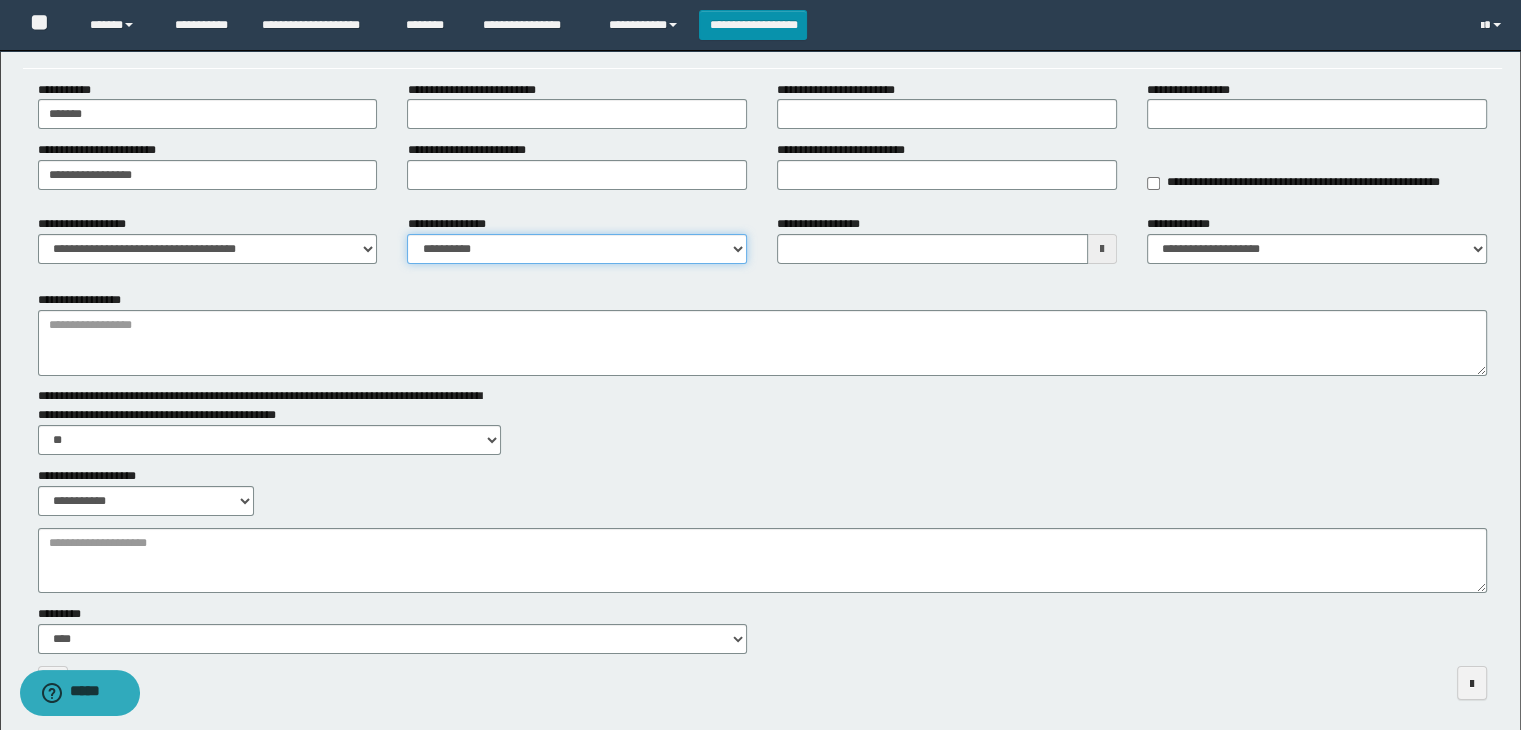 click on "**********" at bounding box center [577, 249] 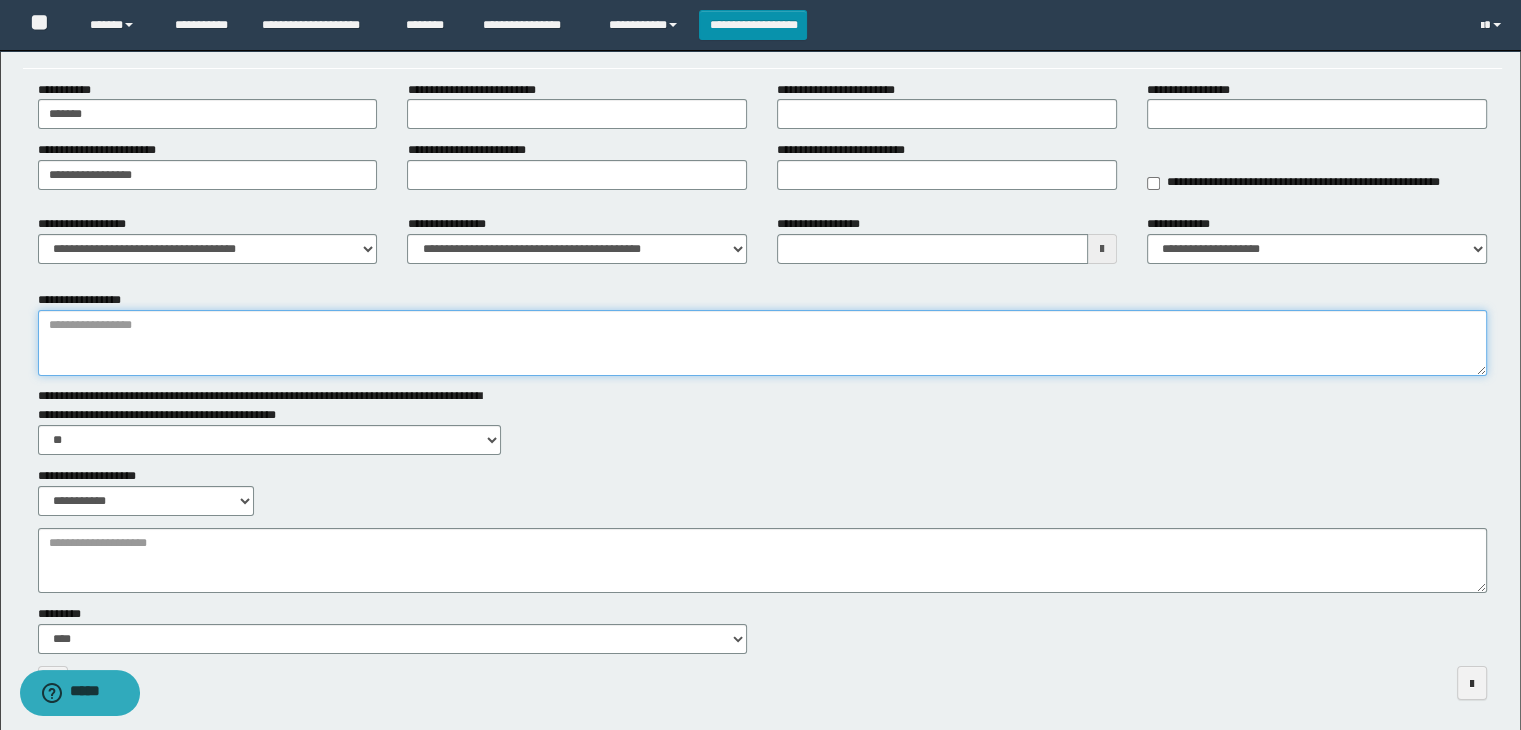 click on "**********" at bounding box center (763, 343) 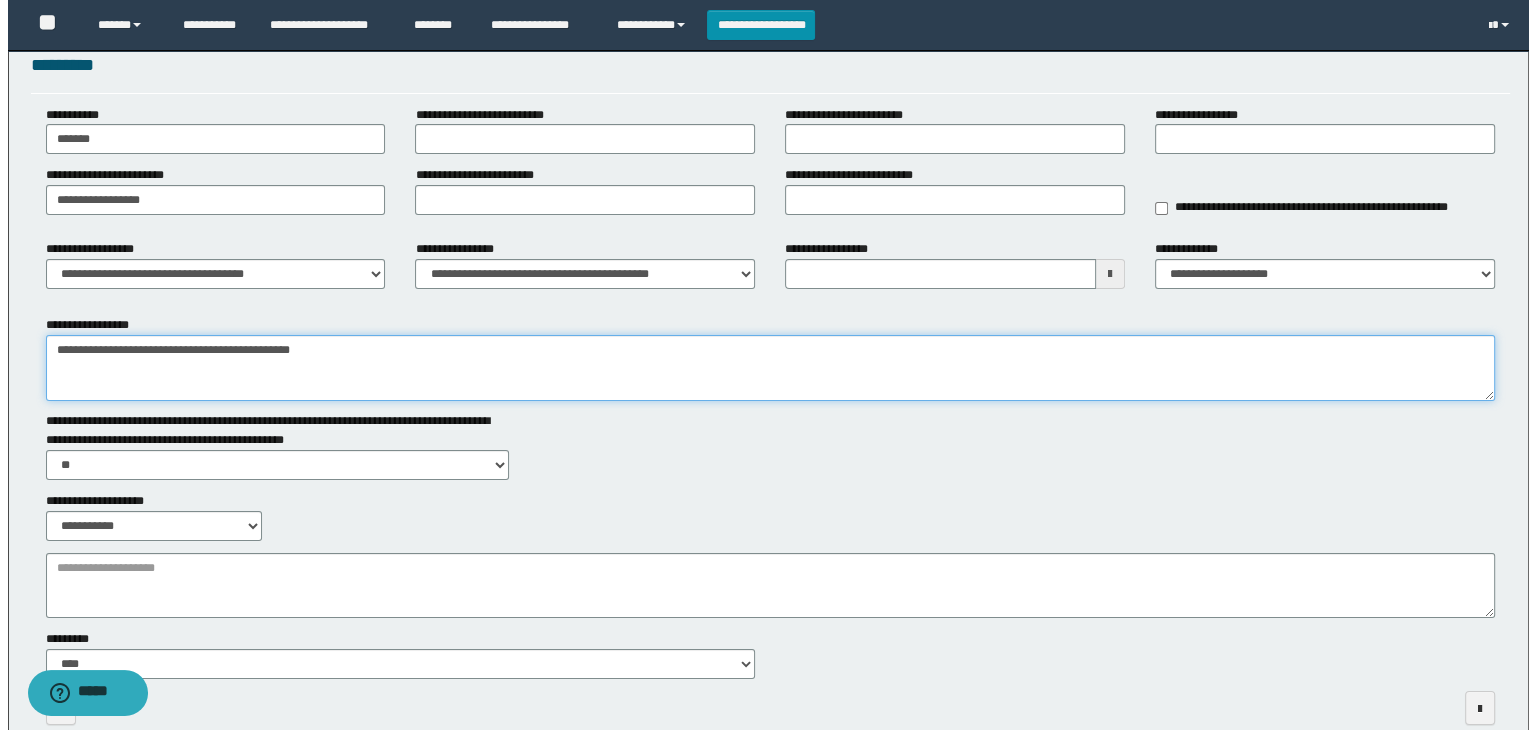 scroll, scrollTop: 0, scrollLeft: 0, axis: both 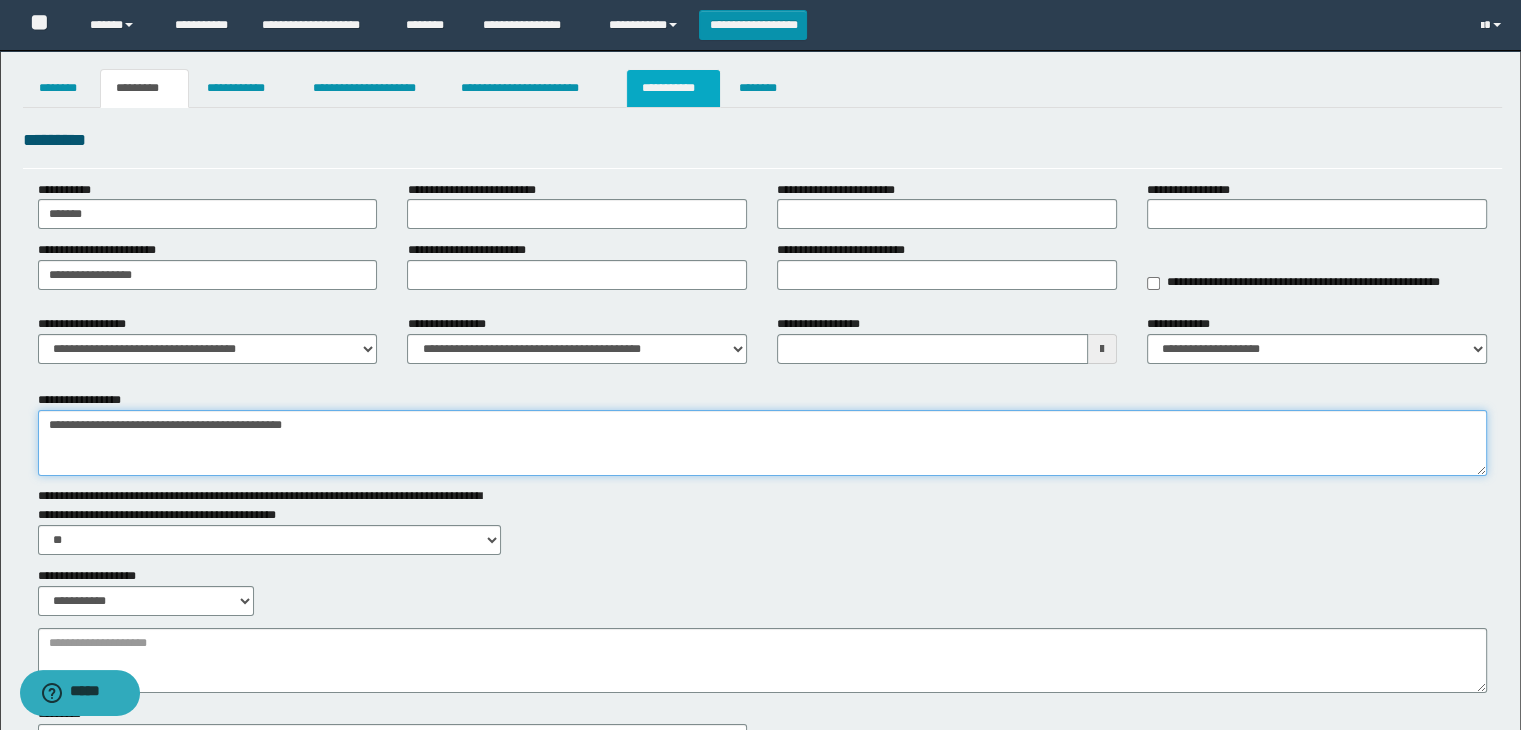type on "**********" 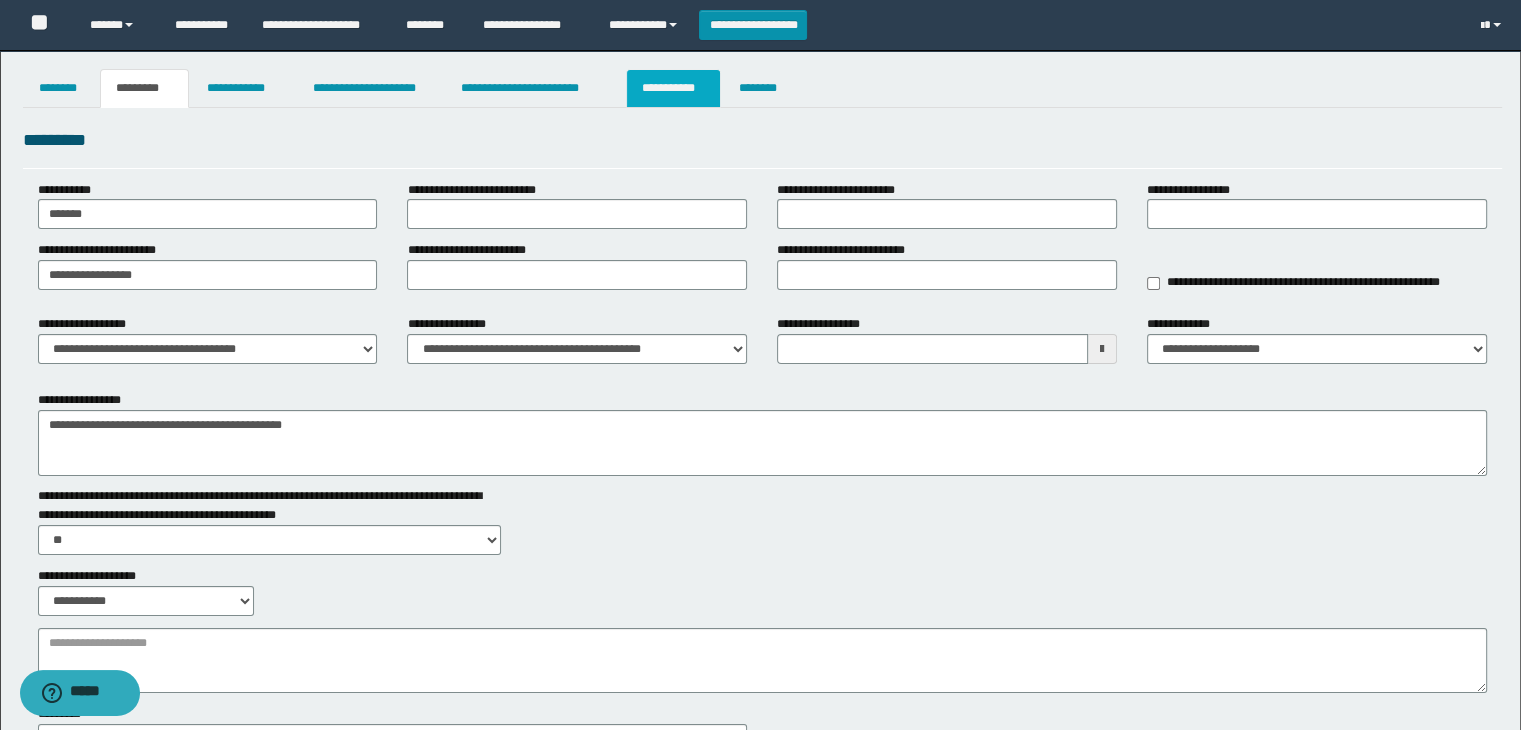 click on "**********" at bounding box center (673, 88) 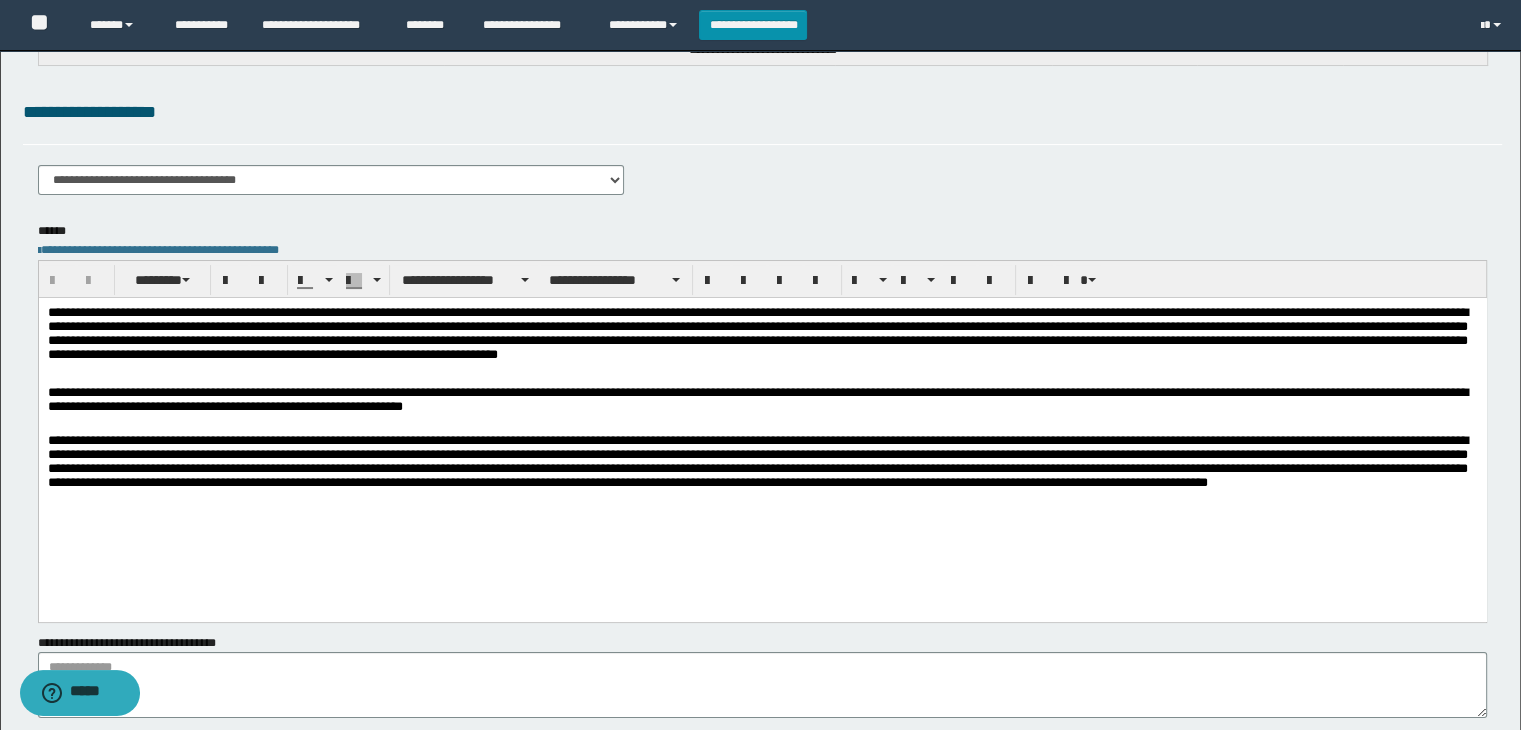 scroll, scrollTop: 300, scrollLeft: 0, axis: vertical 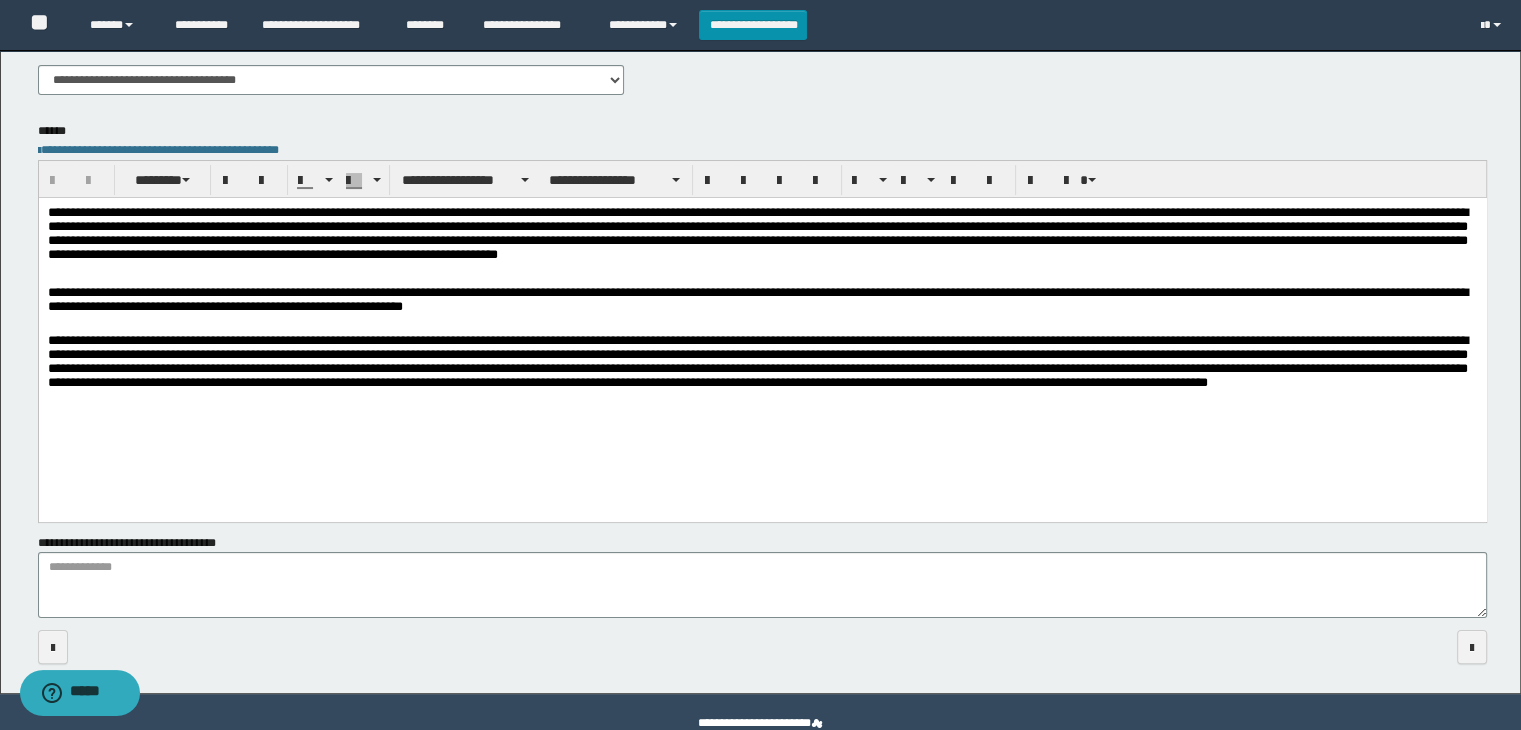 click on "**********" at bounding box center (762, 237) 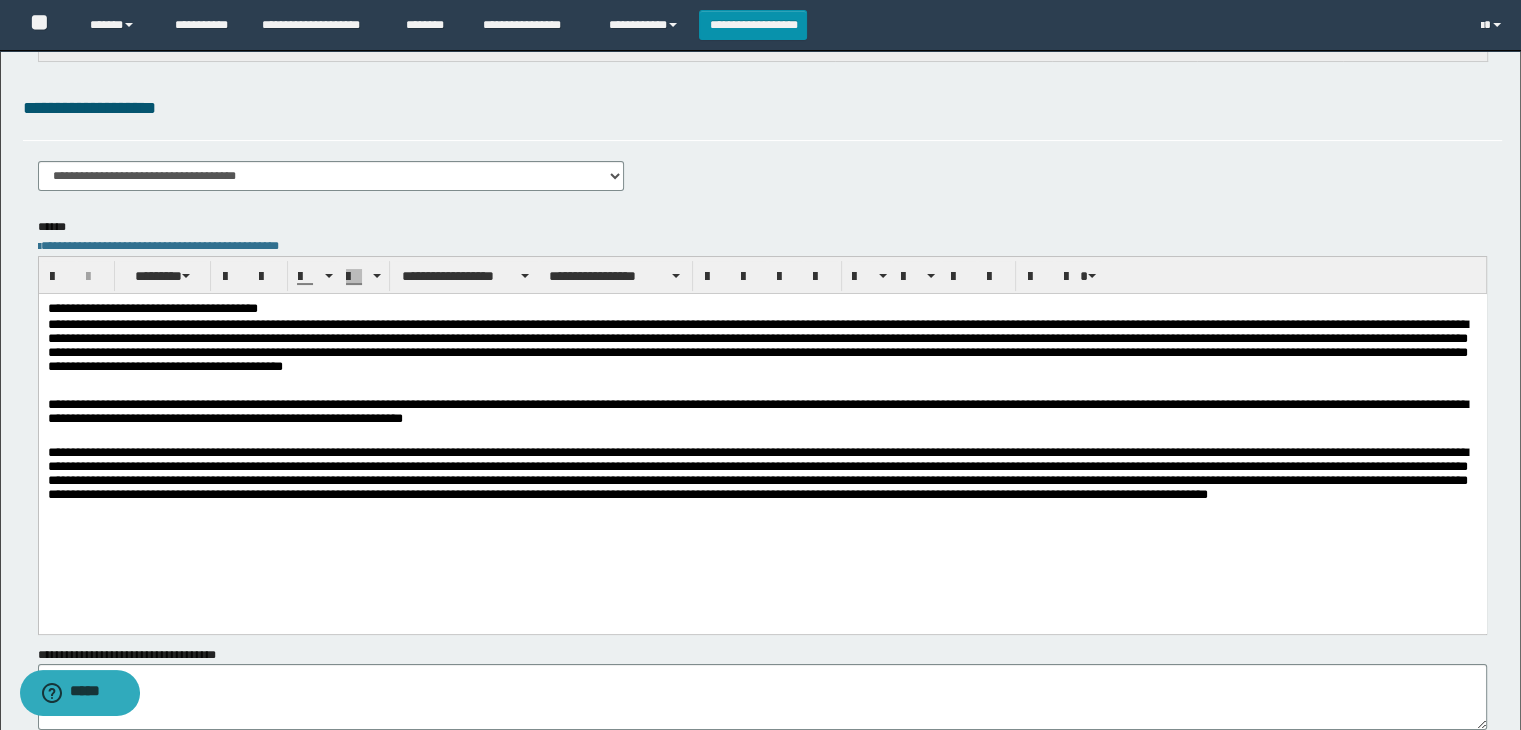 scroll, scrollTop: 200, scrollLeft: 0, axis: vertical 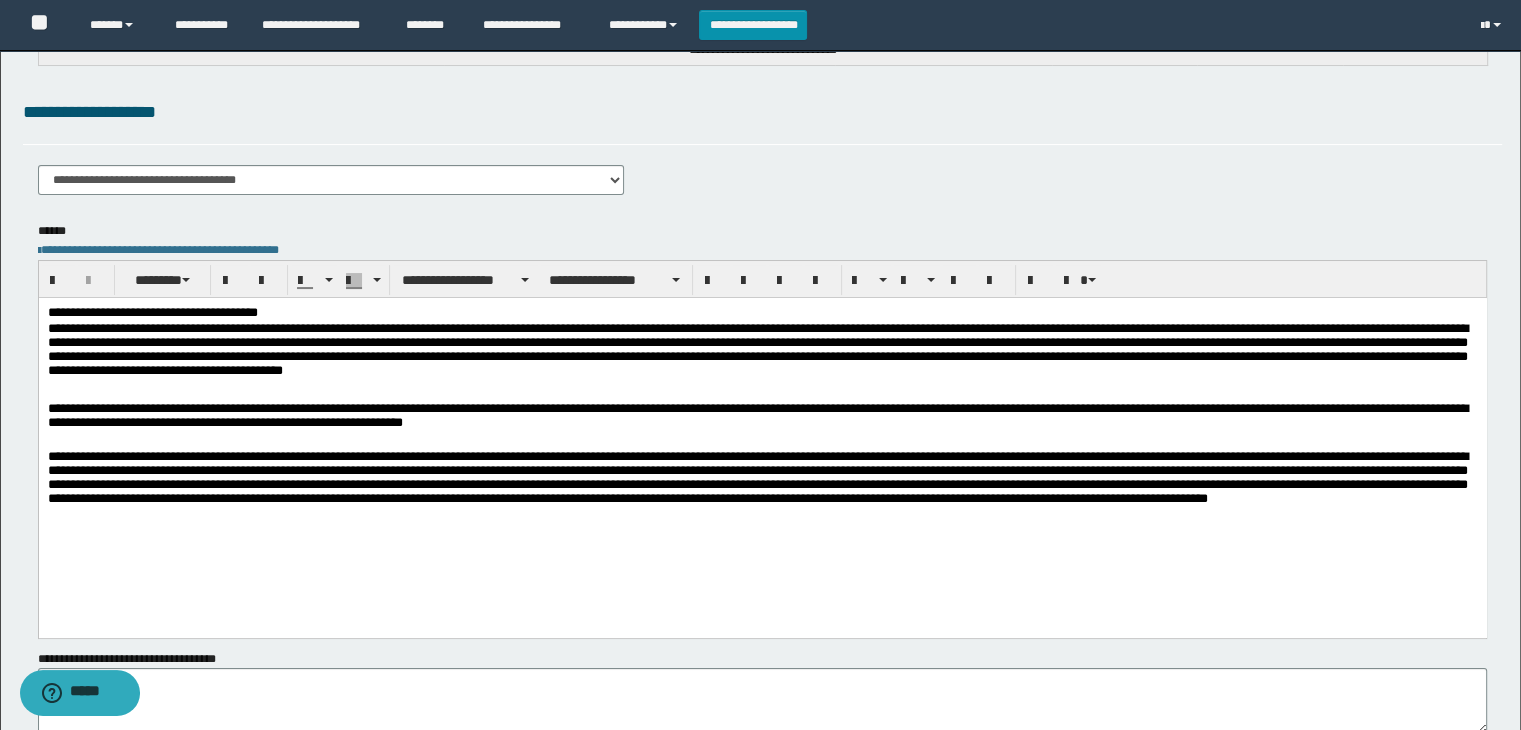 click on "**********" at bounding box center (762, 353) 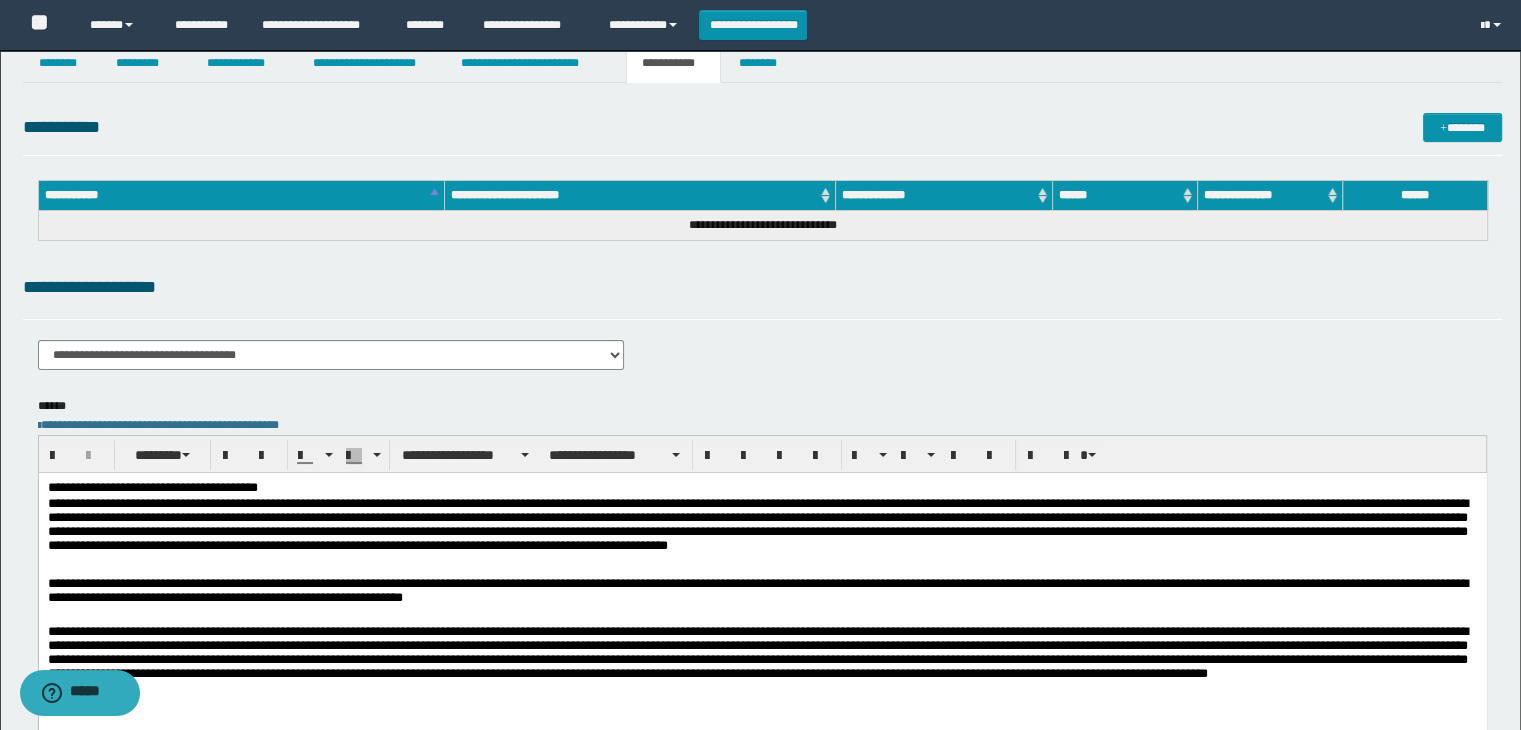 scroll, scrollTop: 0, scrollLeft: 0, axis: both 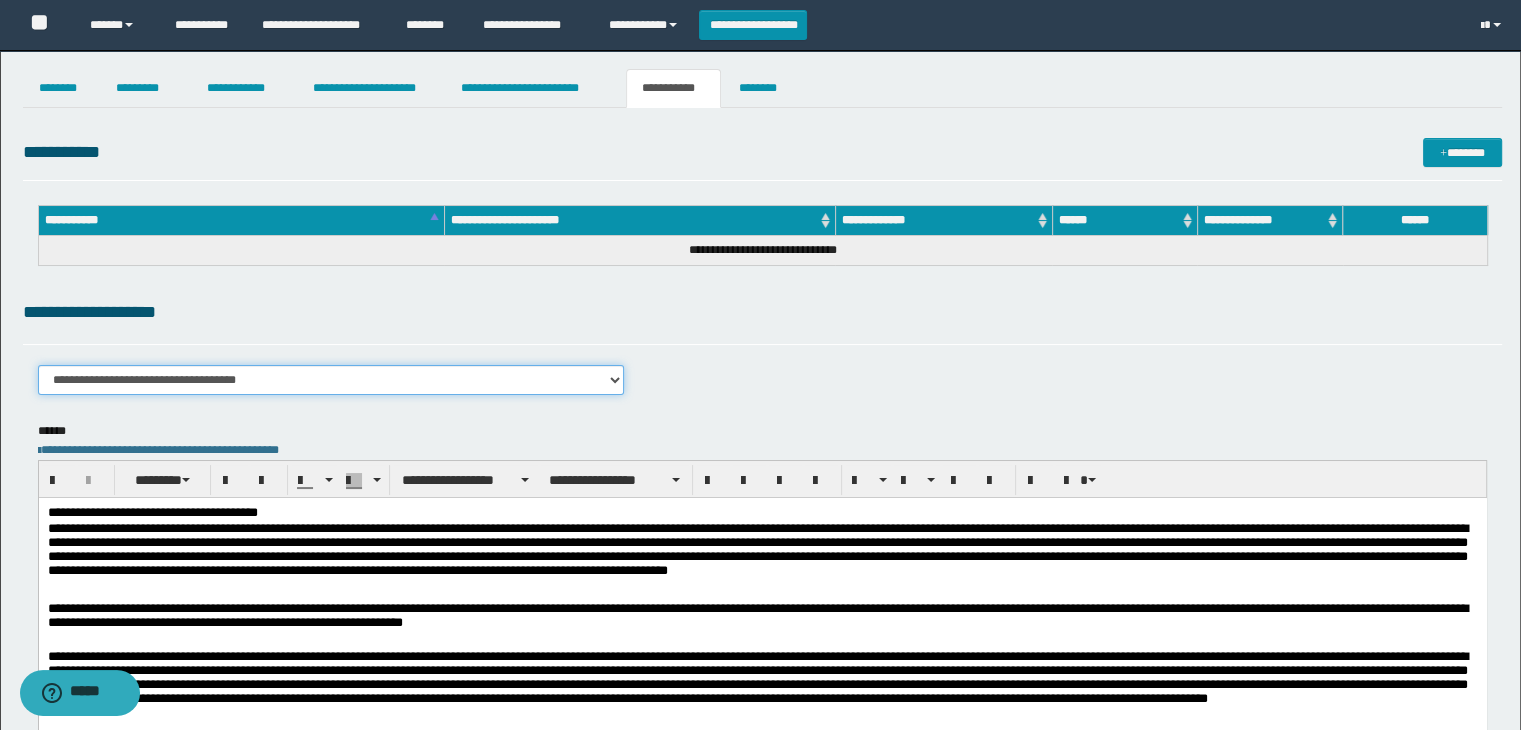 click on "**********" at bounding box center [331, 380] 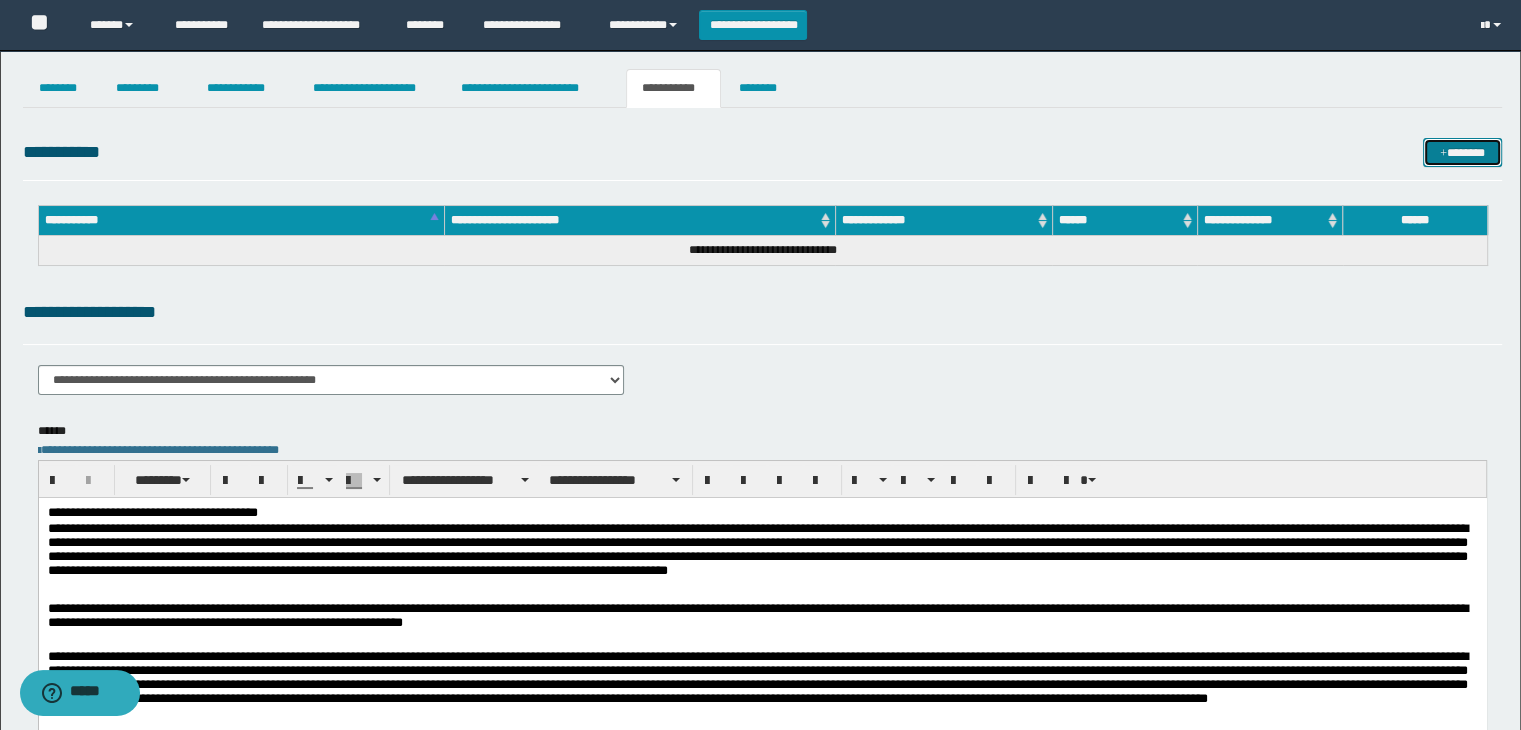 click on "*******" at bounding box center (1462, 153) 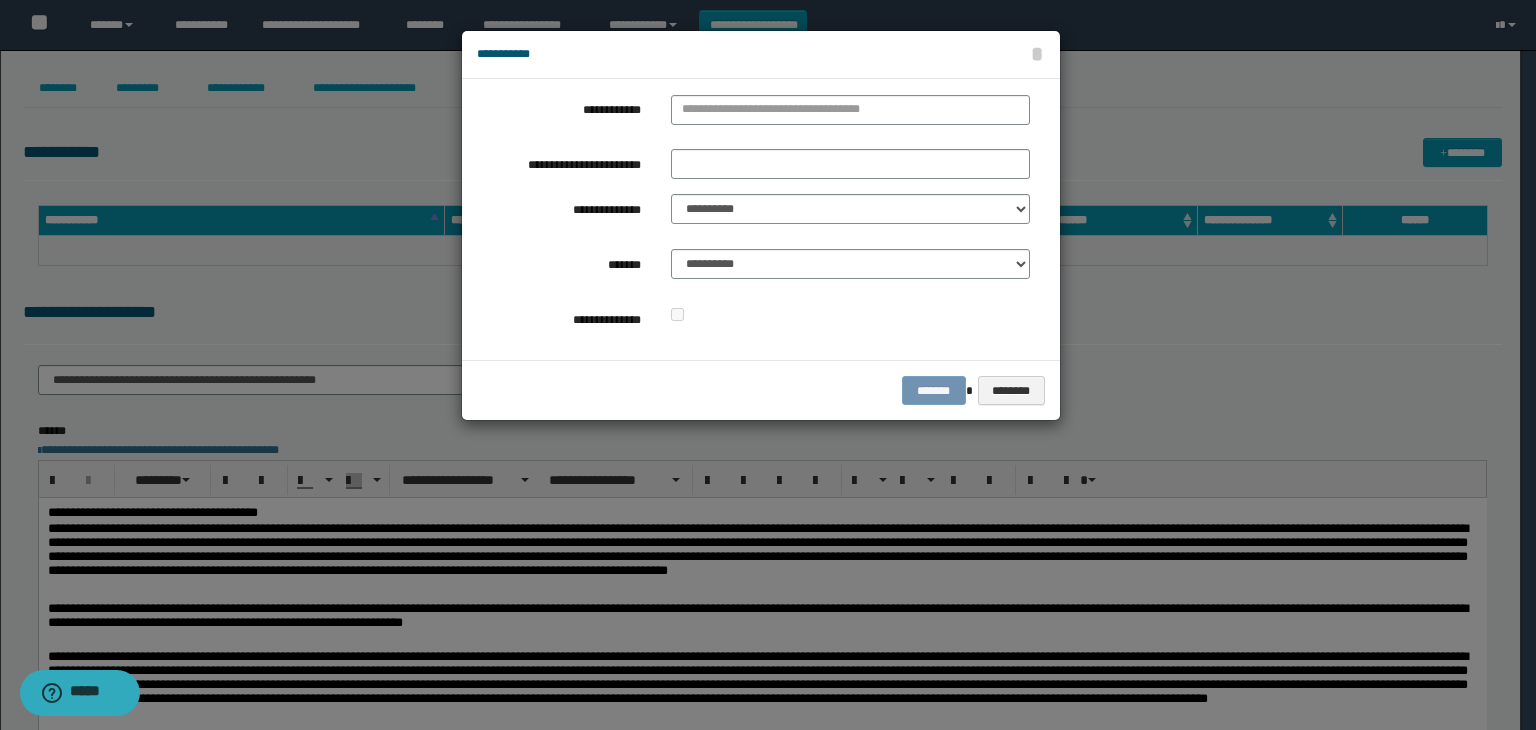 click at bounding box center (850, 114) 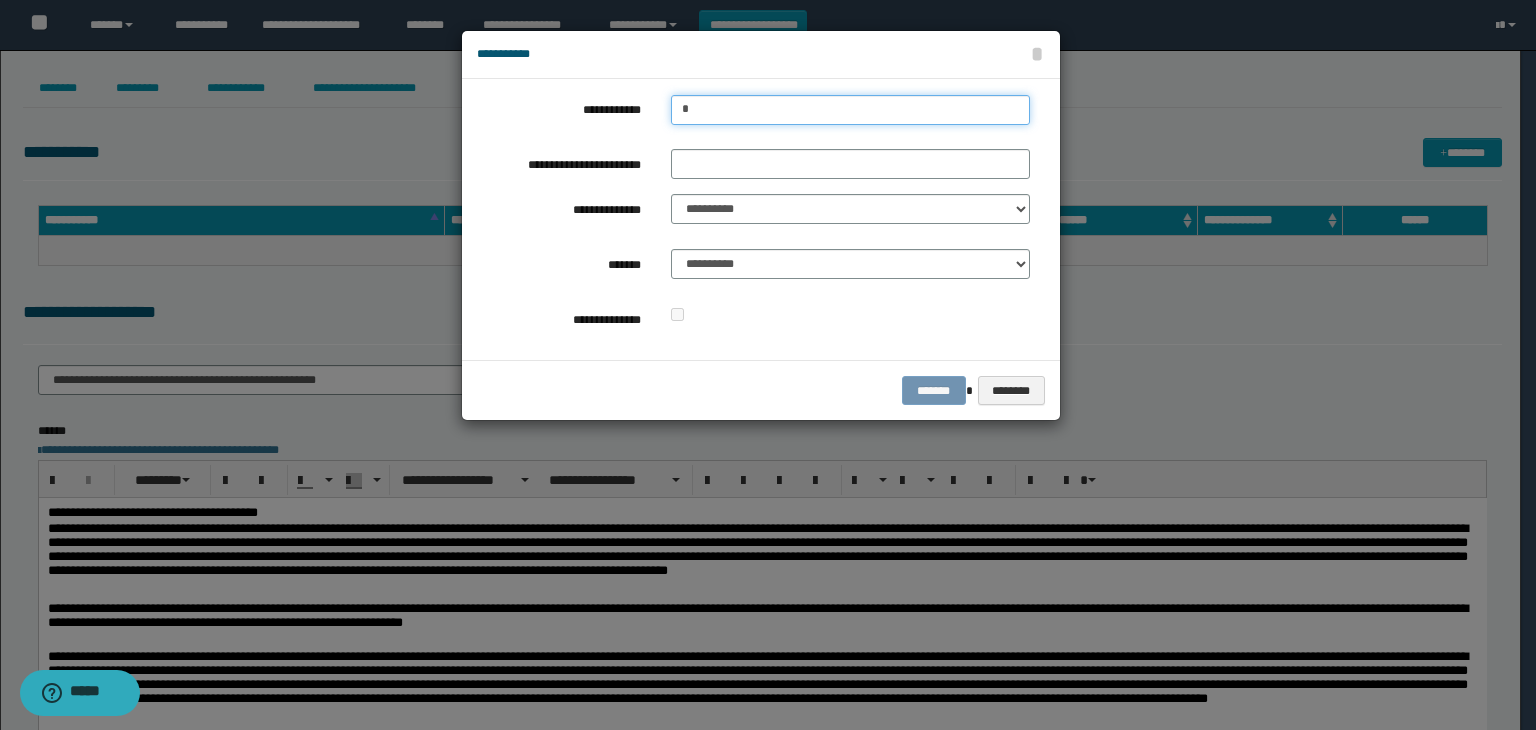 click on "*" at bounding box center [850, 110] 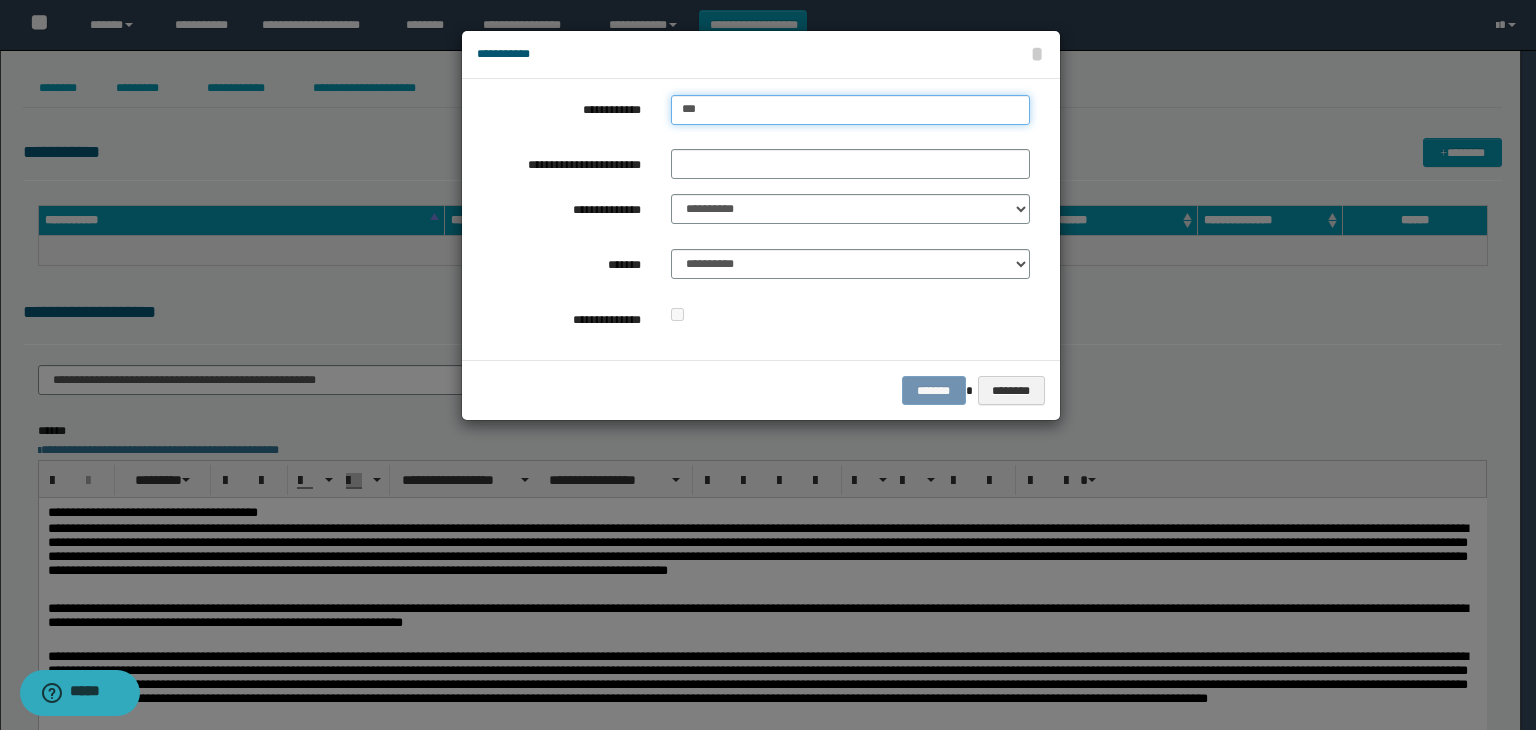 type on "****" 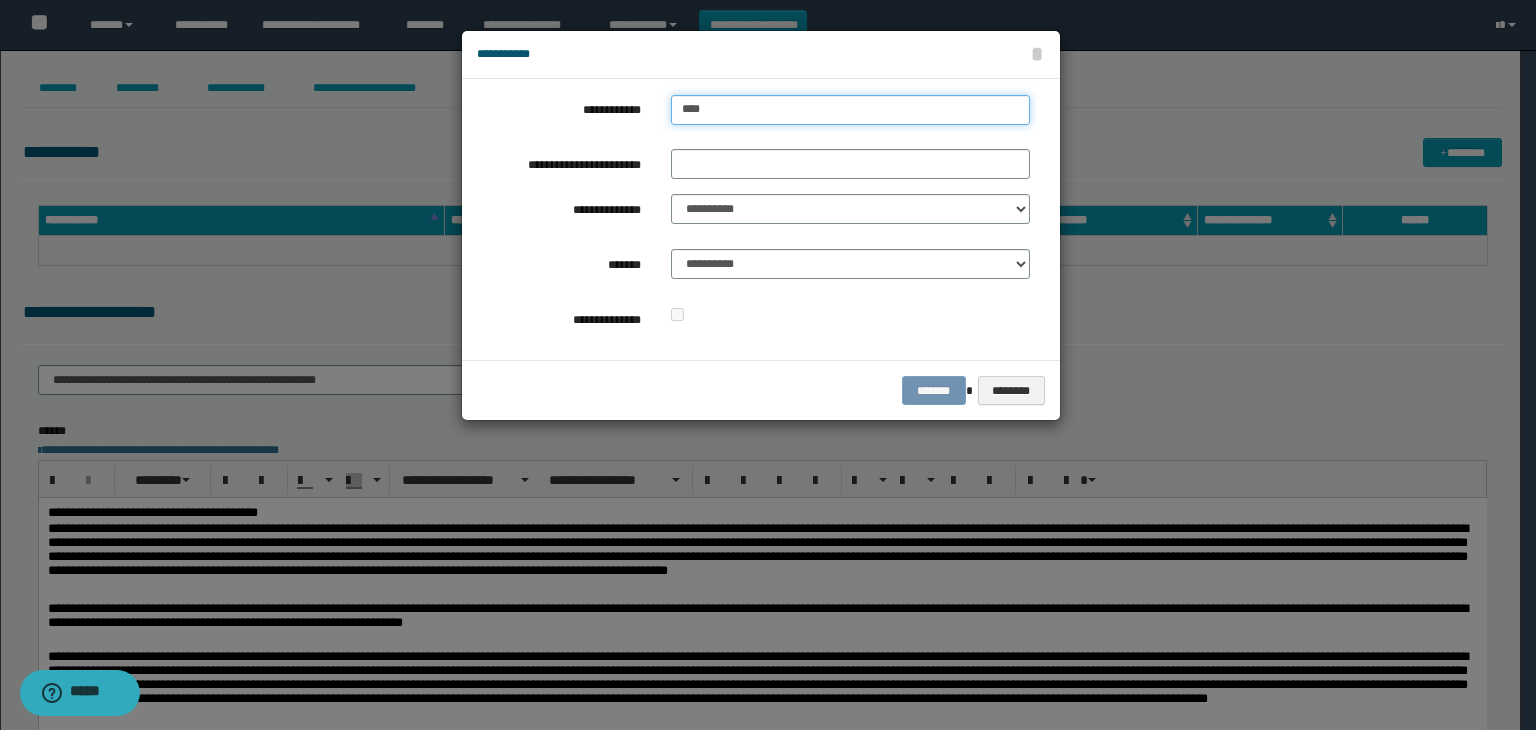 type on "****" 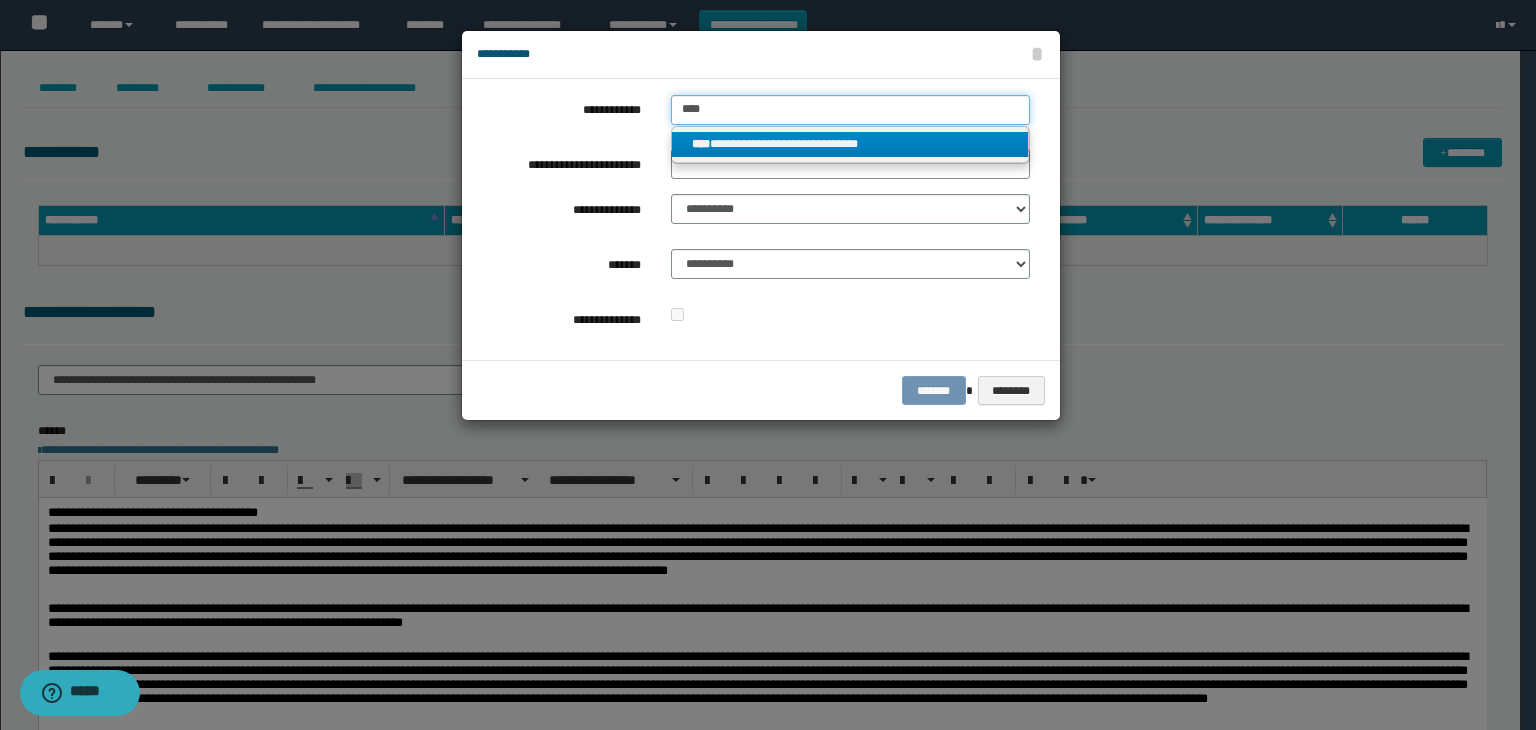 type on "****" 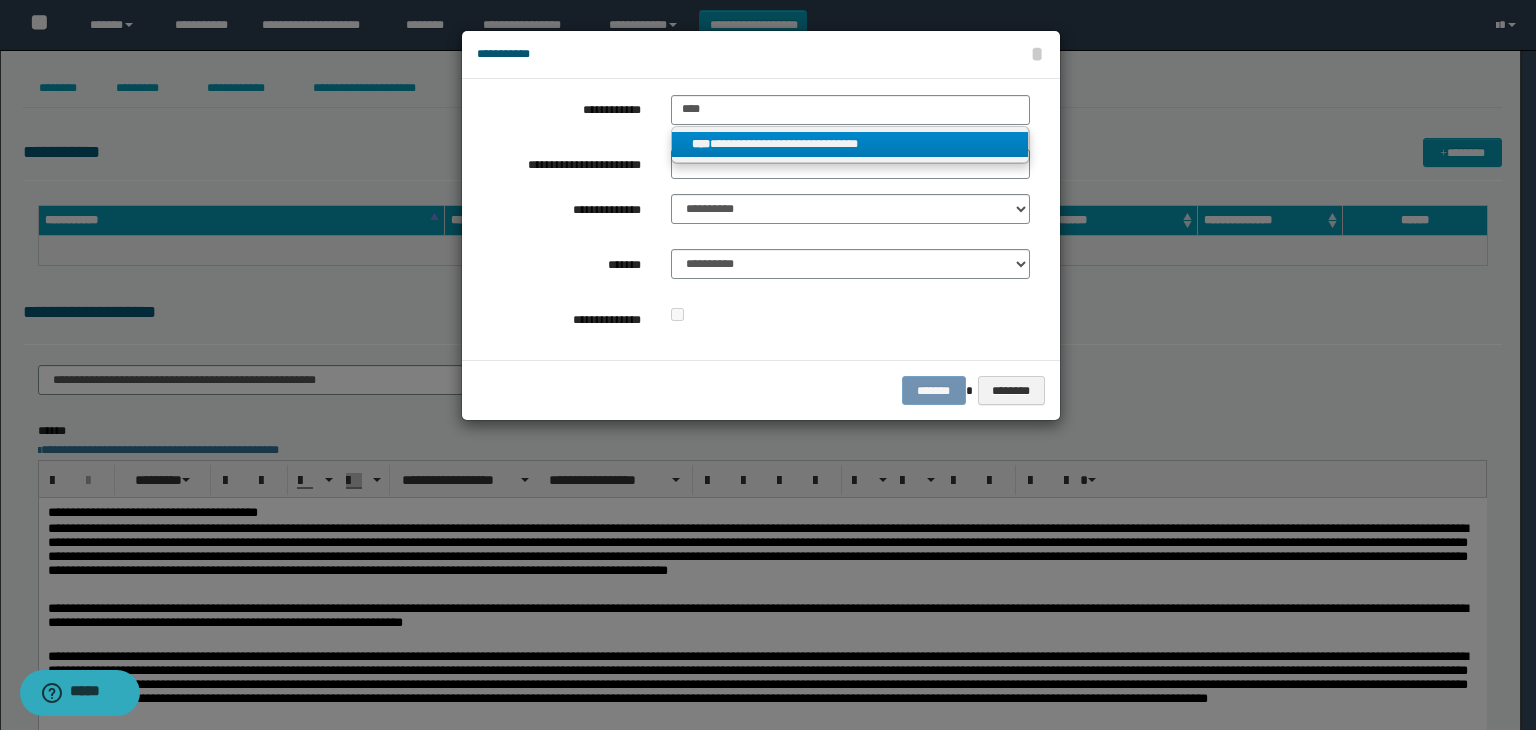 click on "**********" at bounding box center [850, 144] 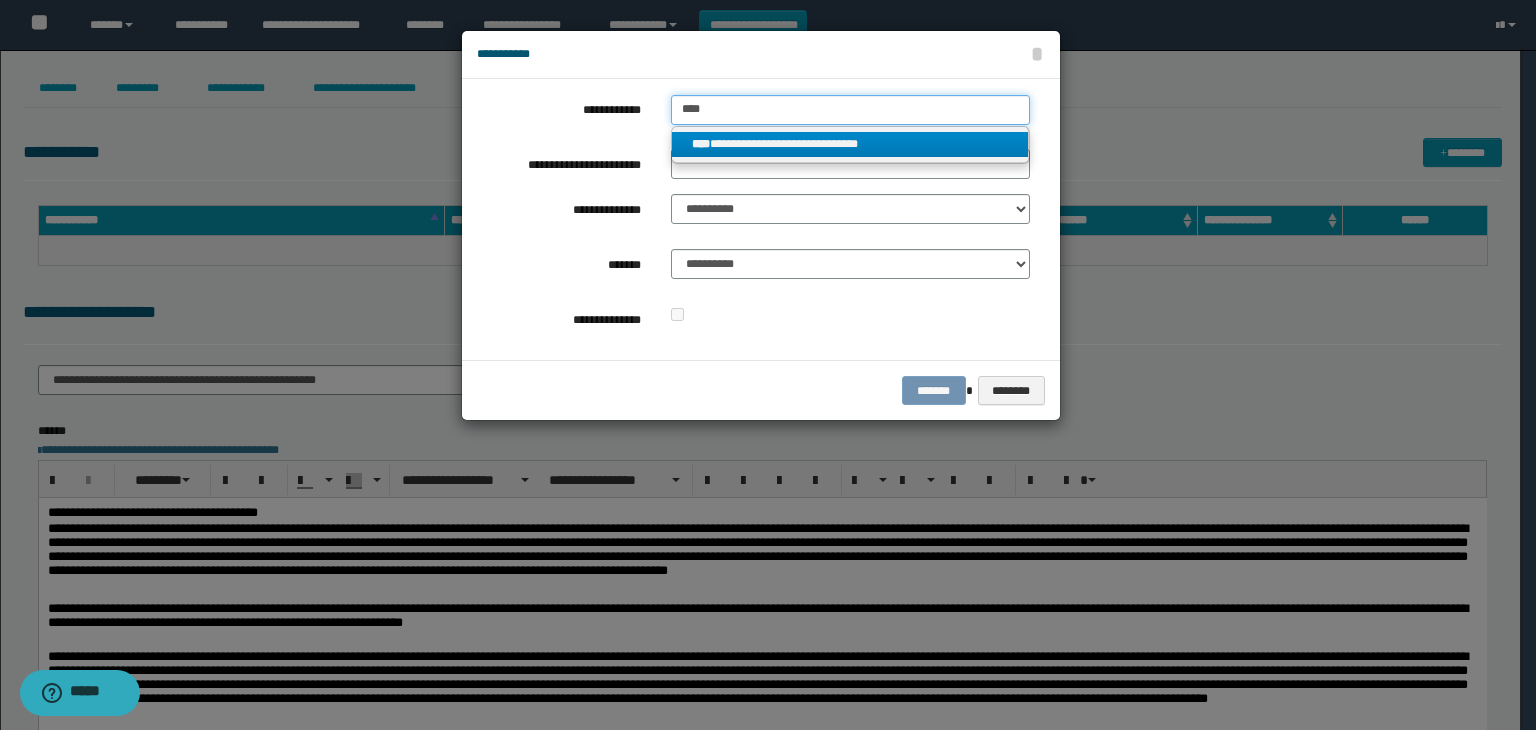 type 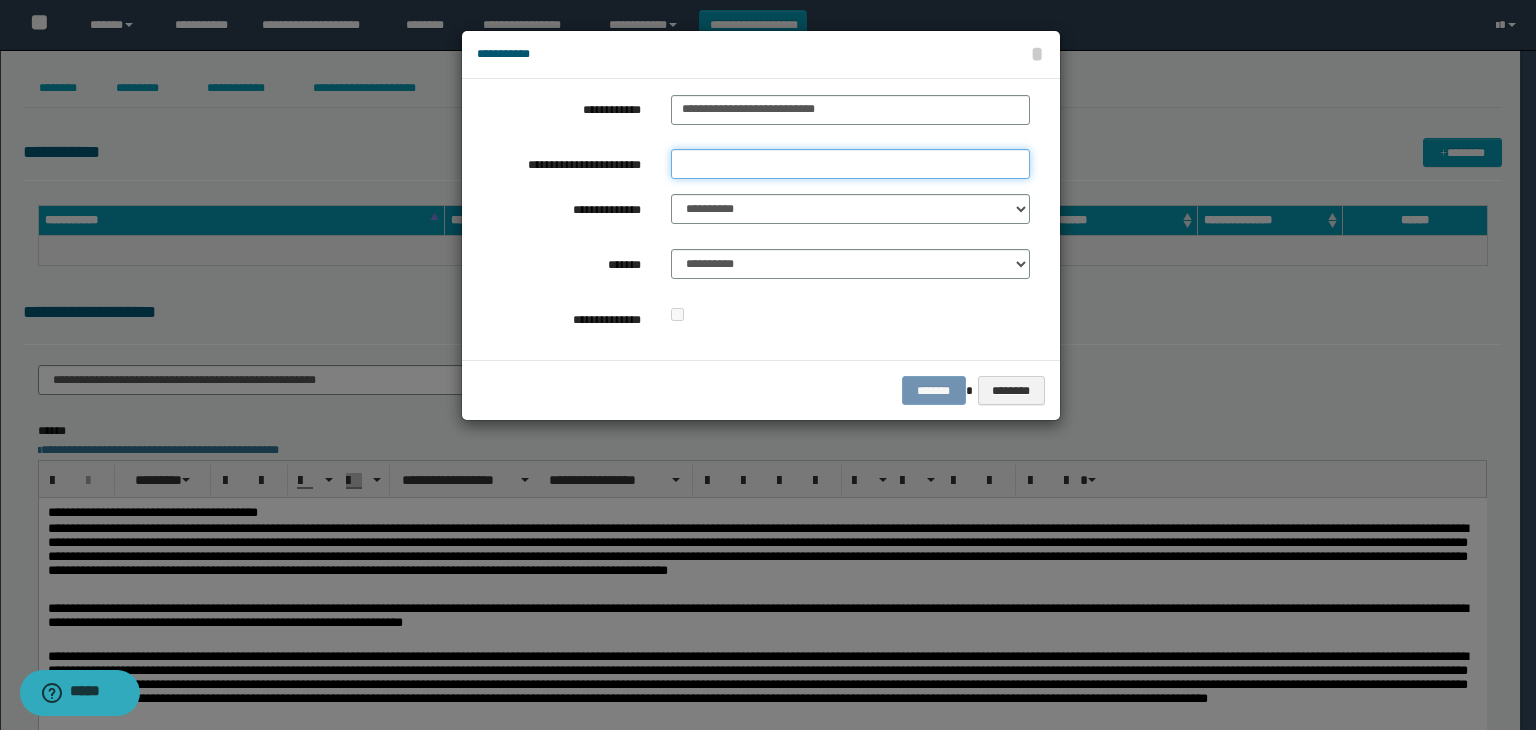 click on "**********" at bounding box center (850, 164) 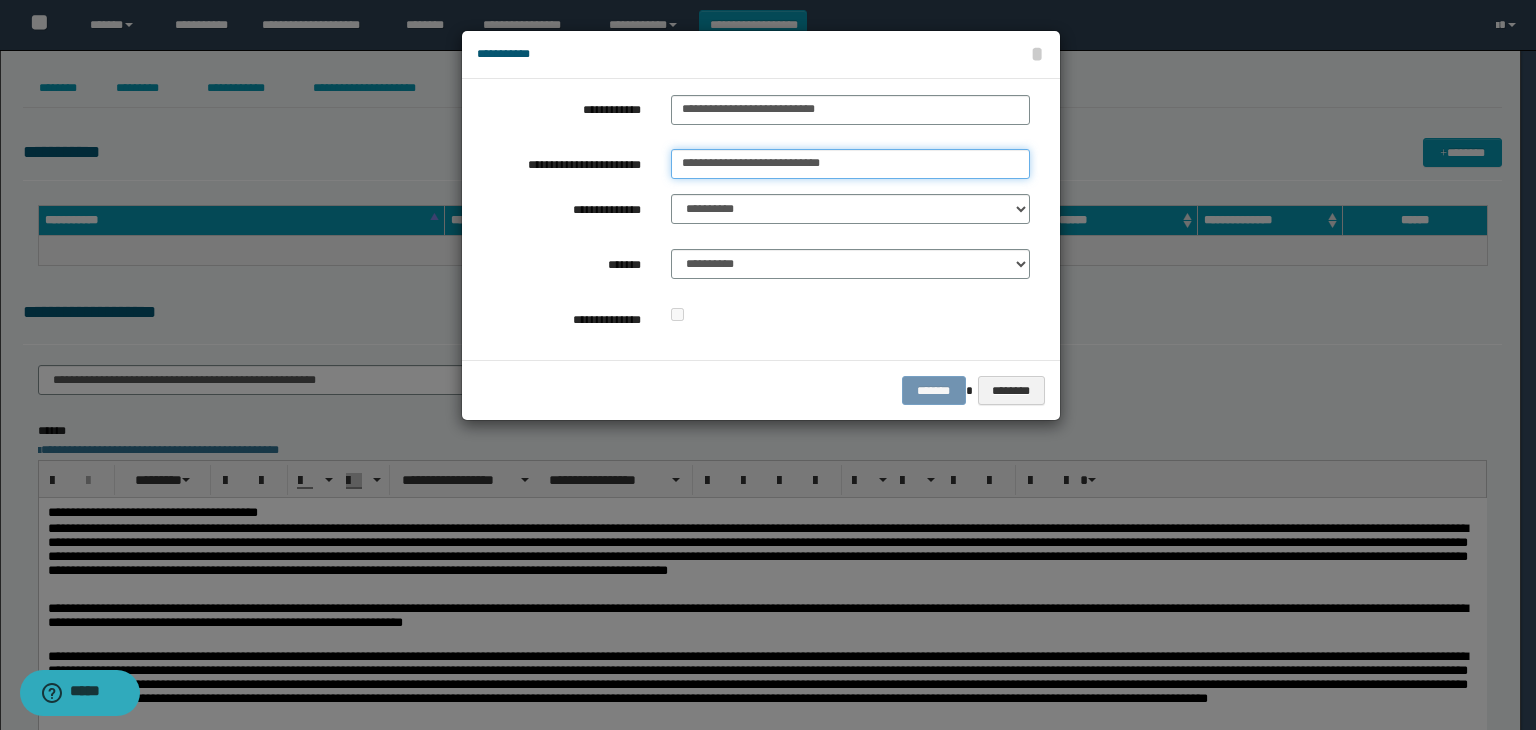 drag, startPoint x: 809, startPoint y: 164, endPoint x: 892, endPoint y: 161, distance: 83.0542 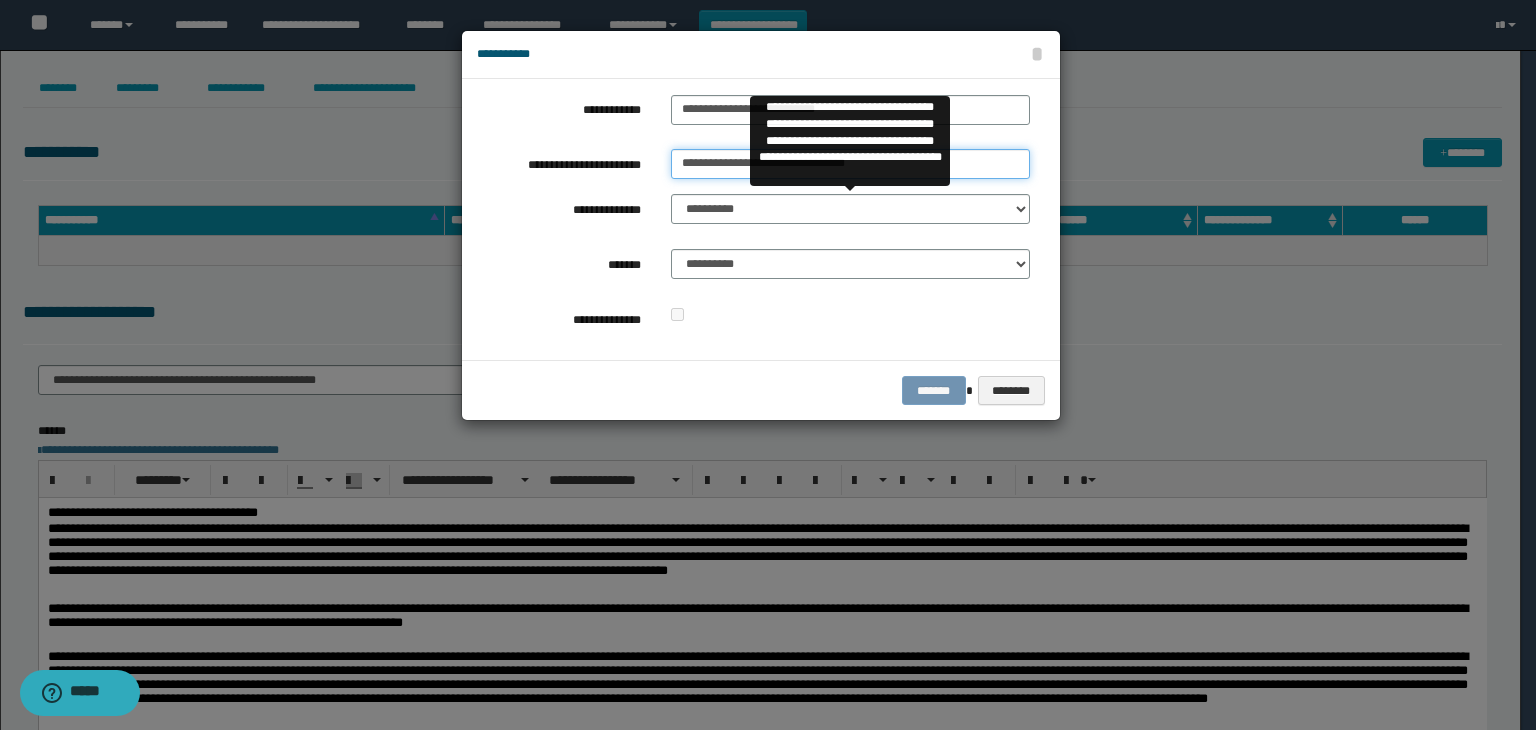 type on "**********" 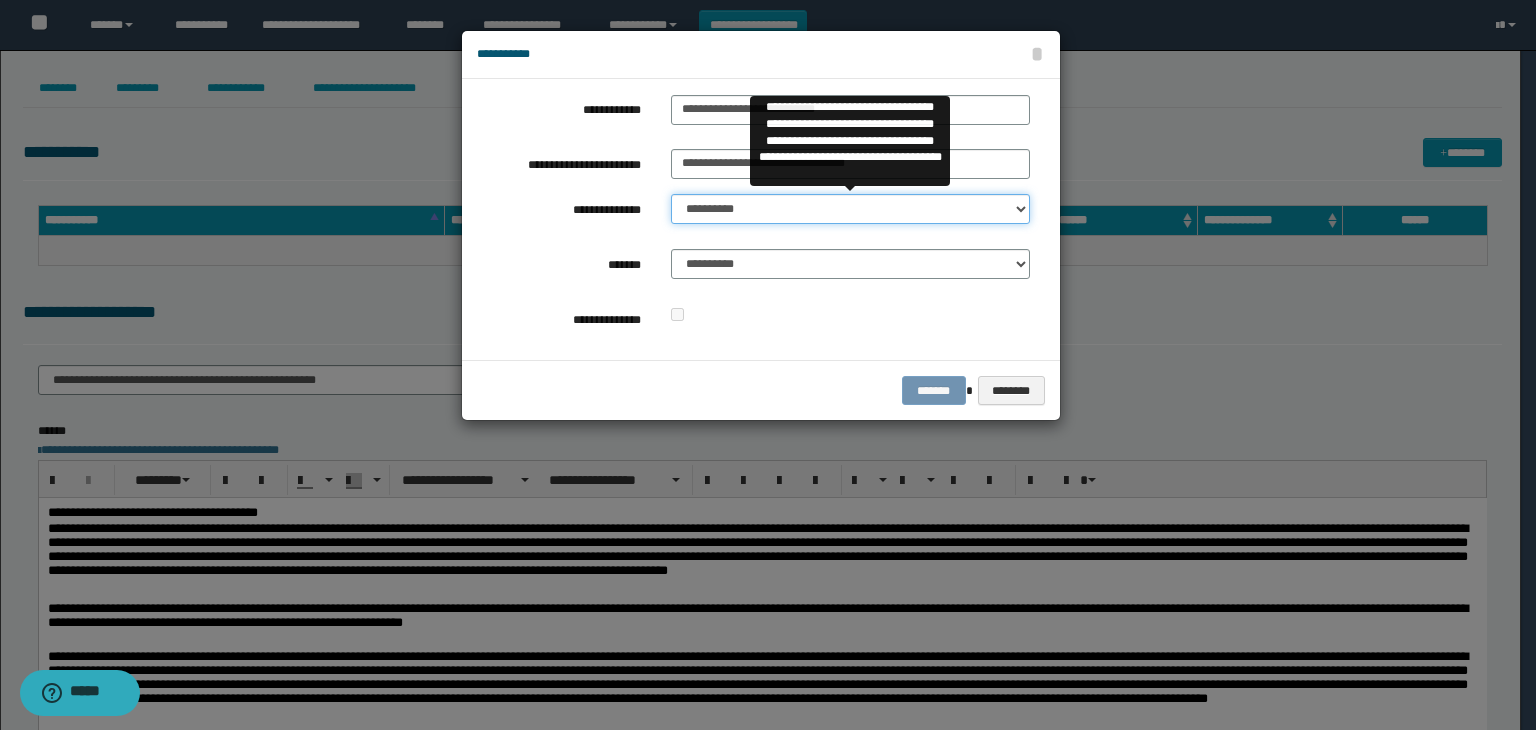 click on "**********" at bounding box center [850, 209] 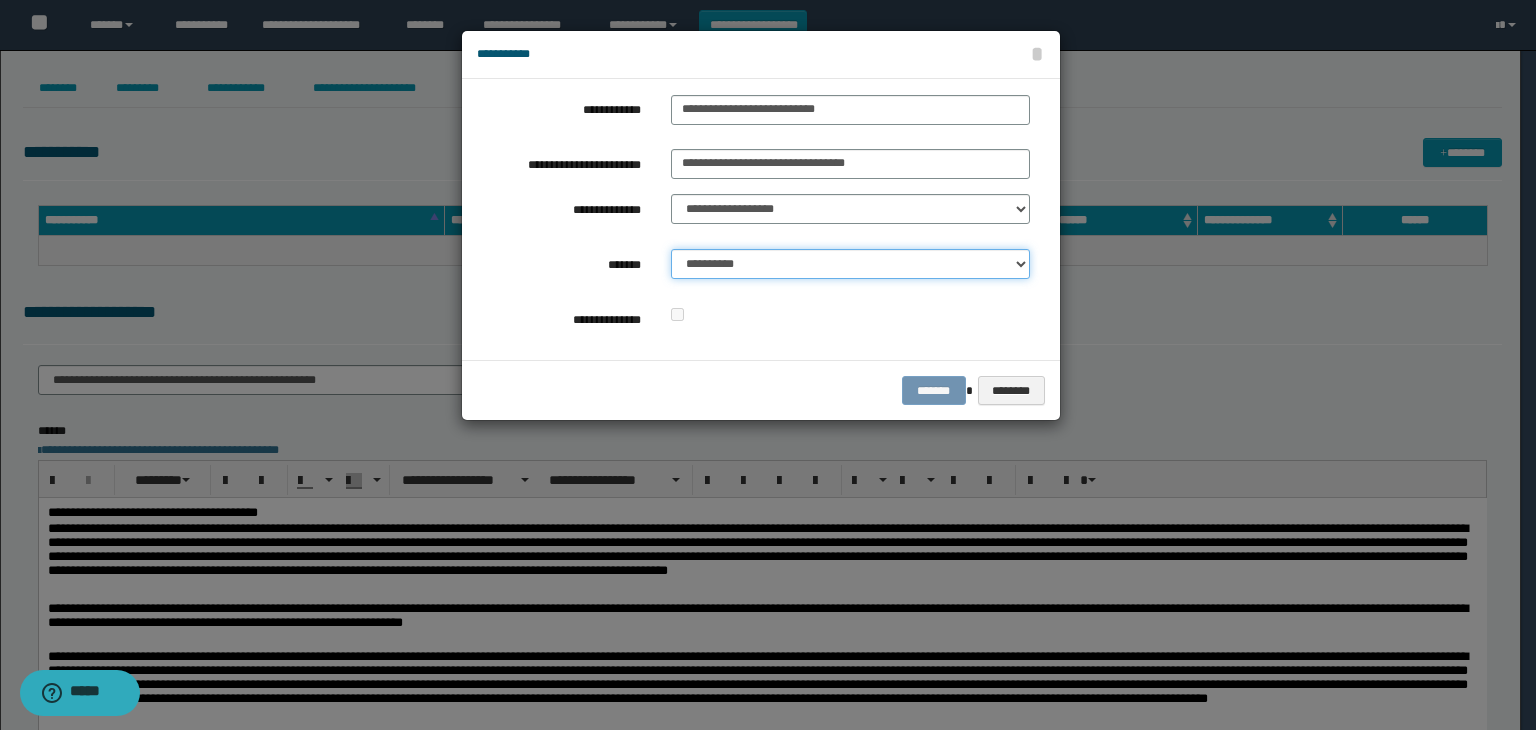 click on "**********" at bounding box center [850, 264] 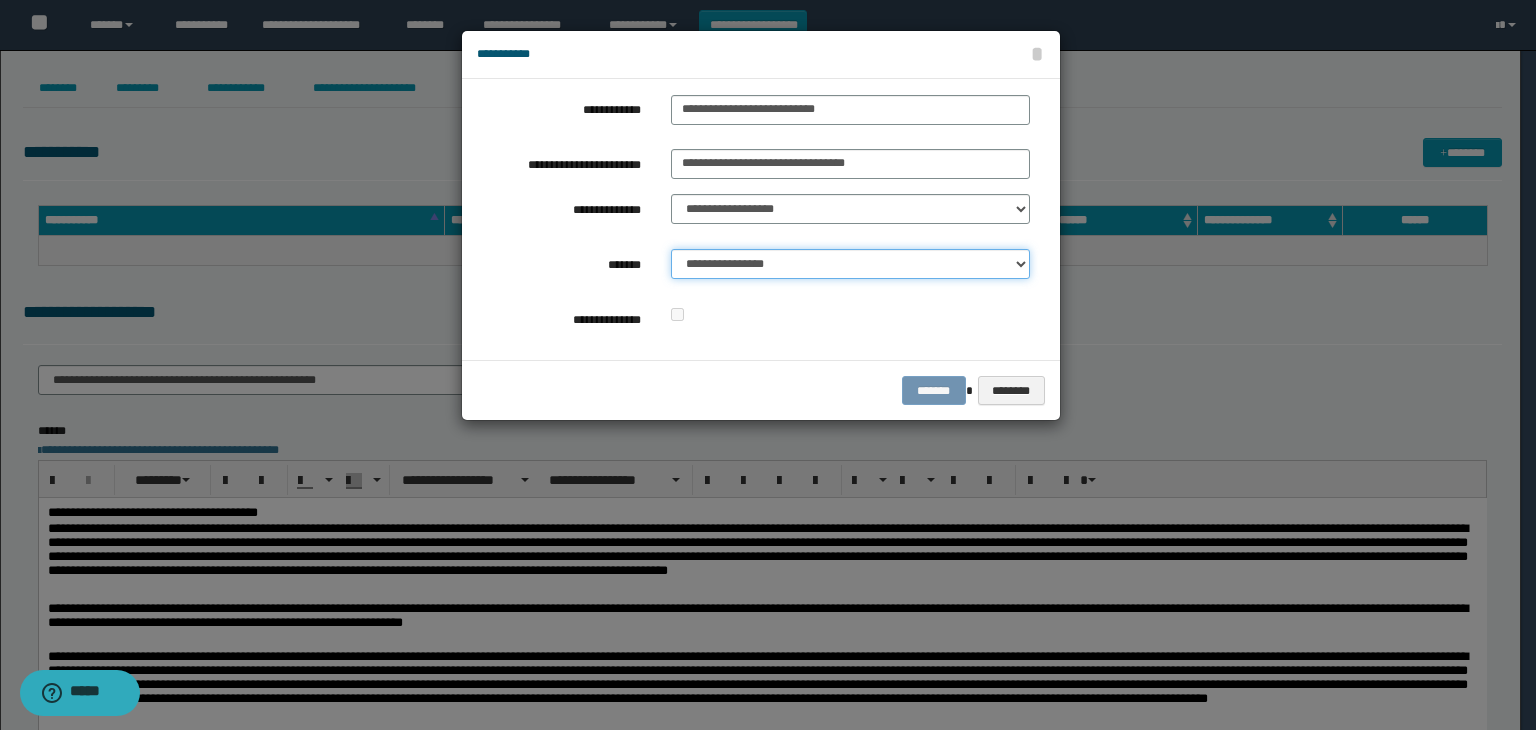 click on "**********" at bounding box center [850, 264] 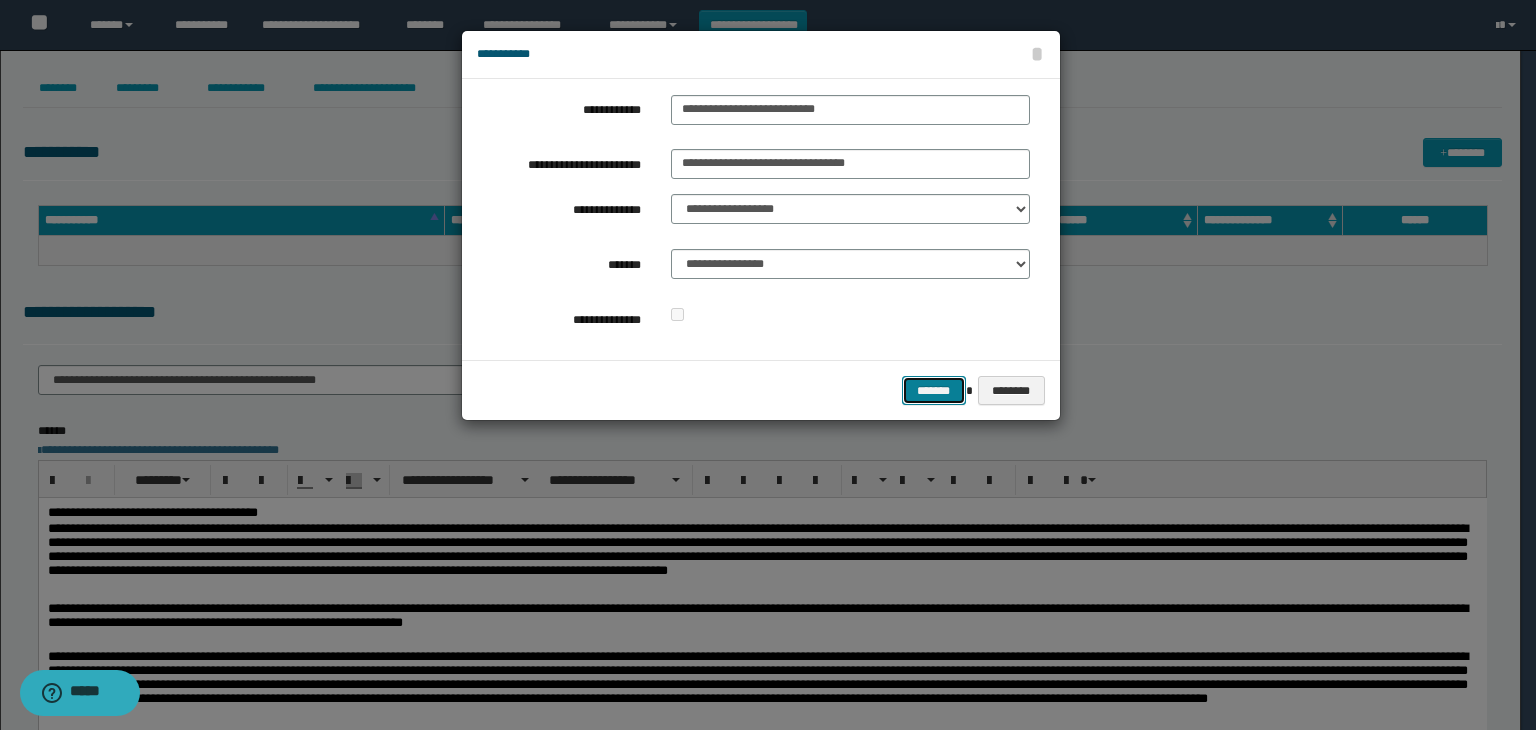 click on "*******" at bounding box center [934, 391] 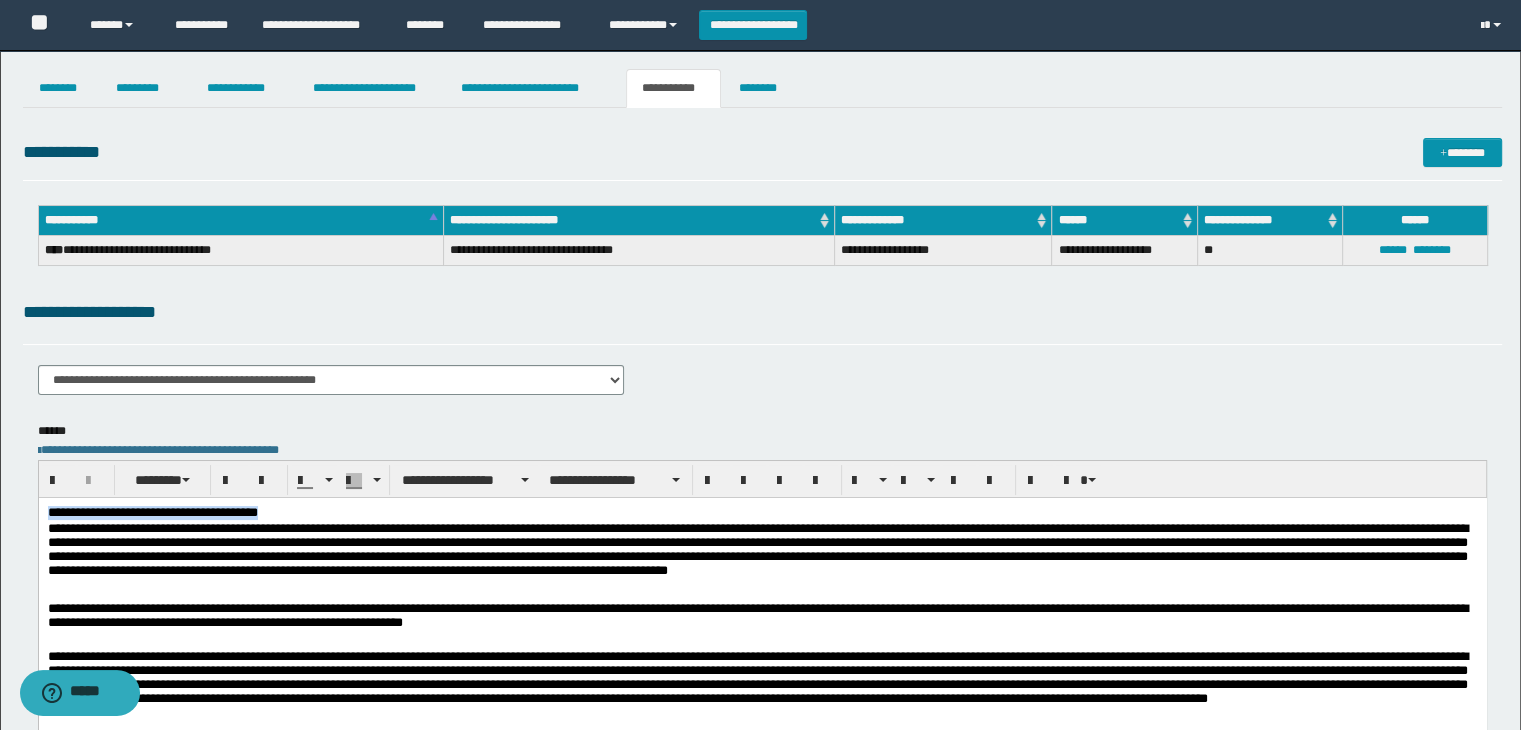 drag, startPoint x: 405, startPoint y: 515, endPoint x: 71, endPoint y: 509, distance: 334.0539 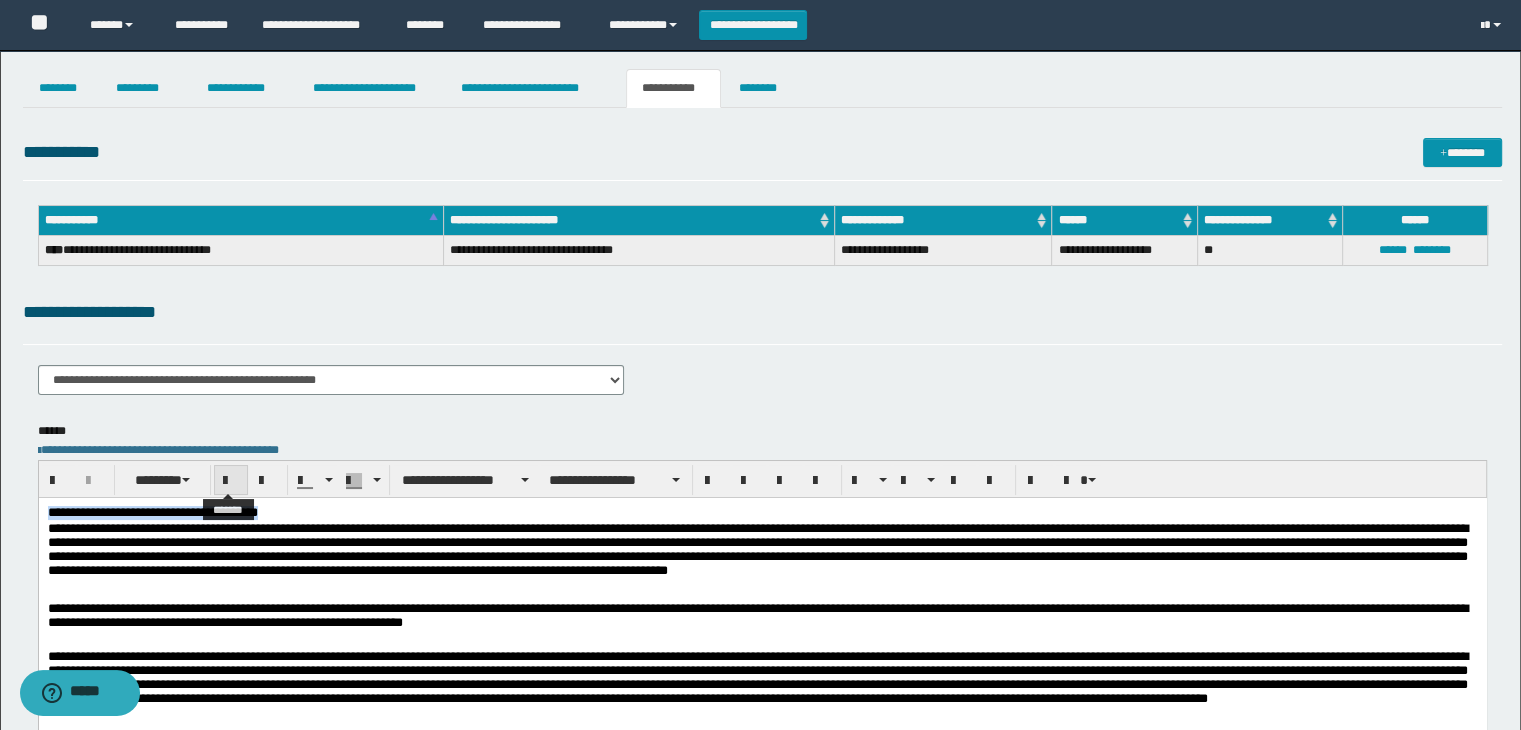 click at bounding box center (231, 481) 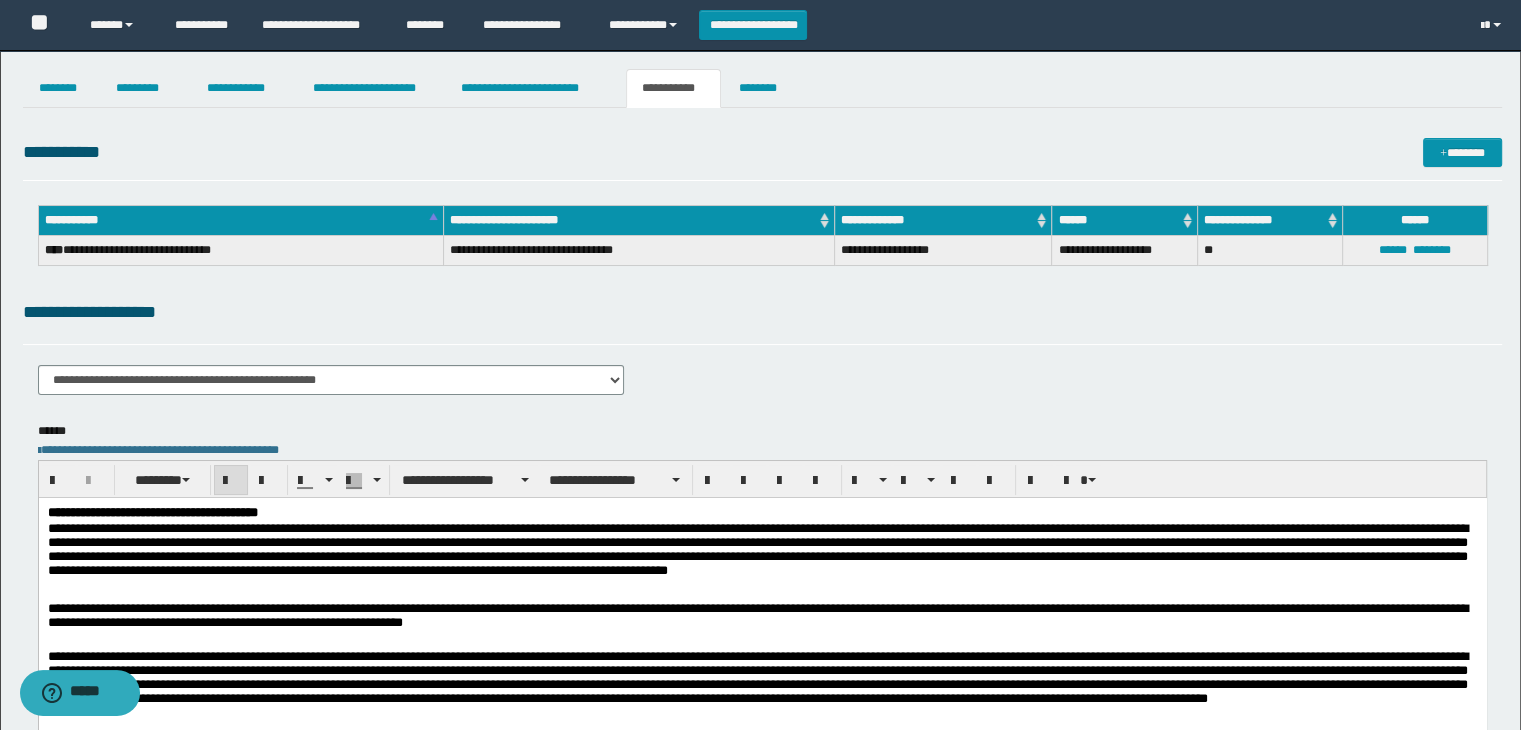click on "**********" at bounding box center [763, 387] 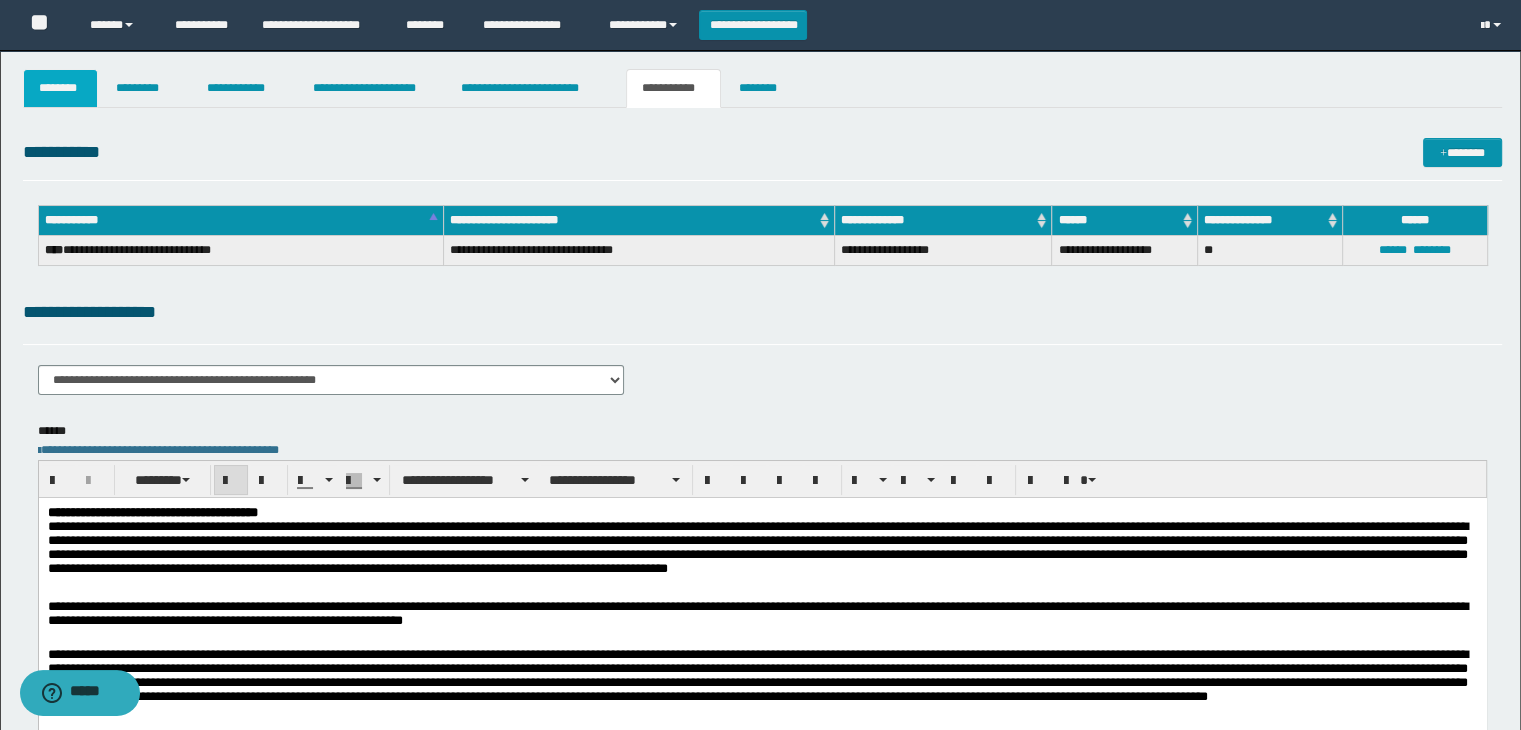 click on "********" at bounding box center [61, 88] 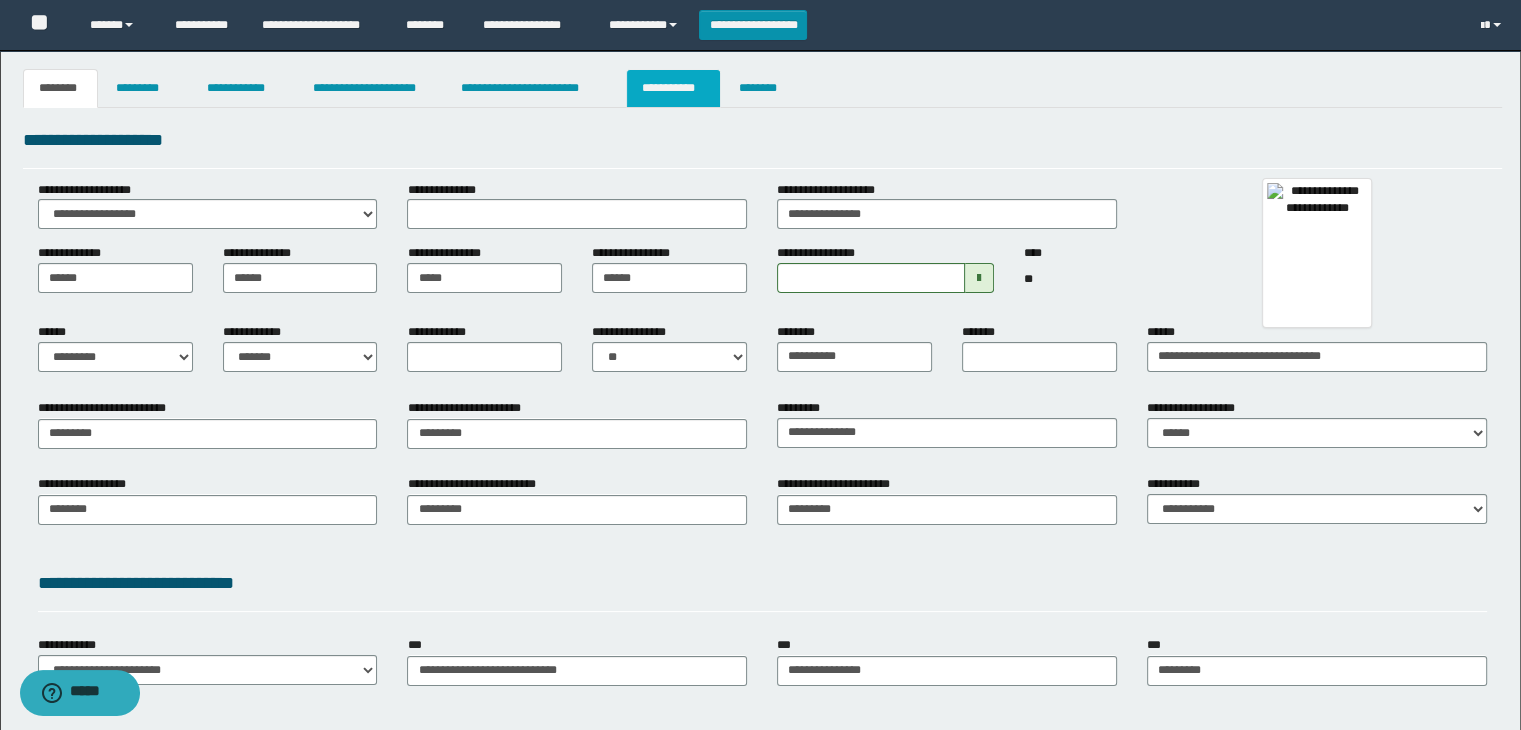 click on "**********" at bounding box center [673, 88] 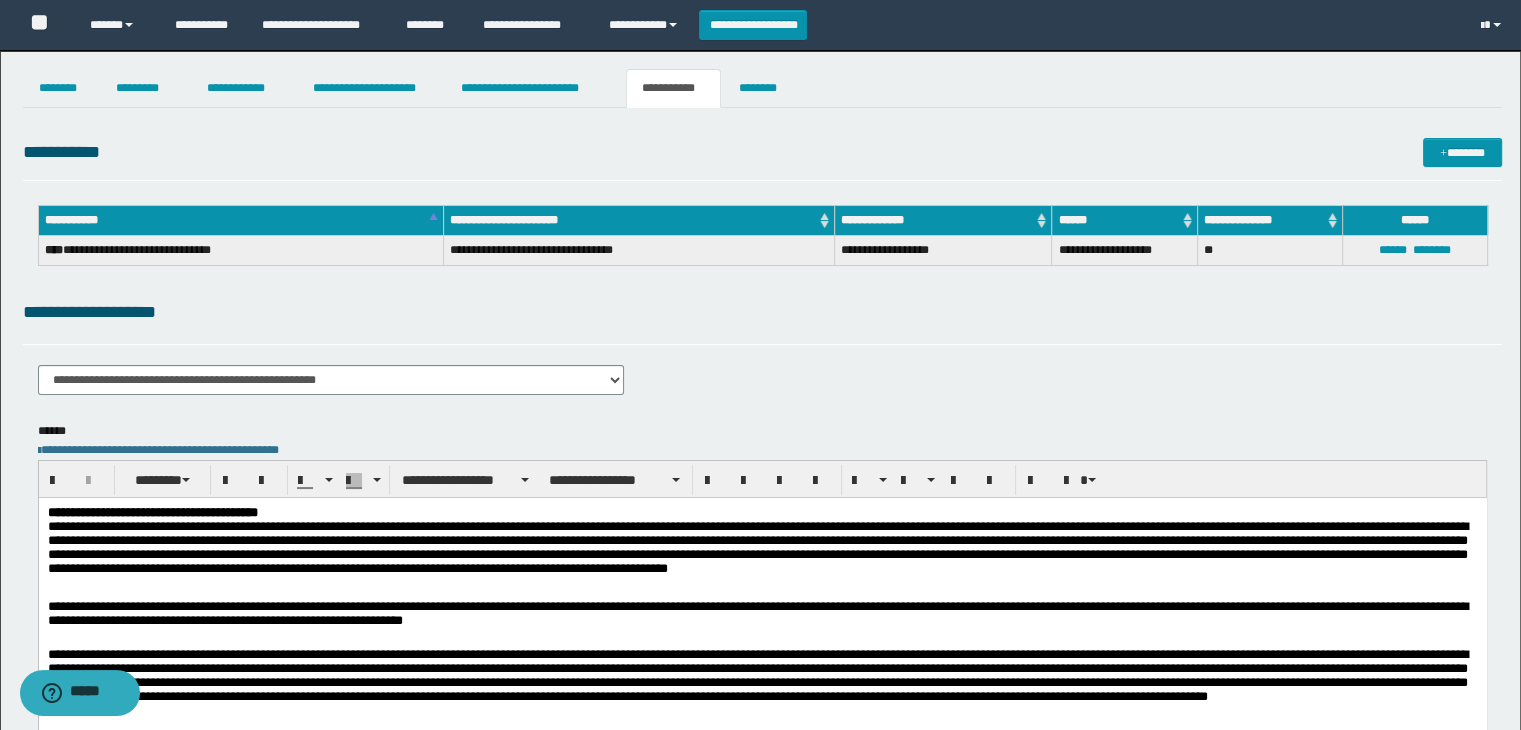 click on "**********" at bounding box center [762, 551] 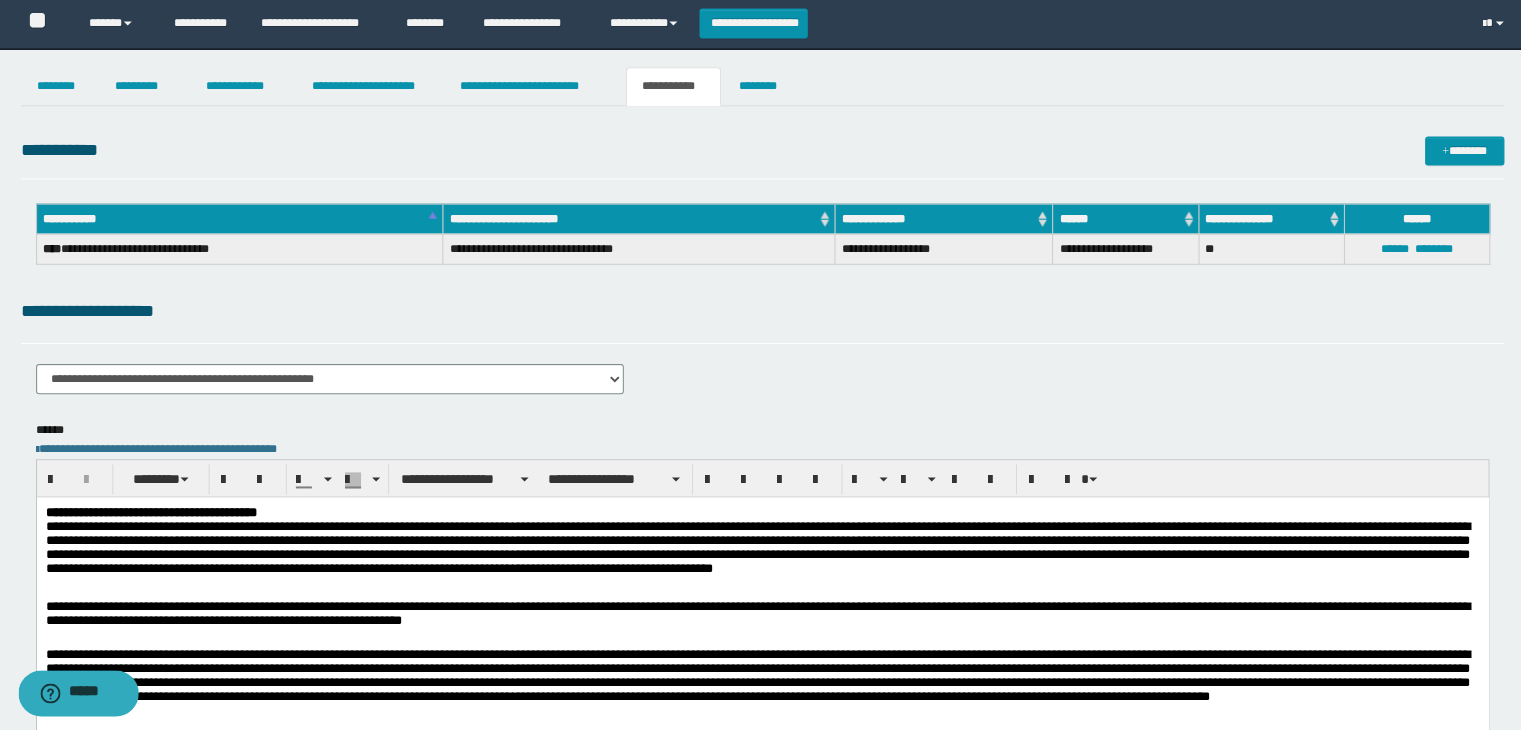 scroll, scrollTop: 0, scrollLeft: 0, axis: both 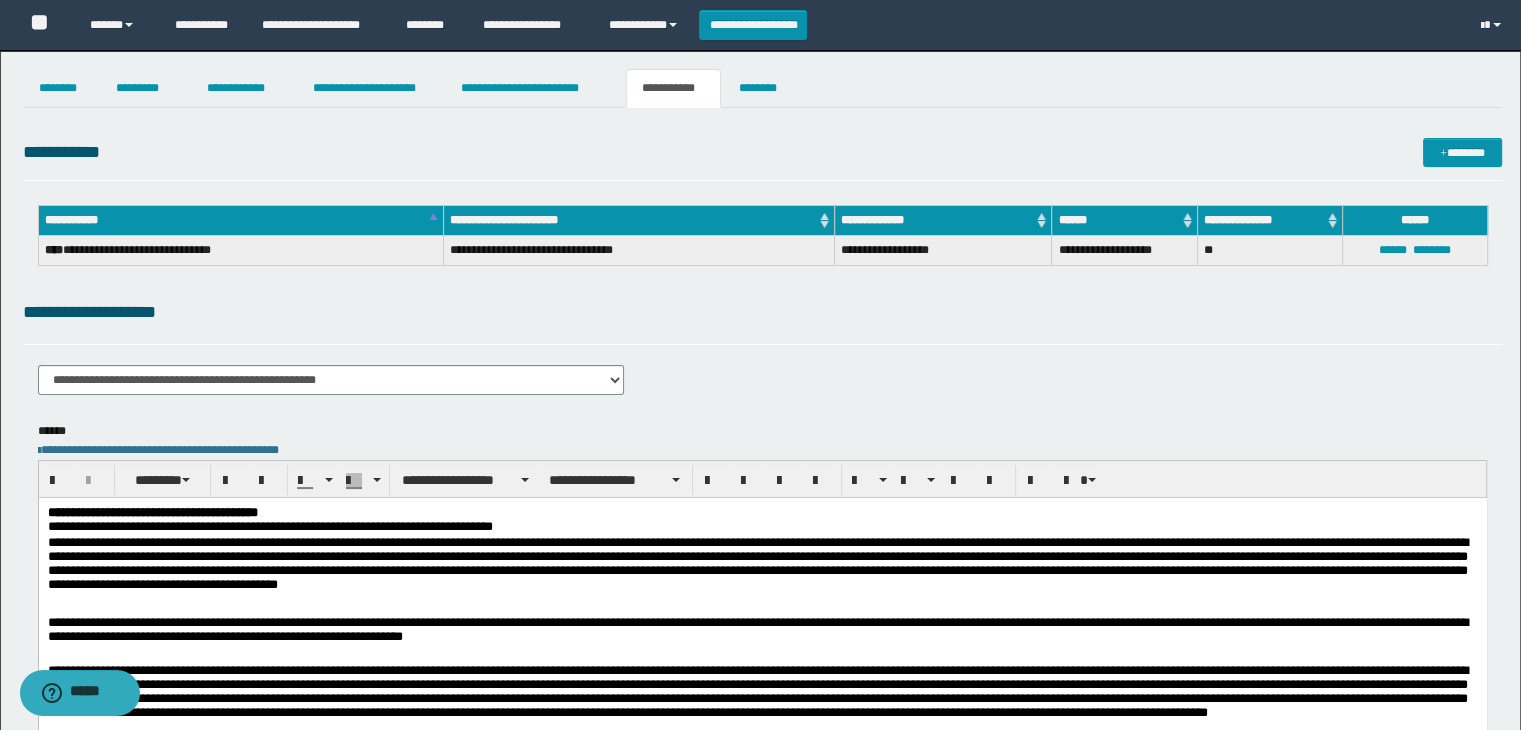 click on "**********" at bounding box center [762, 527] 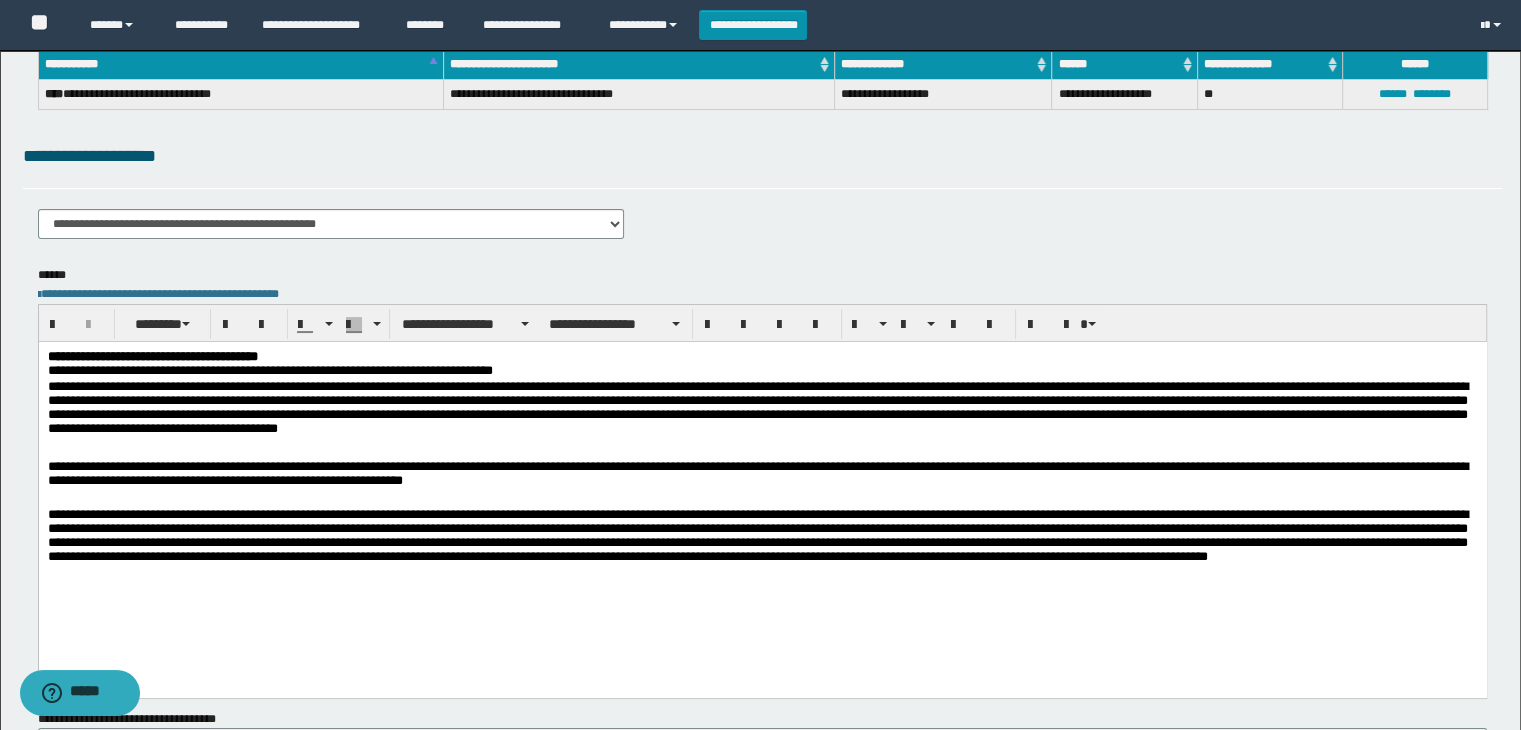 scroll, scrollTop: 200, scrollLeft: 0, axis: vertical 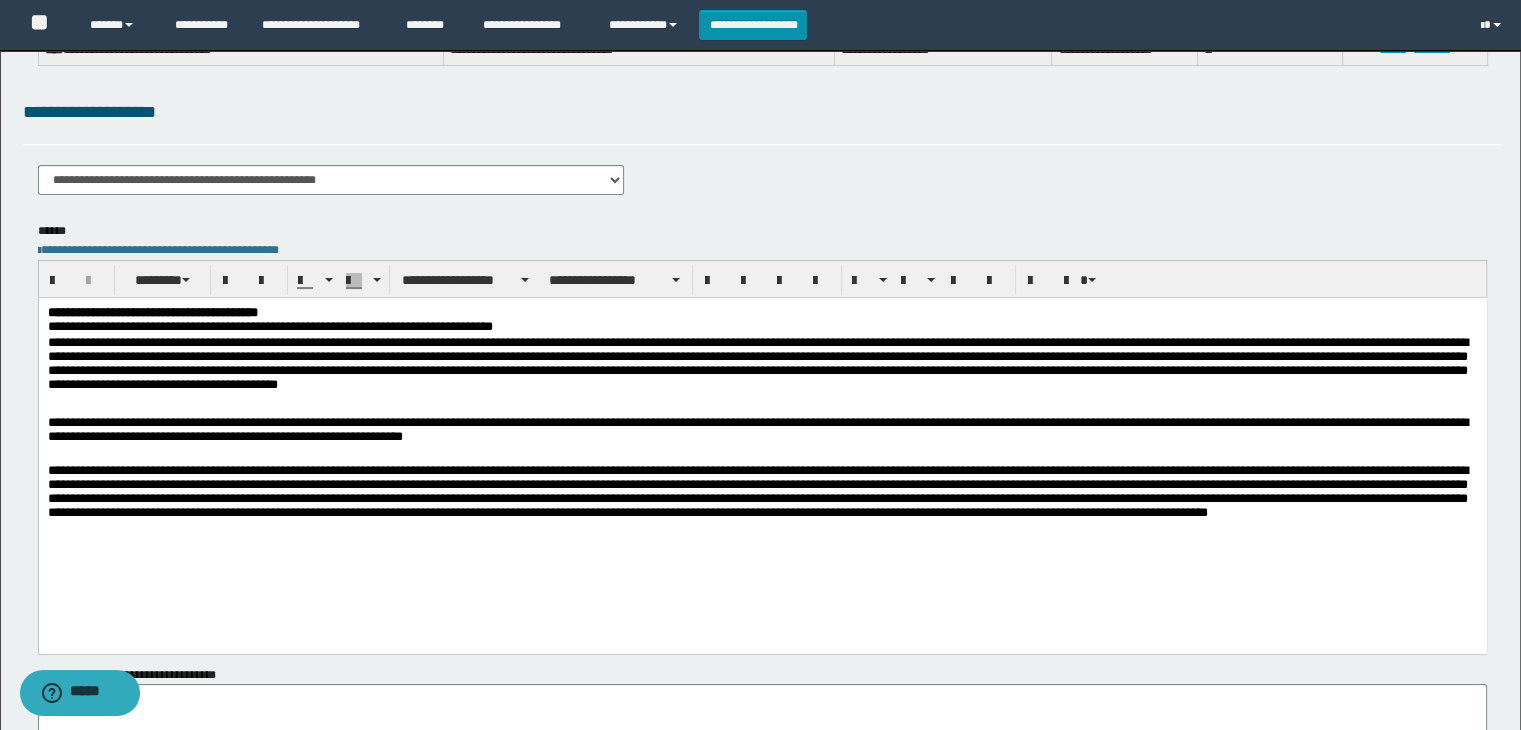 click on "**********" at bounding box center (762, 449) 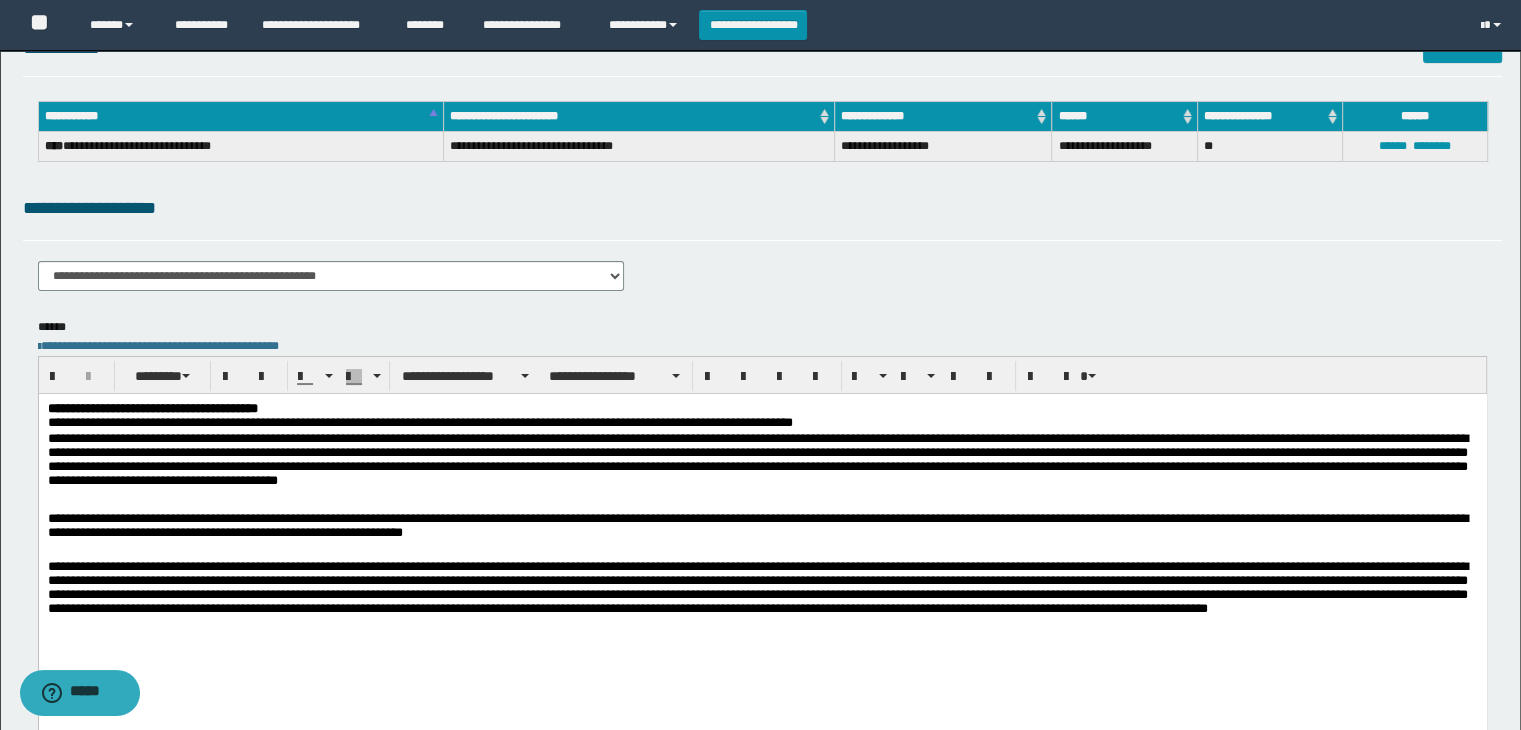 scroll, scrollTop: 0, scrollLeft: 0, axis: both 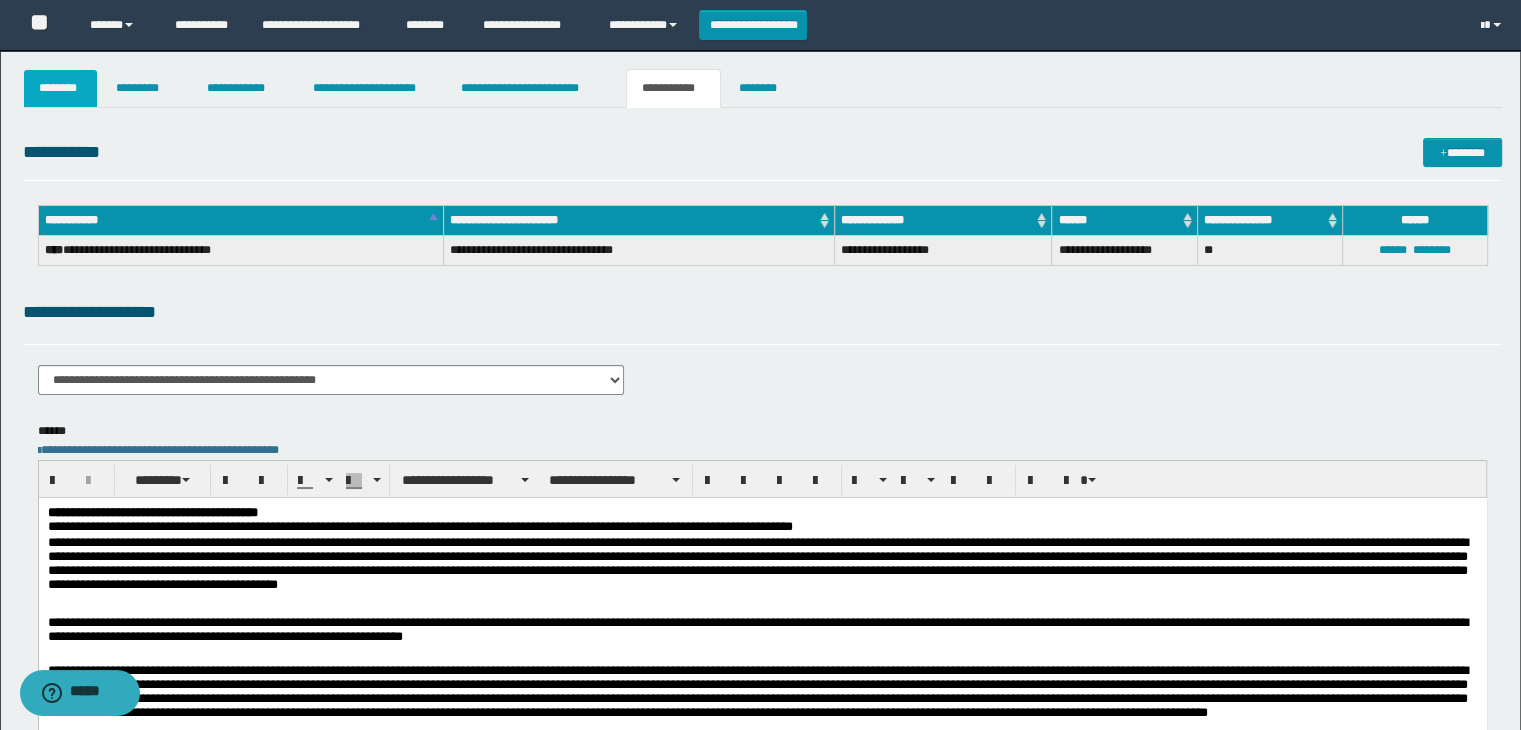click on "********" at bounding box center (61, 88) 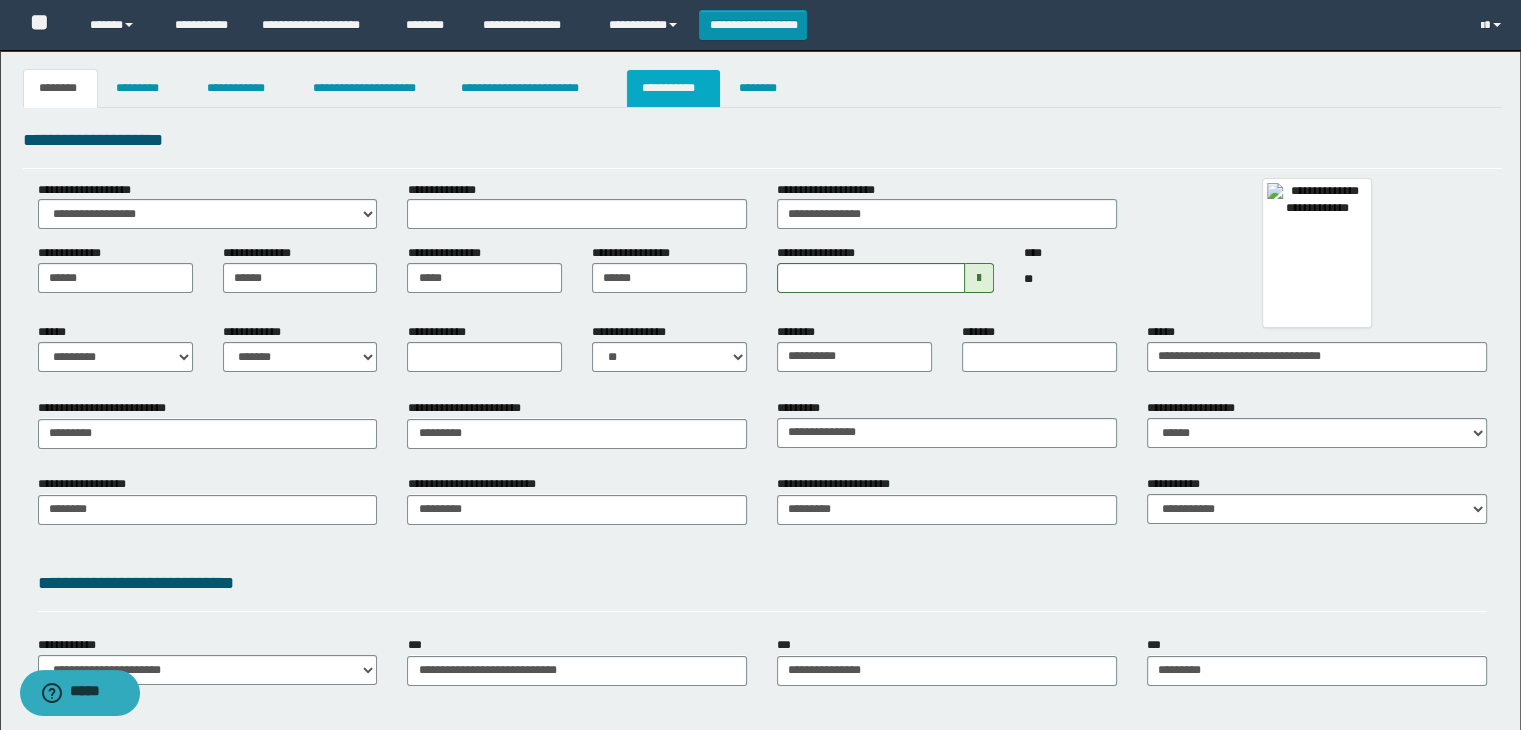 click on "**********" at bounding box center [673, 88] 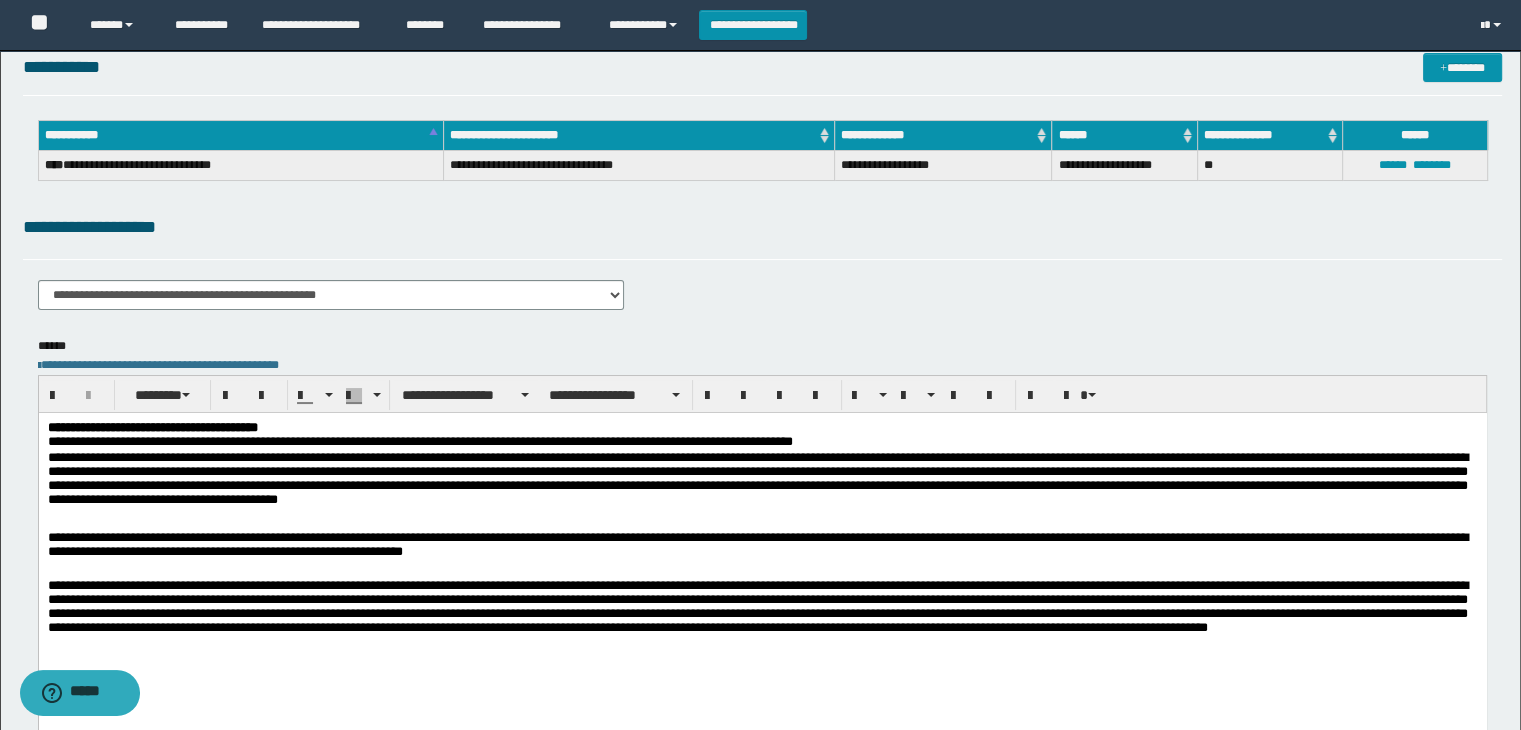scroll, scrollTop: 0, scrollLeft: 0, axis: both 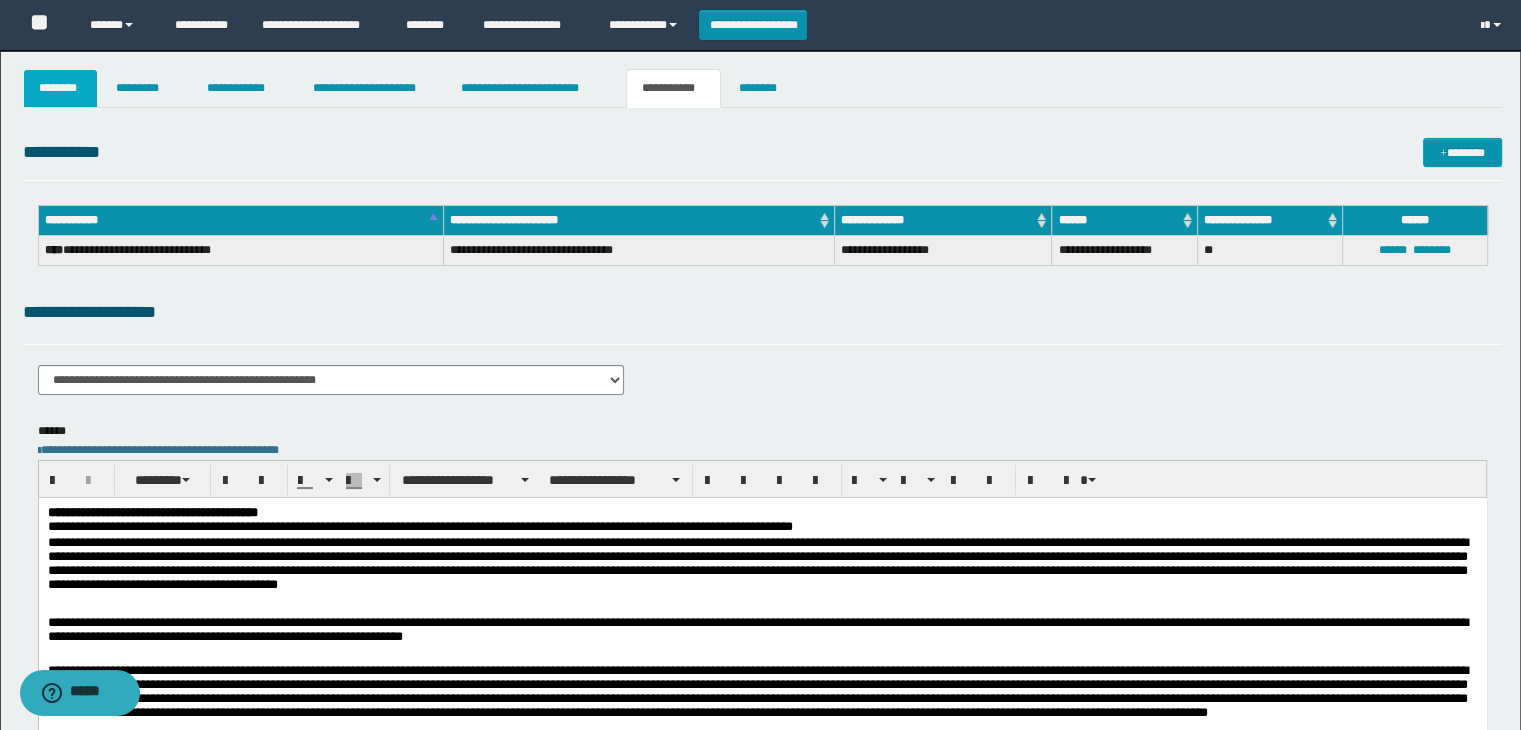 click on "********" at bounding box center [61, 88] 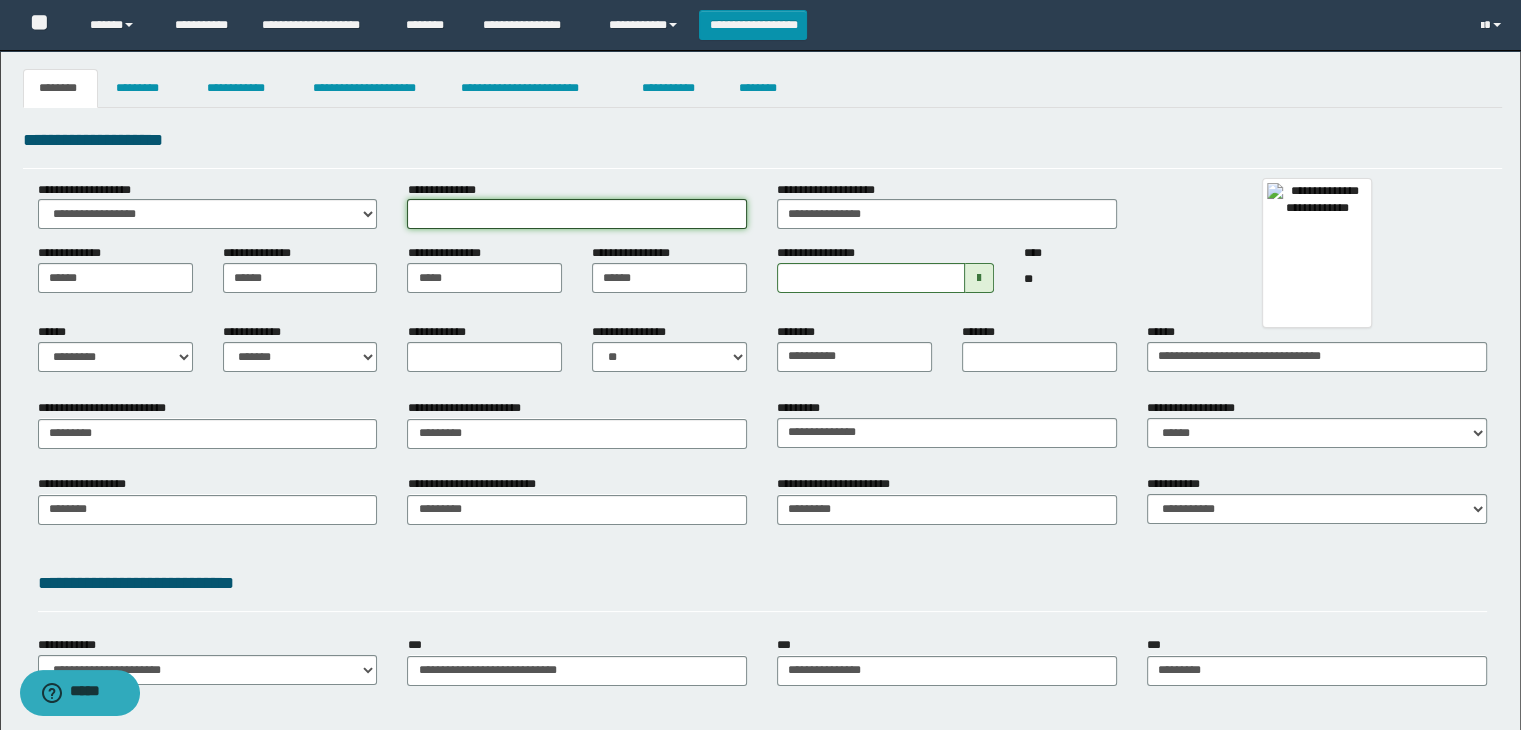 drag, startPoint x: 673, startPoint y: 217, endPoint x: 740, endPoint y: 214, distance: 67.06713 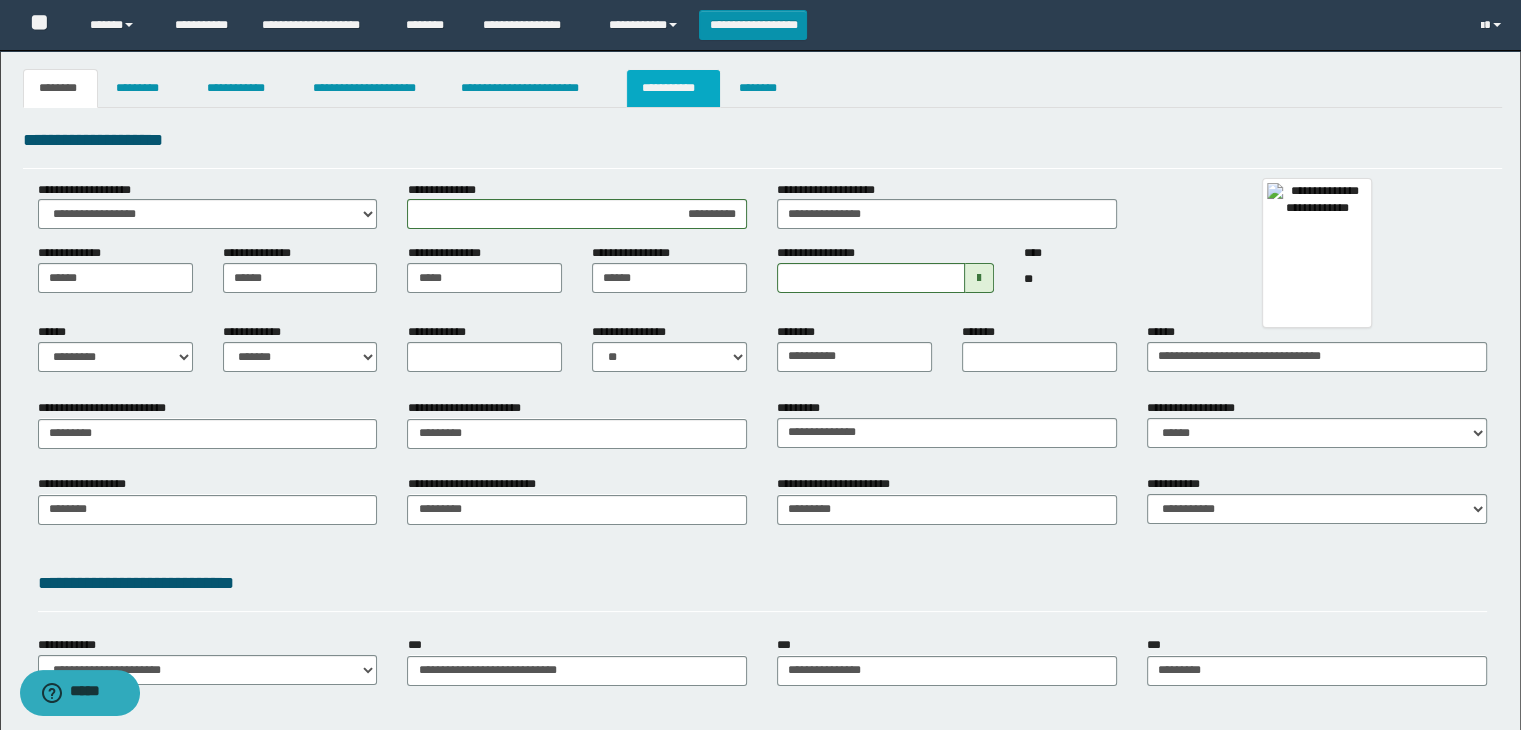 click on "**********" at bounding box center (673, 88) 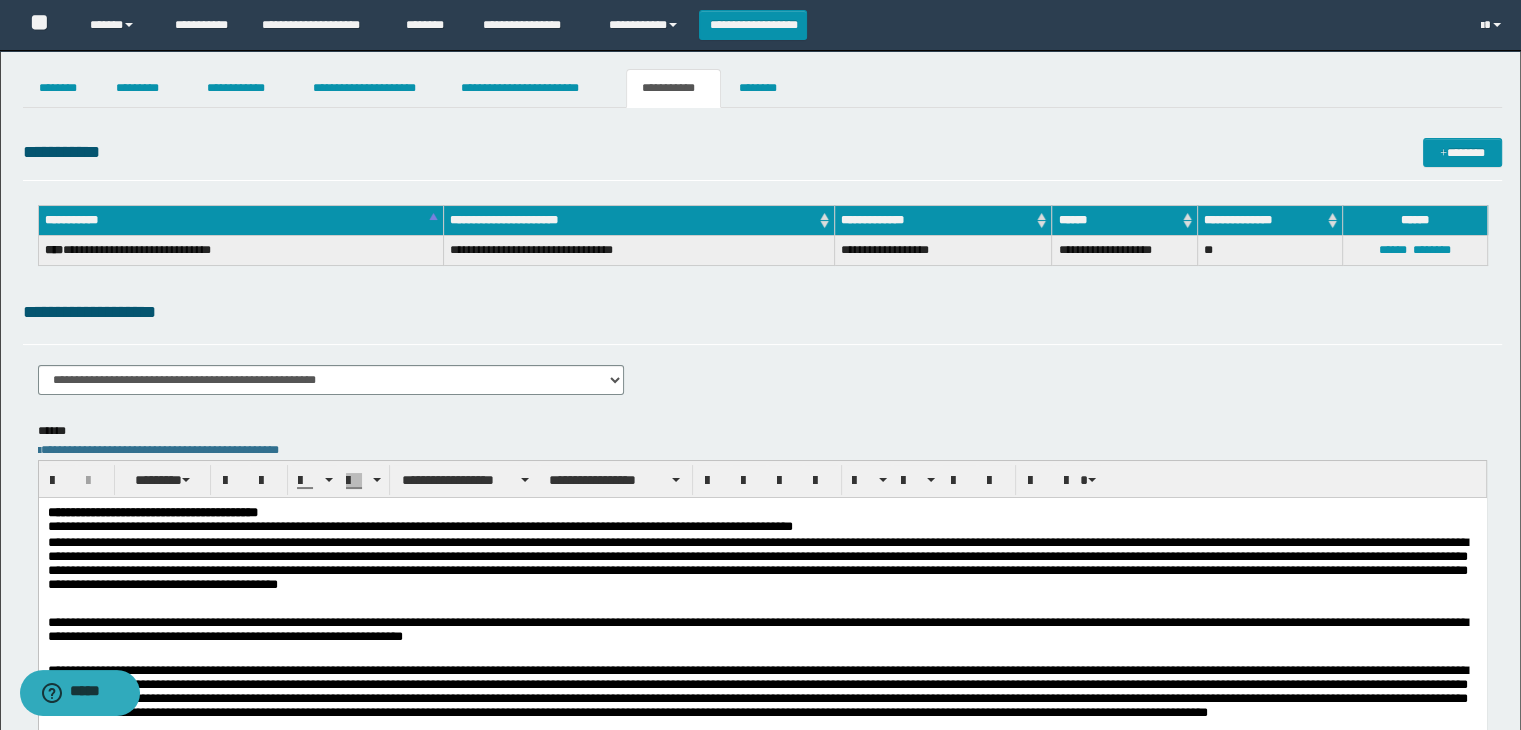 click on "**********" at bounding box center (762, 527) 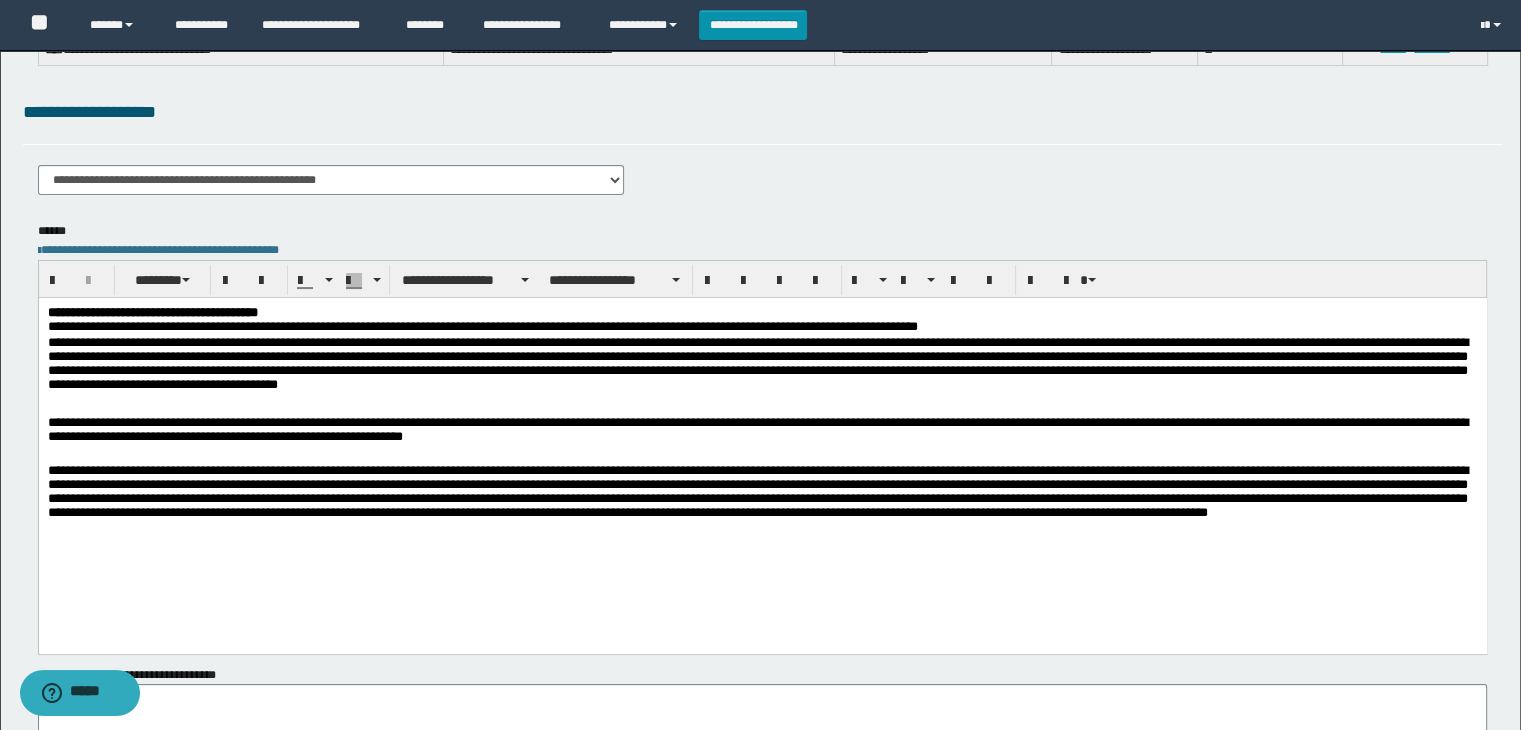 scroll, scrollTop: 0, scrollLeft: 0, axis: both 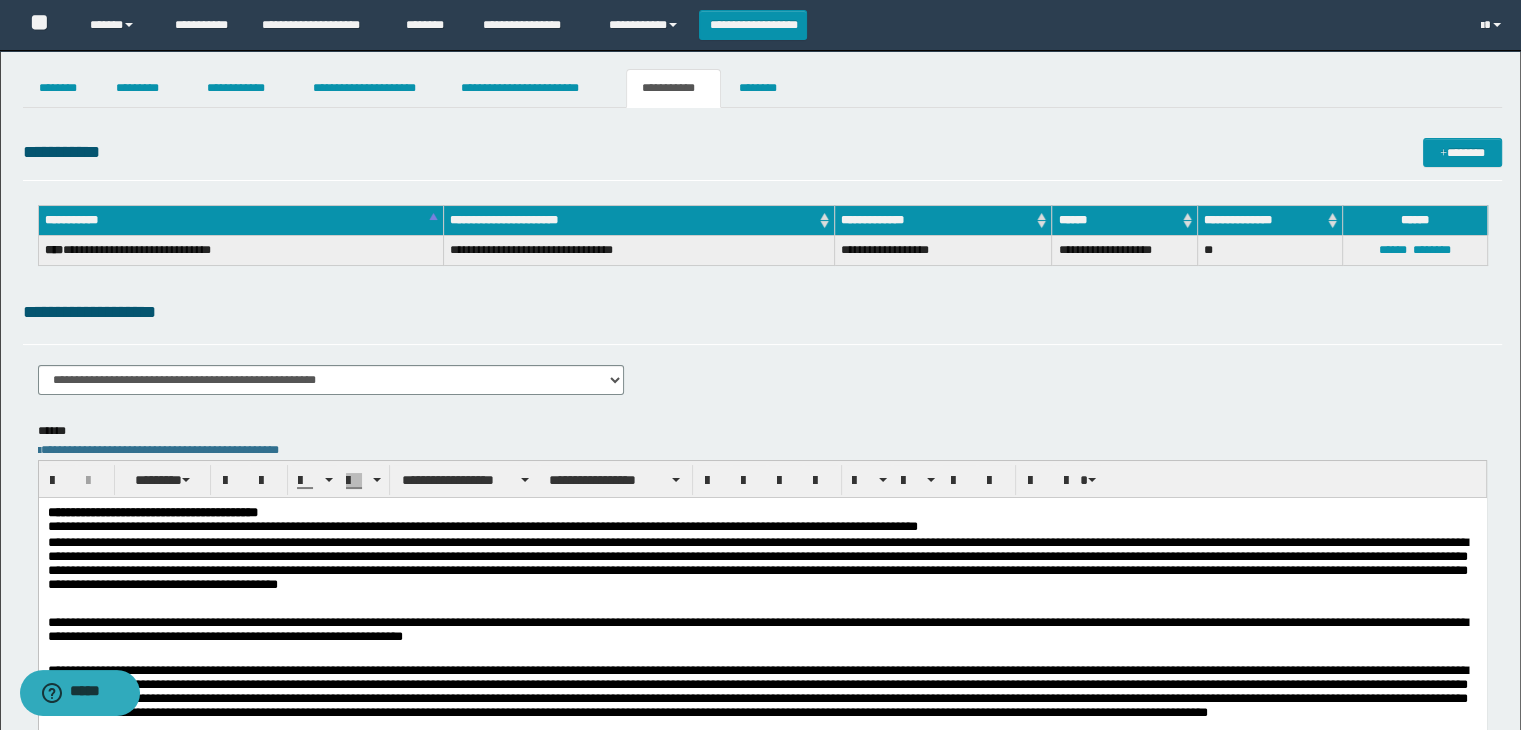 click on "**********" at bounding box center (762, 567) 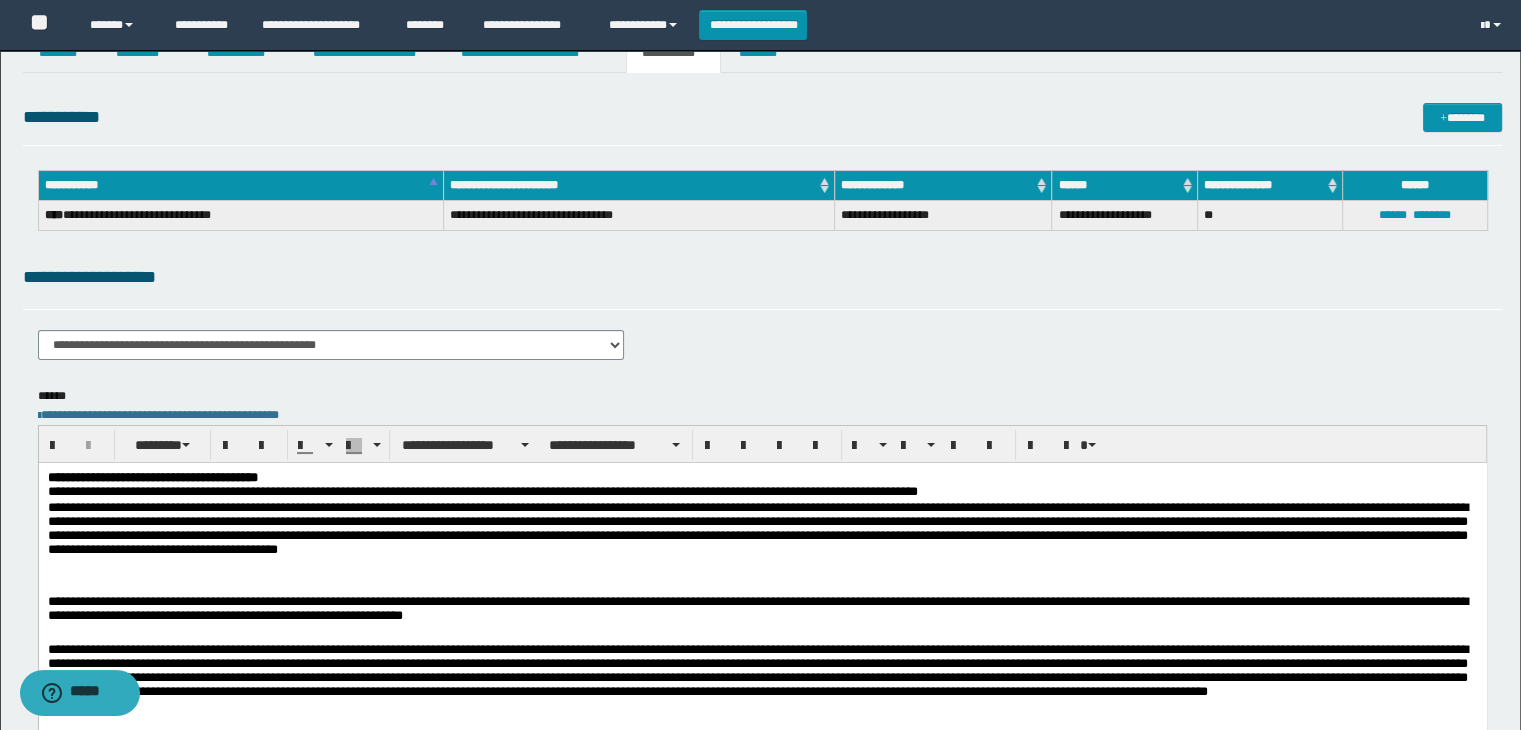scroll, scrollTop: 0, scrollLeft: 0, axis: both 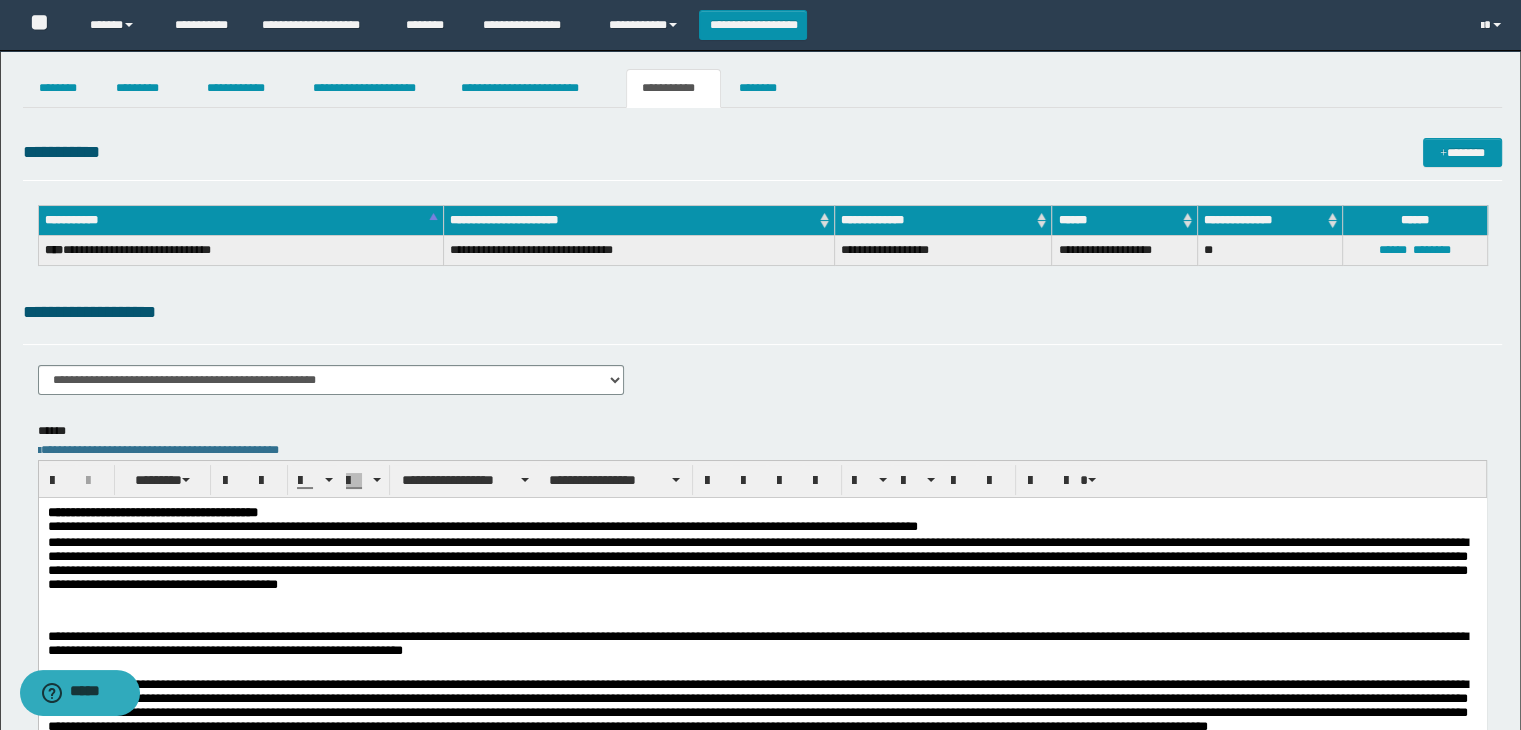 click on "**********" at bounding box center [762, 527] 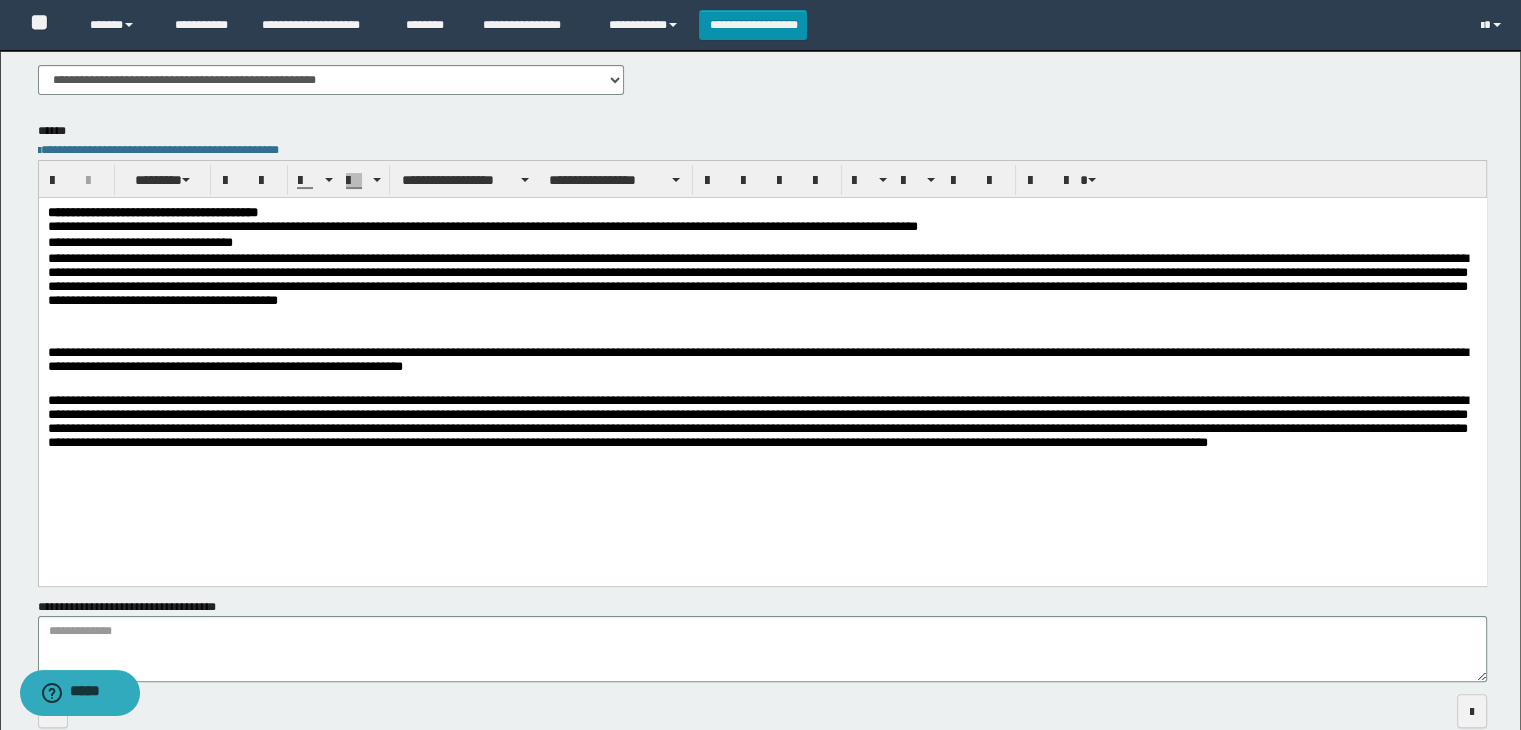scroll, scrollTop: 400, scrollLeft: 0, axis: vertical 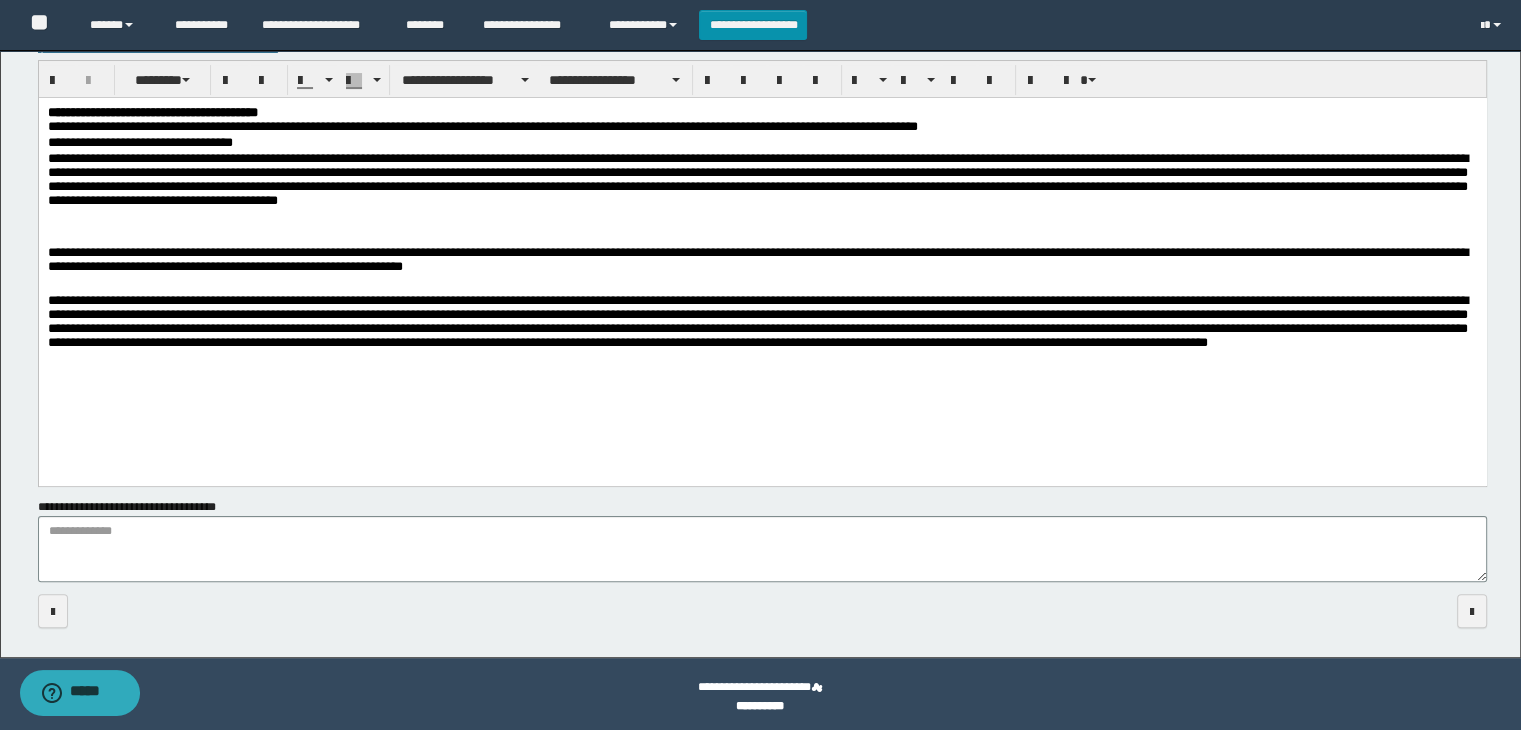 click on "**********" at bounding box center (762, 143) 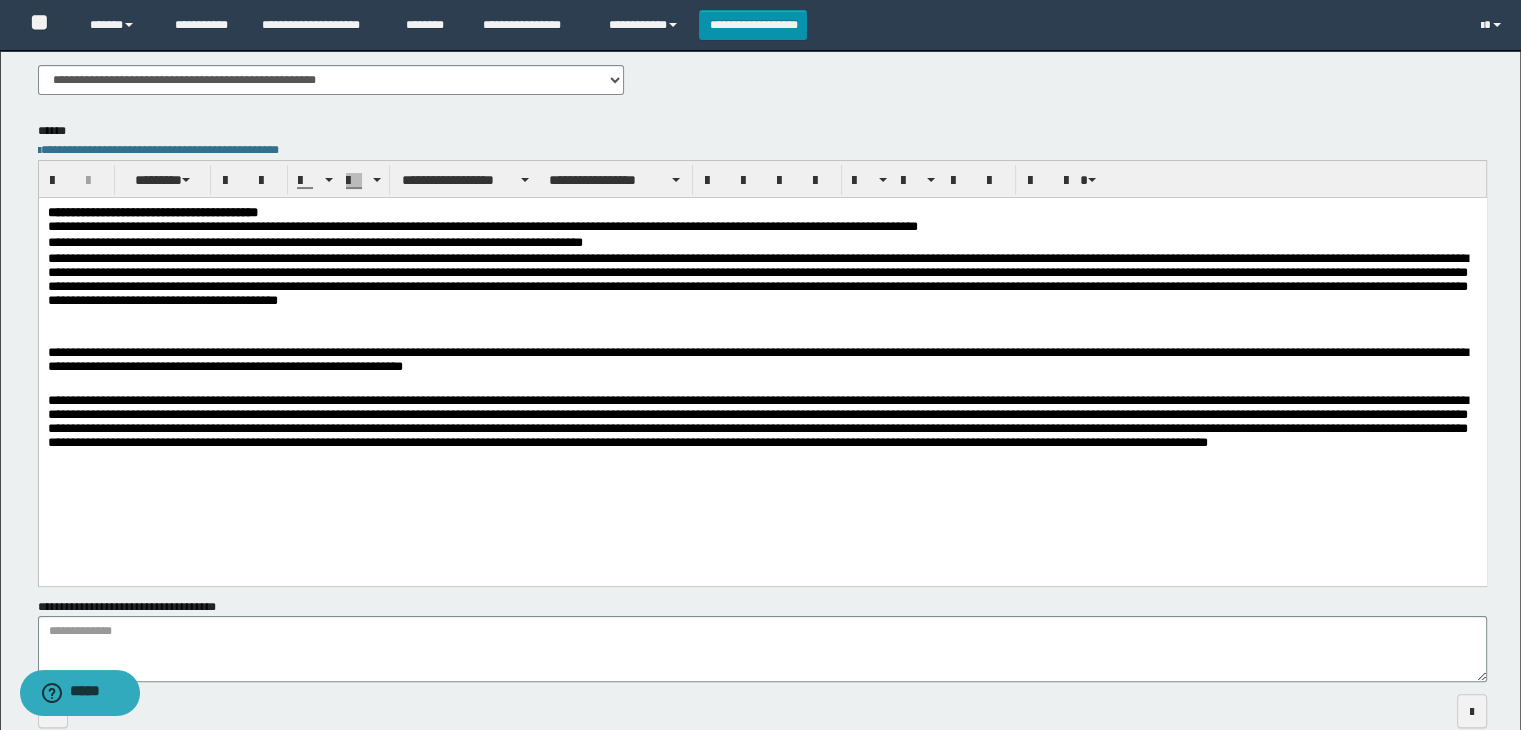 scroll, scrollTop: 400, scrollLeft: 0, axis: vertical 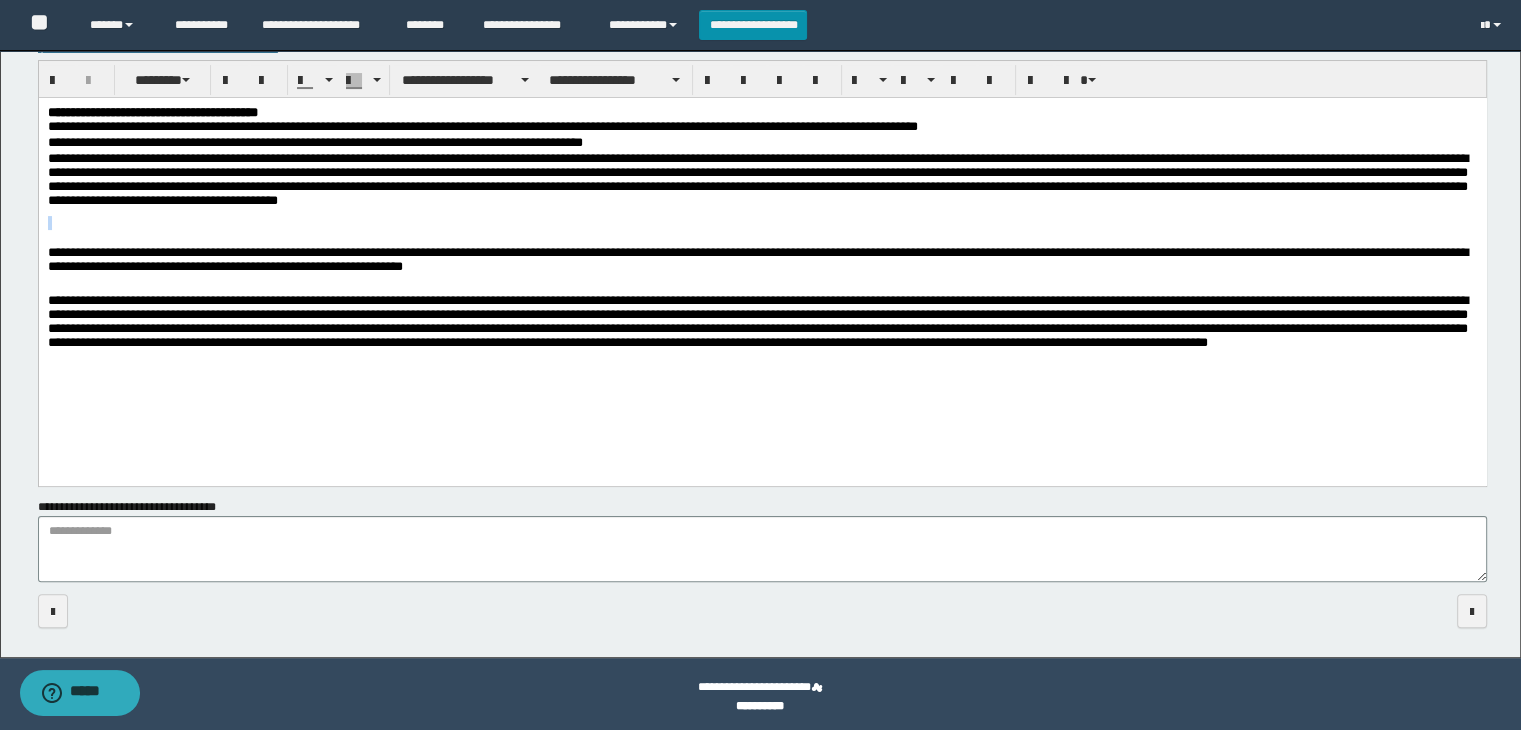 drag, startPoint x: 635, startPoint y: 141, endPoint x: 606, endPoint y: 215, distance: 79.47956 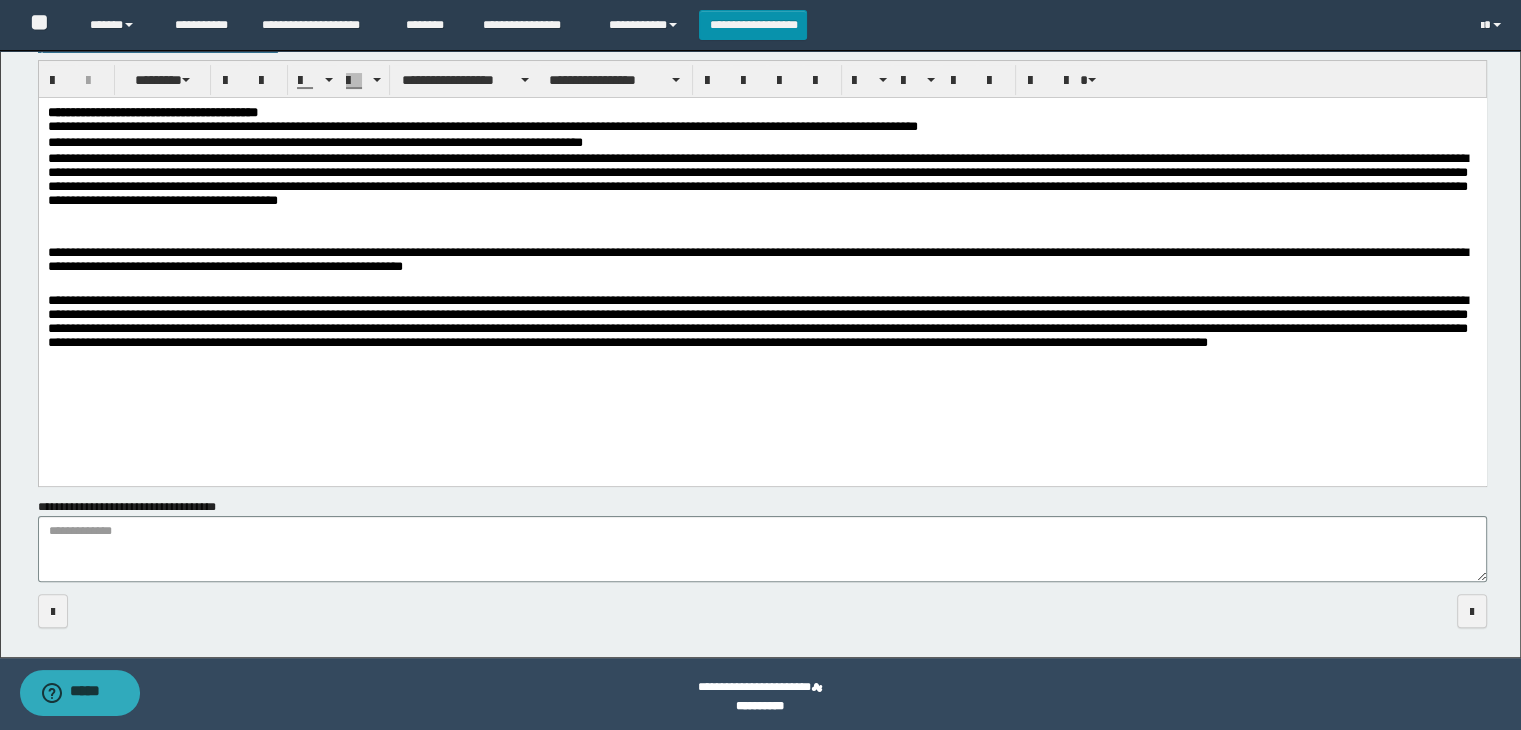 click on "**********" at bounding box center [762, 143] 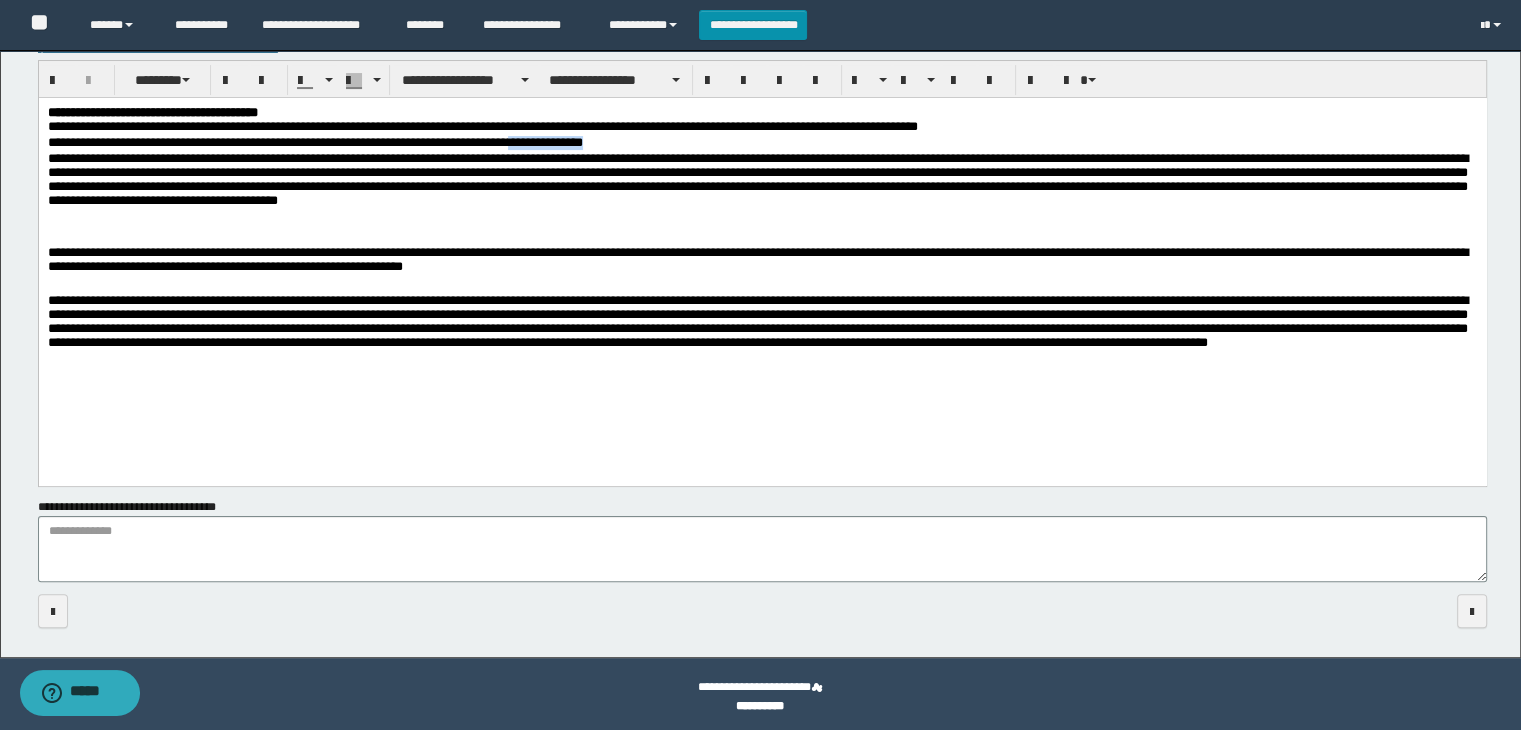 drag, startPoint x: 651, startPoint y: 139, endPoint x: 947, endPoint y: 145, distance: 296.0608 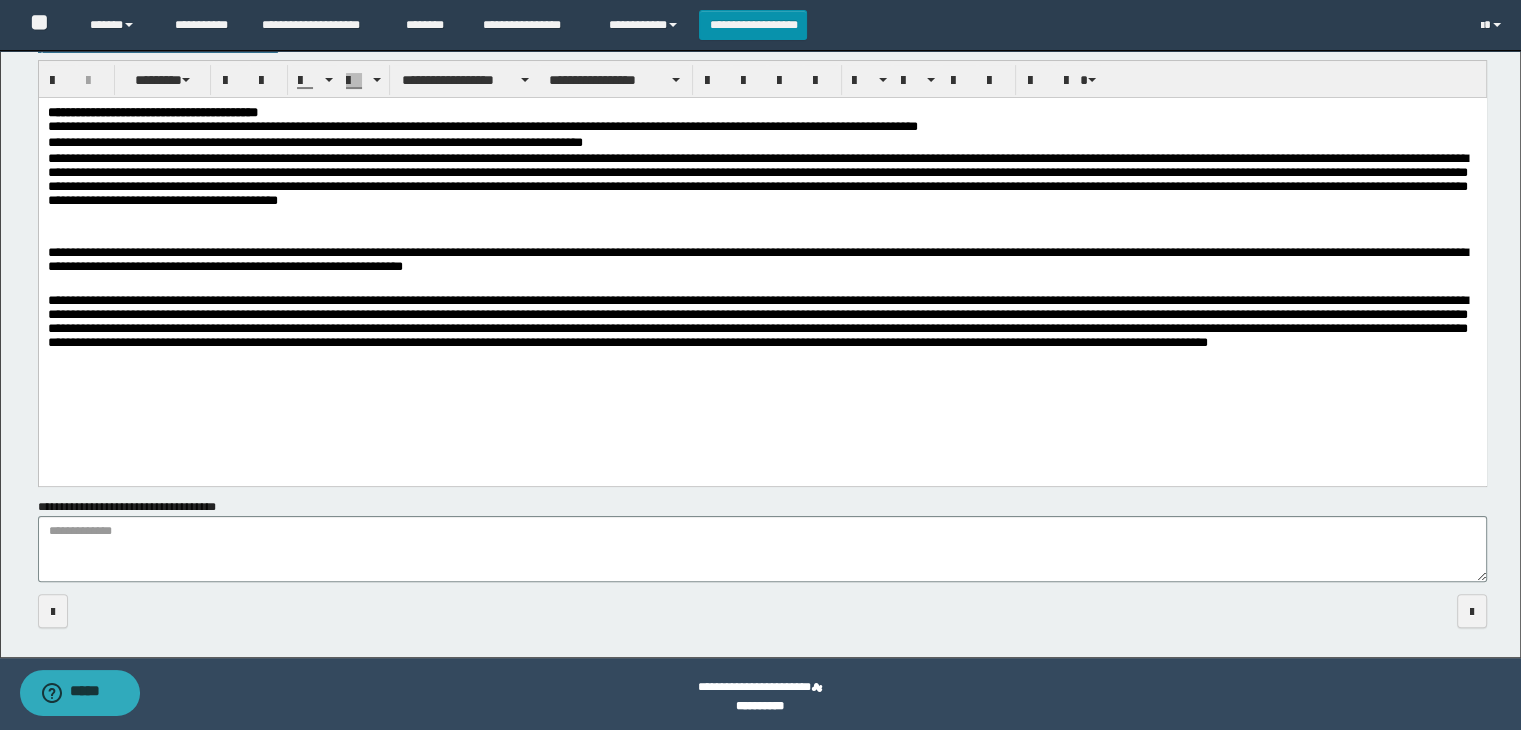 click on "**********" at bounding box center (762, 183) 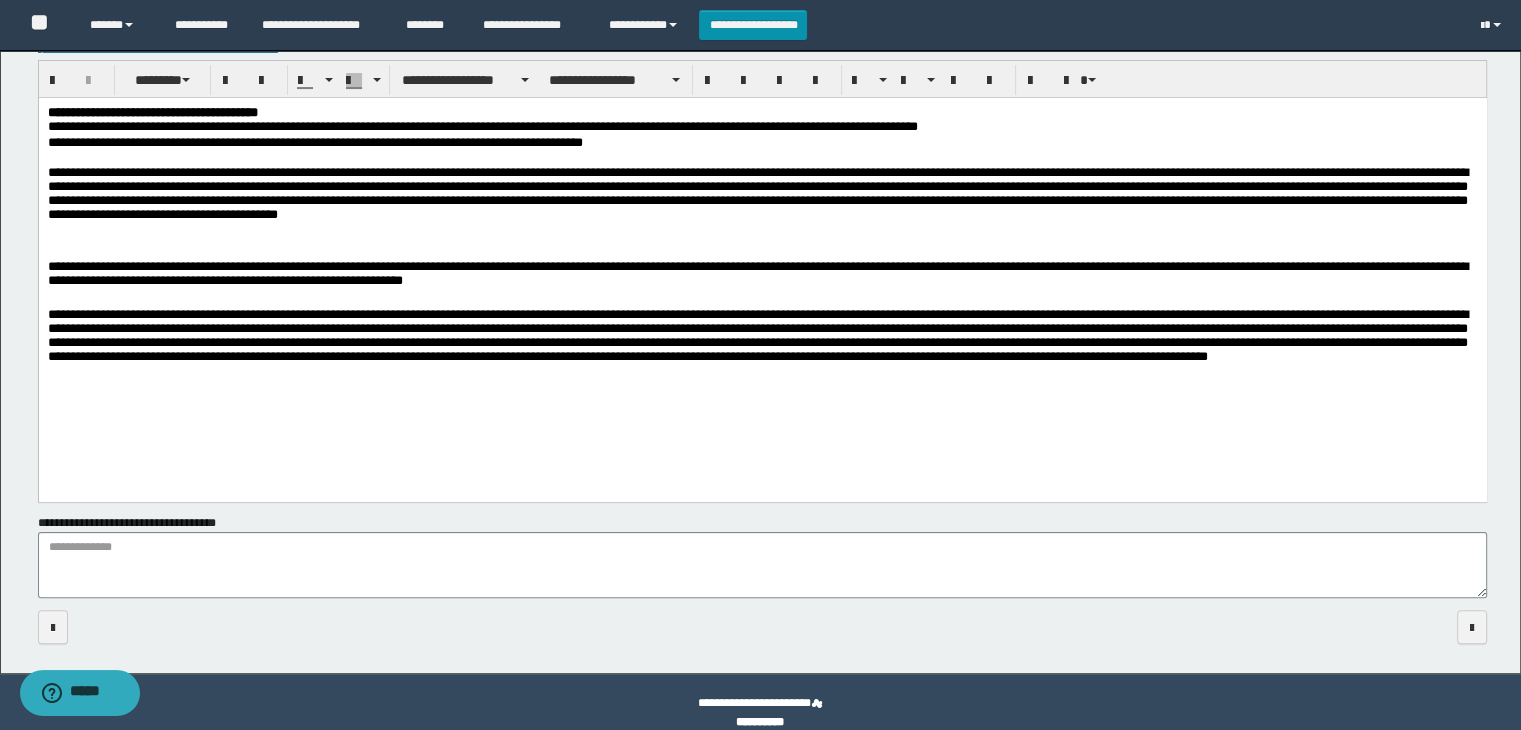 click at bounding box center [762, 158] 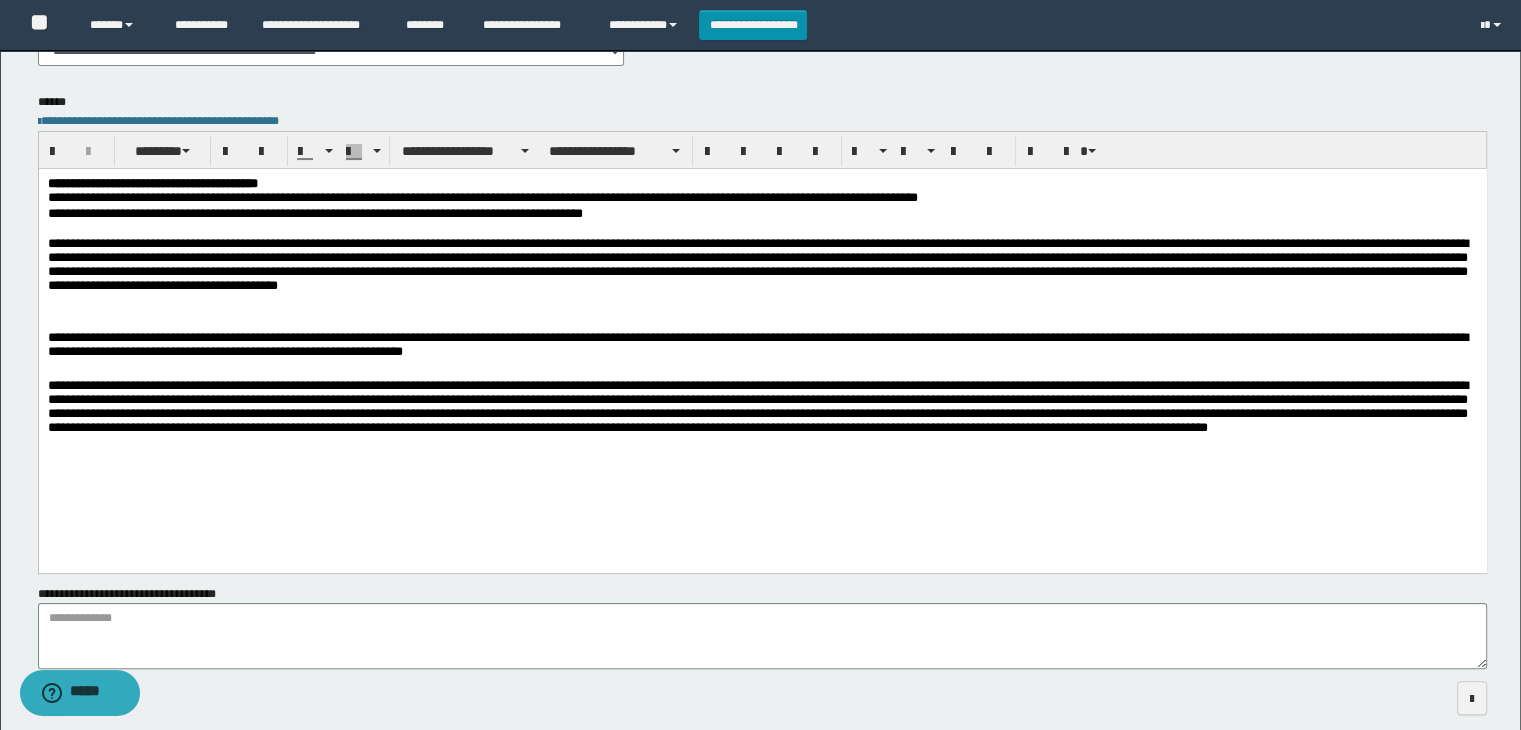 scroll, scrollTop: 300, scrollLeft: 0, axis: vertical 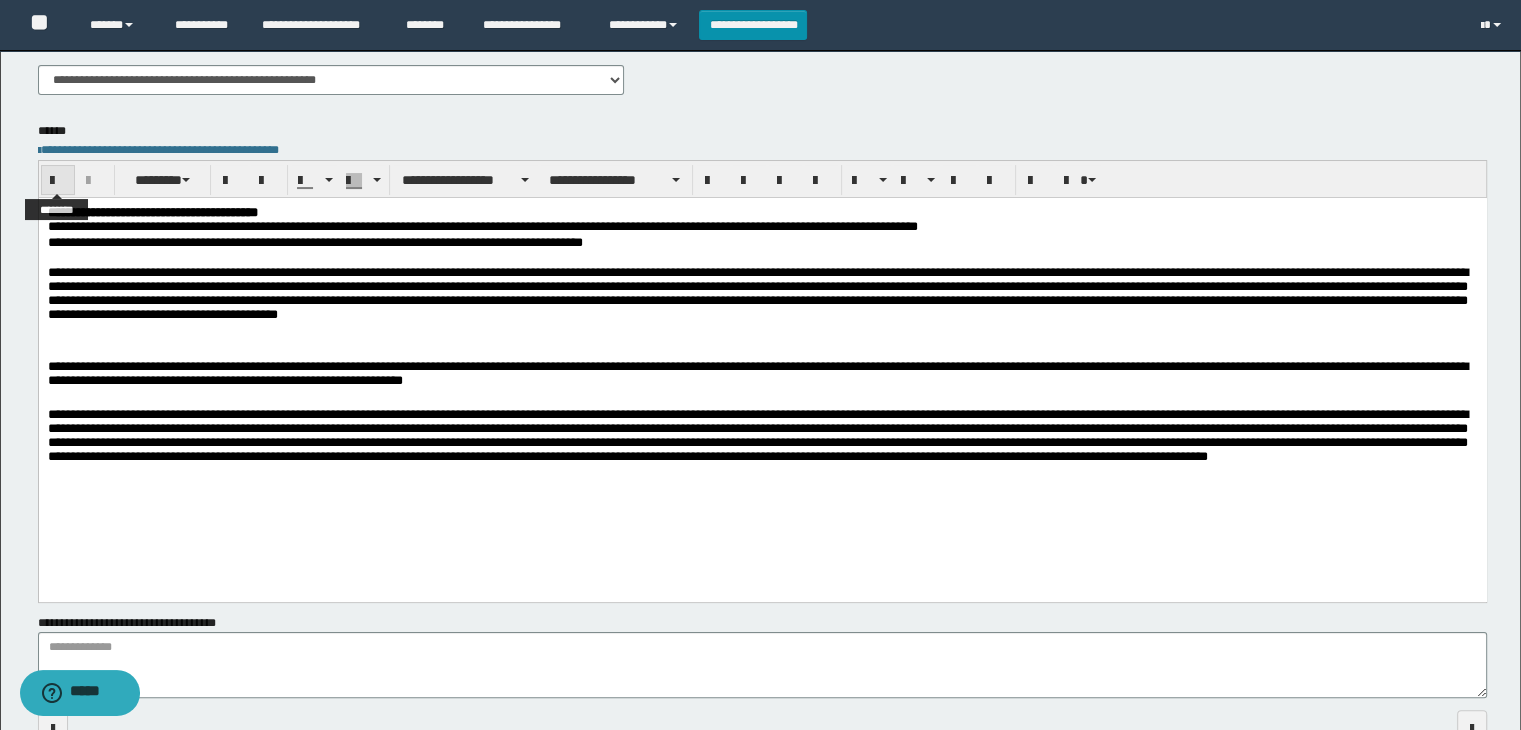 click at bounding box center [58, 181] 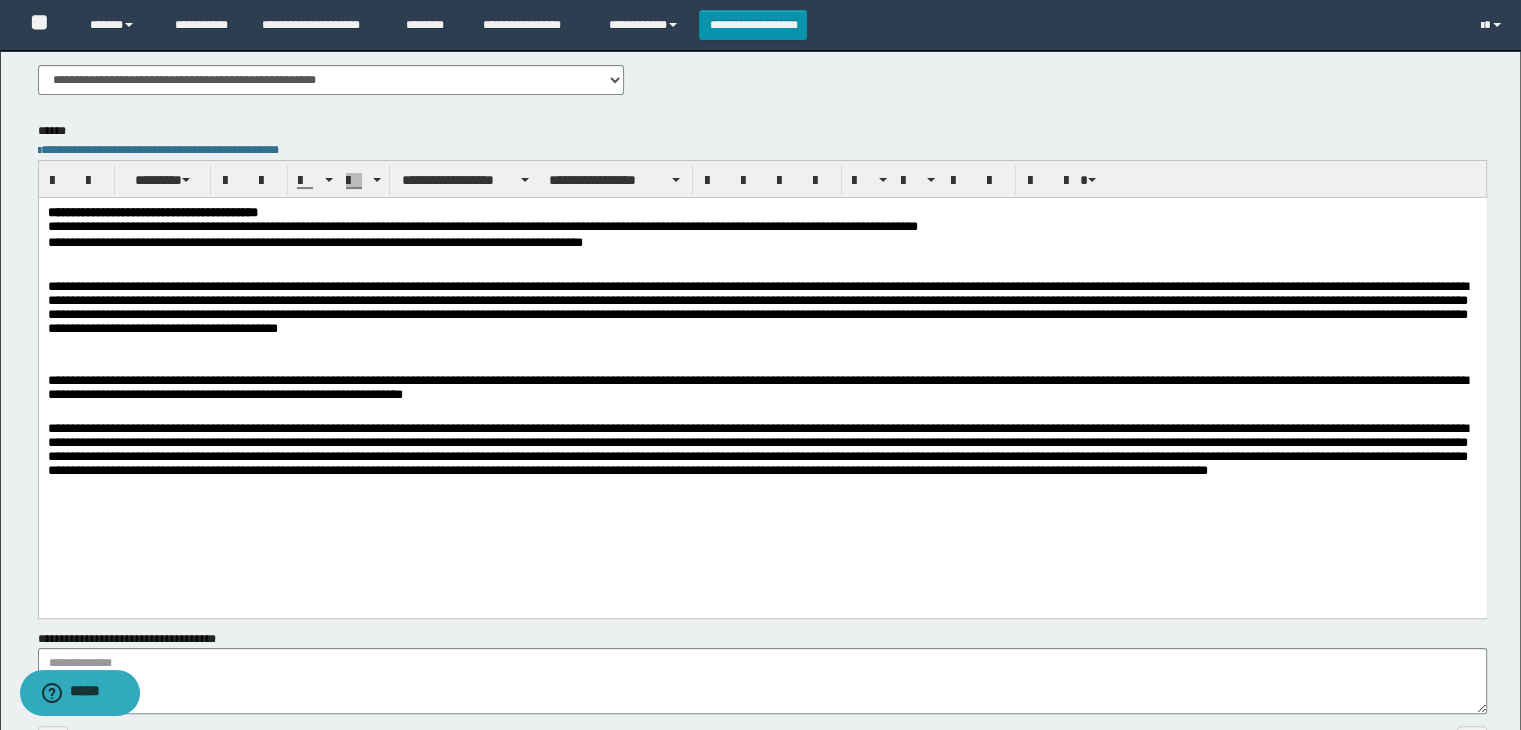 click on "**********" at bounding box center [762, 243] 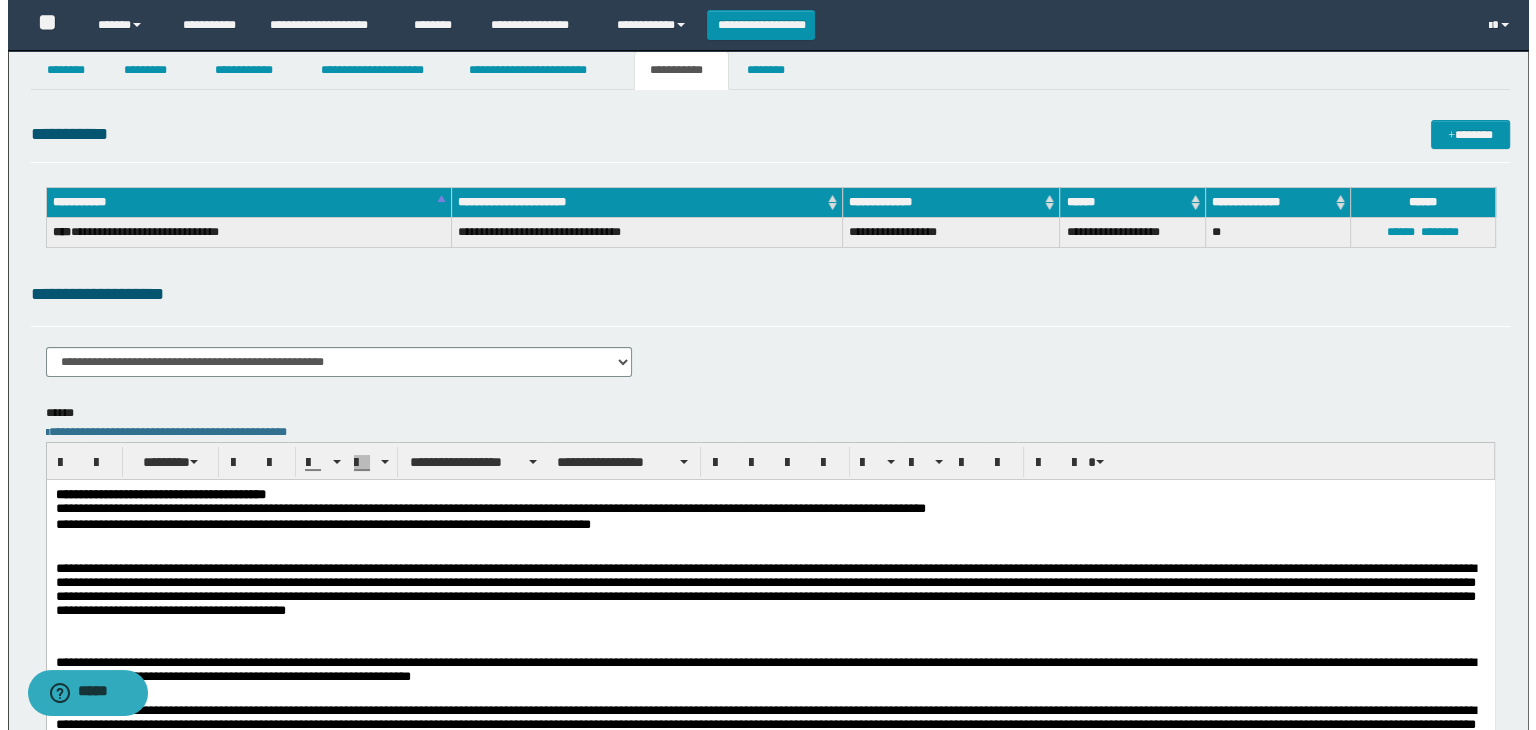 scroll, scrollTop: 0, scrollLeft: 0, axis: both 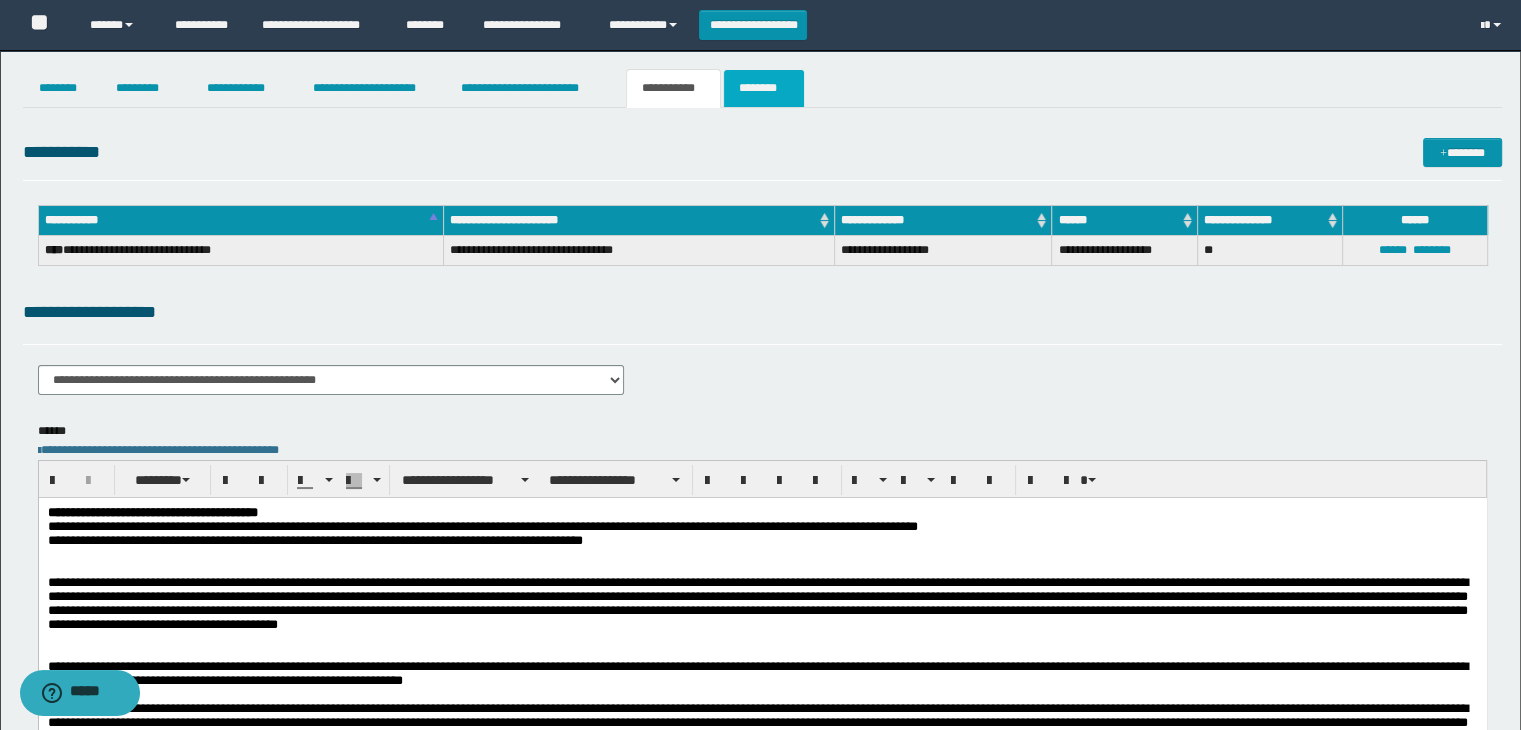 click on "********" at bounding box center [764, 88] 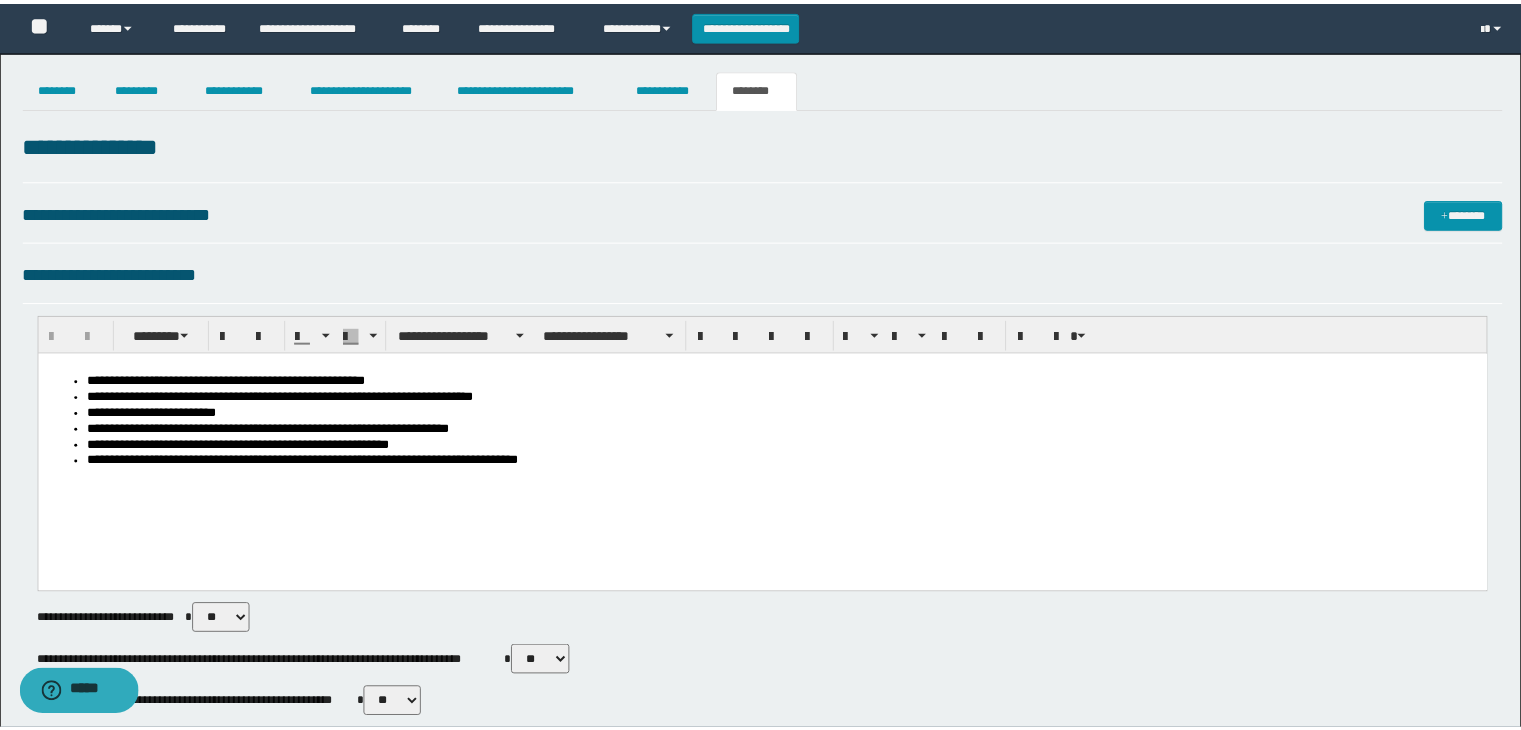 scroll, scrollTop: 0, scrollLeft: 0, axis: both 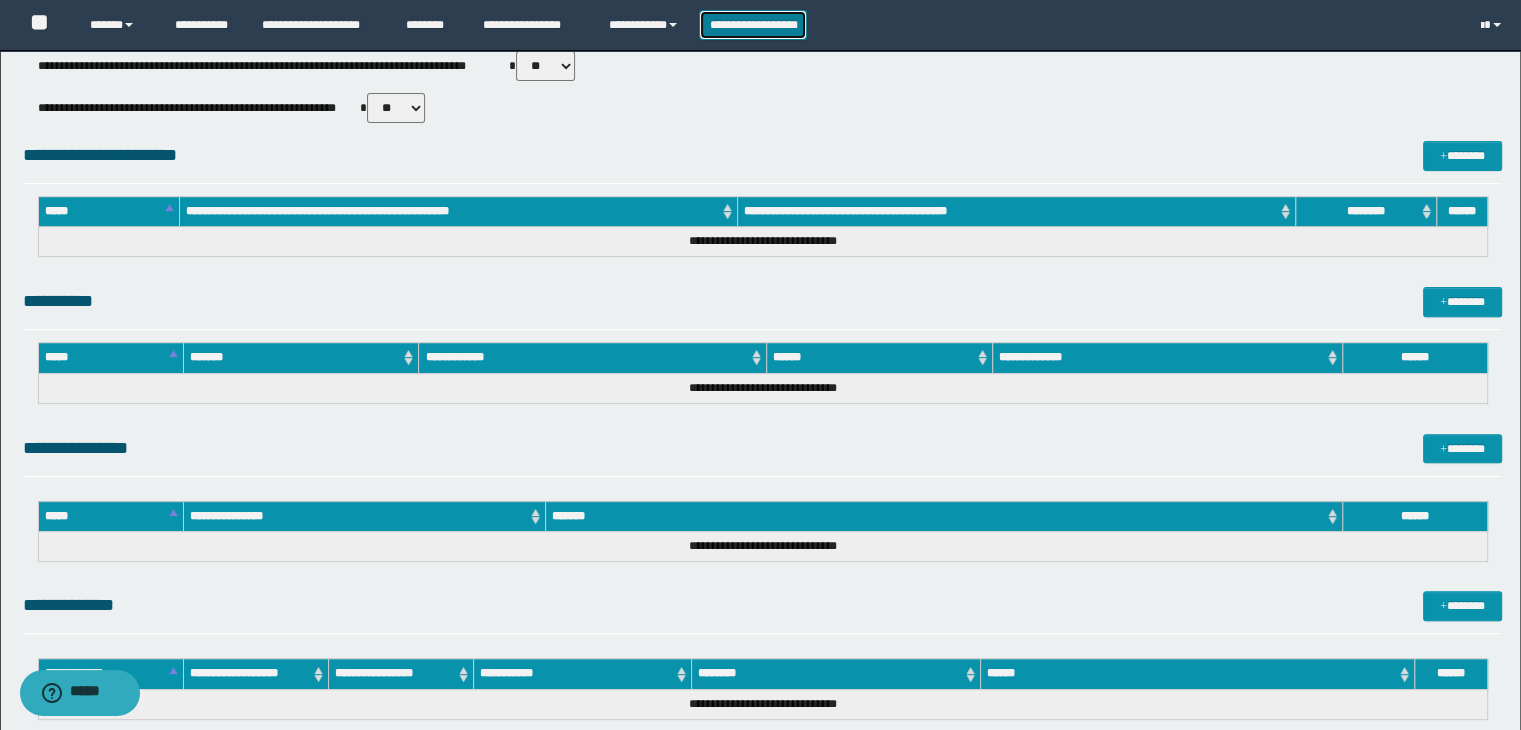click on "**********" at bounding box center (753, 25) 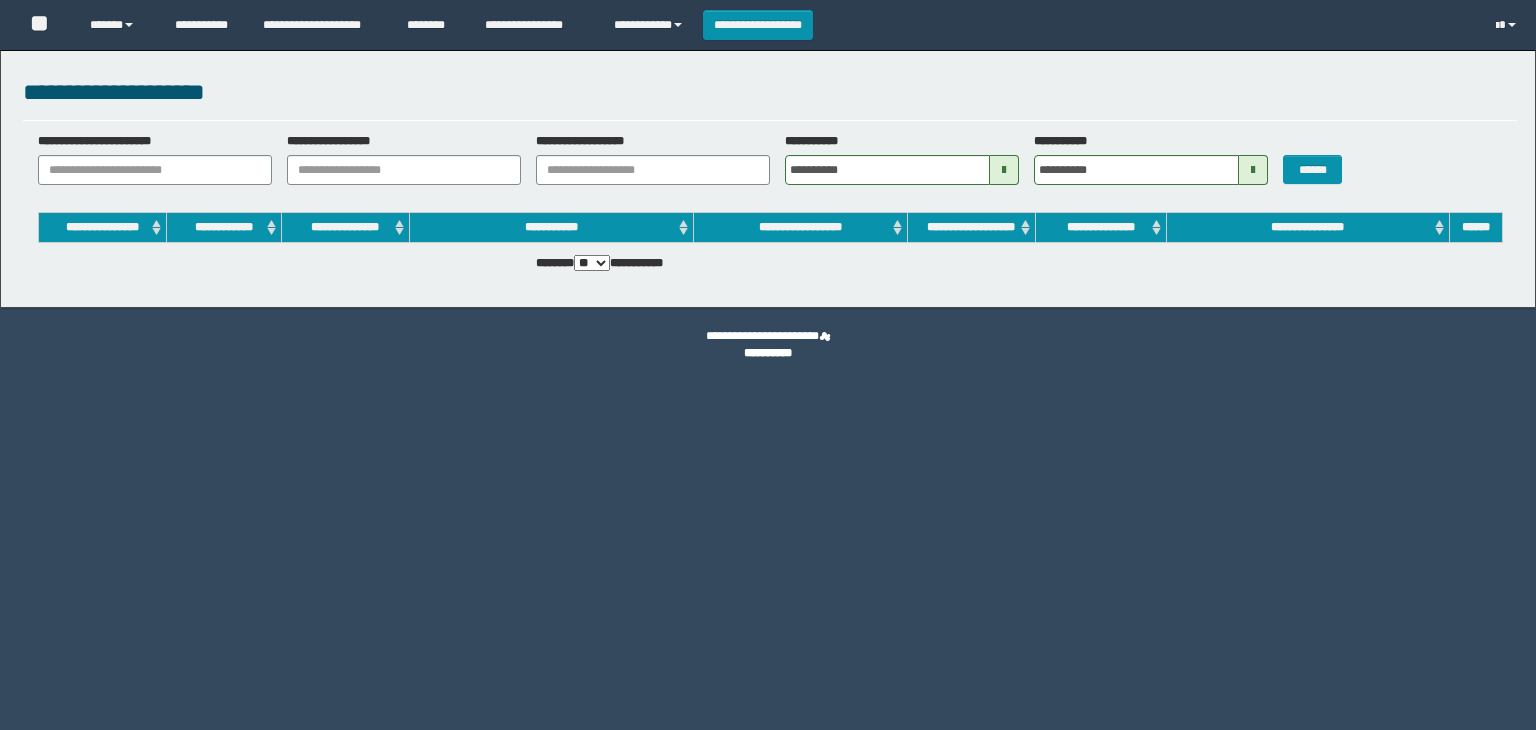 scroll, scrollTop: 0, scrollLeft: 0, axis: both 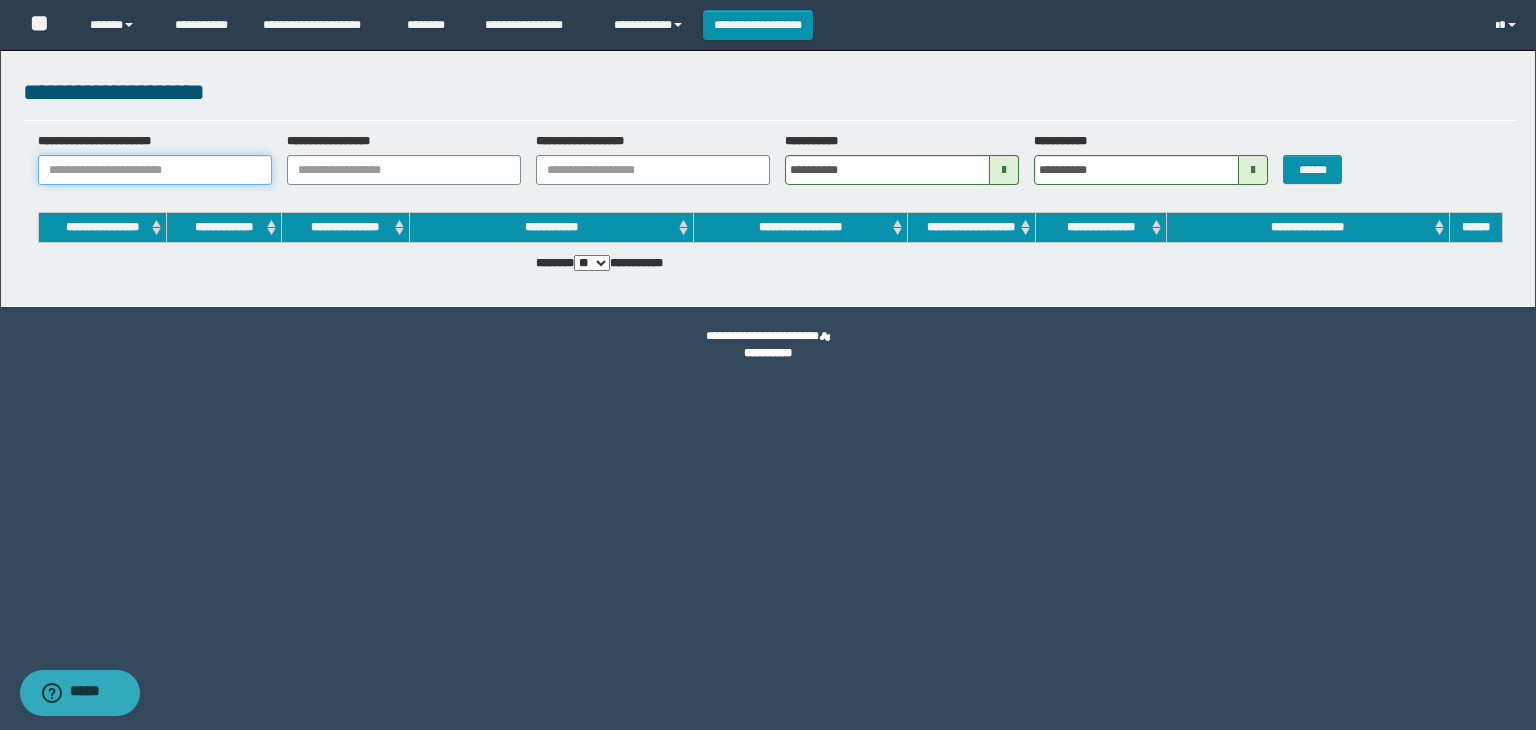 click on "**********" at bounding box center (155, 170) 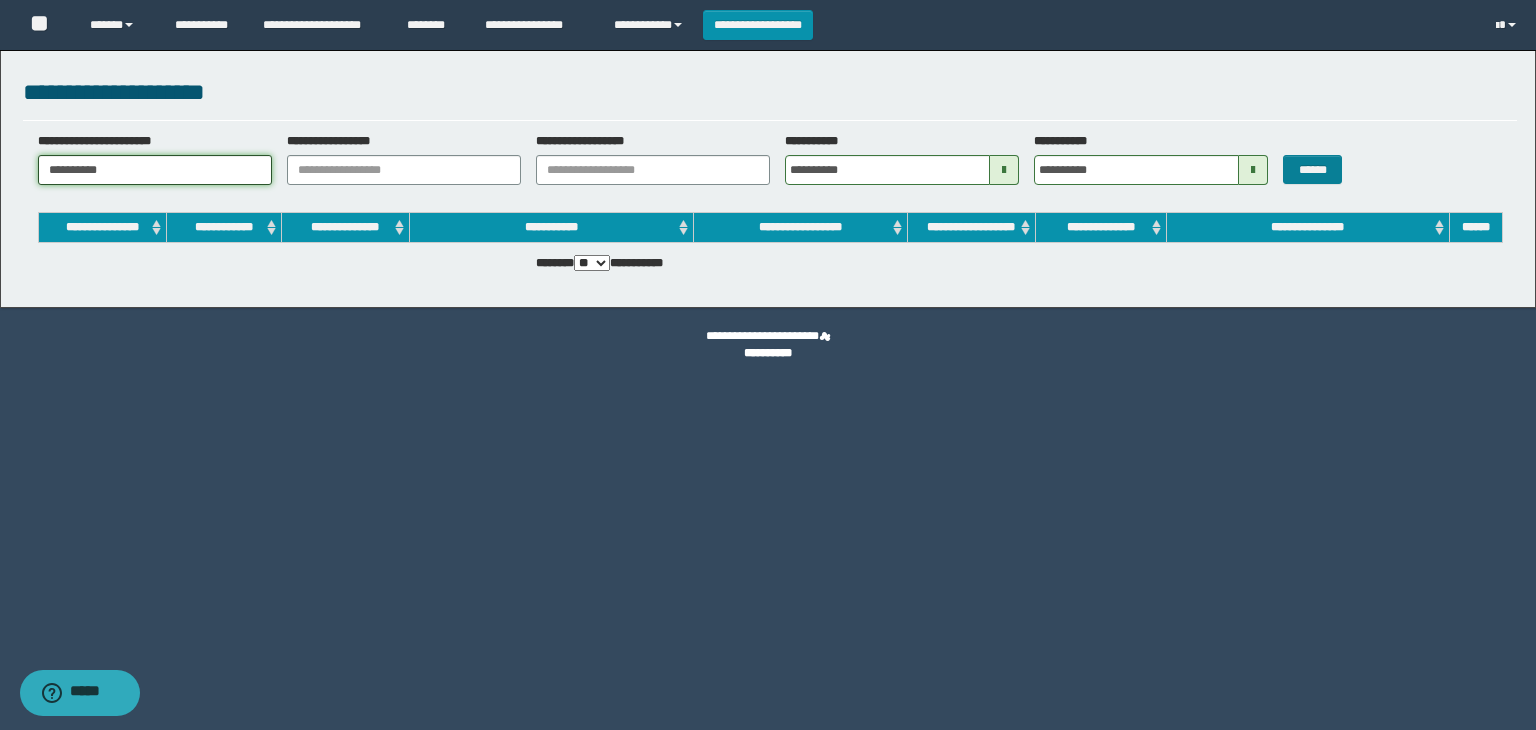 type on "**********" 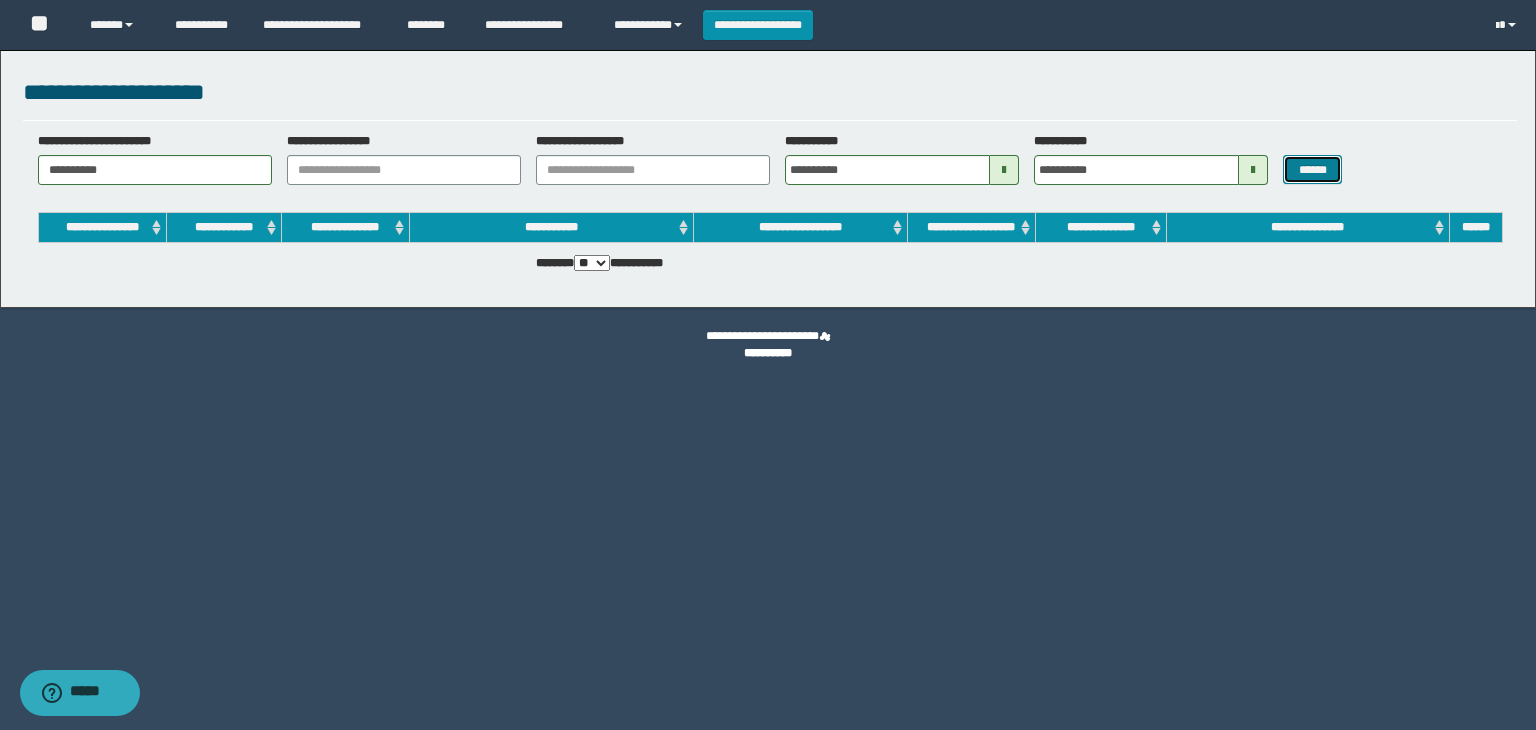 click on "******" at bounding box center (1312, 170) 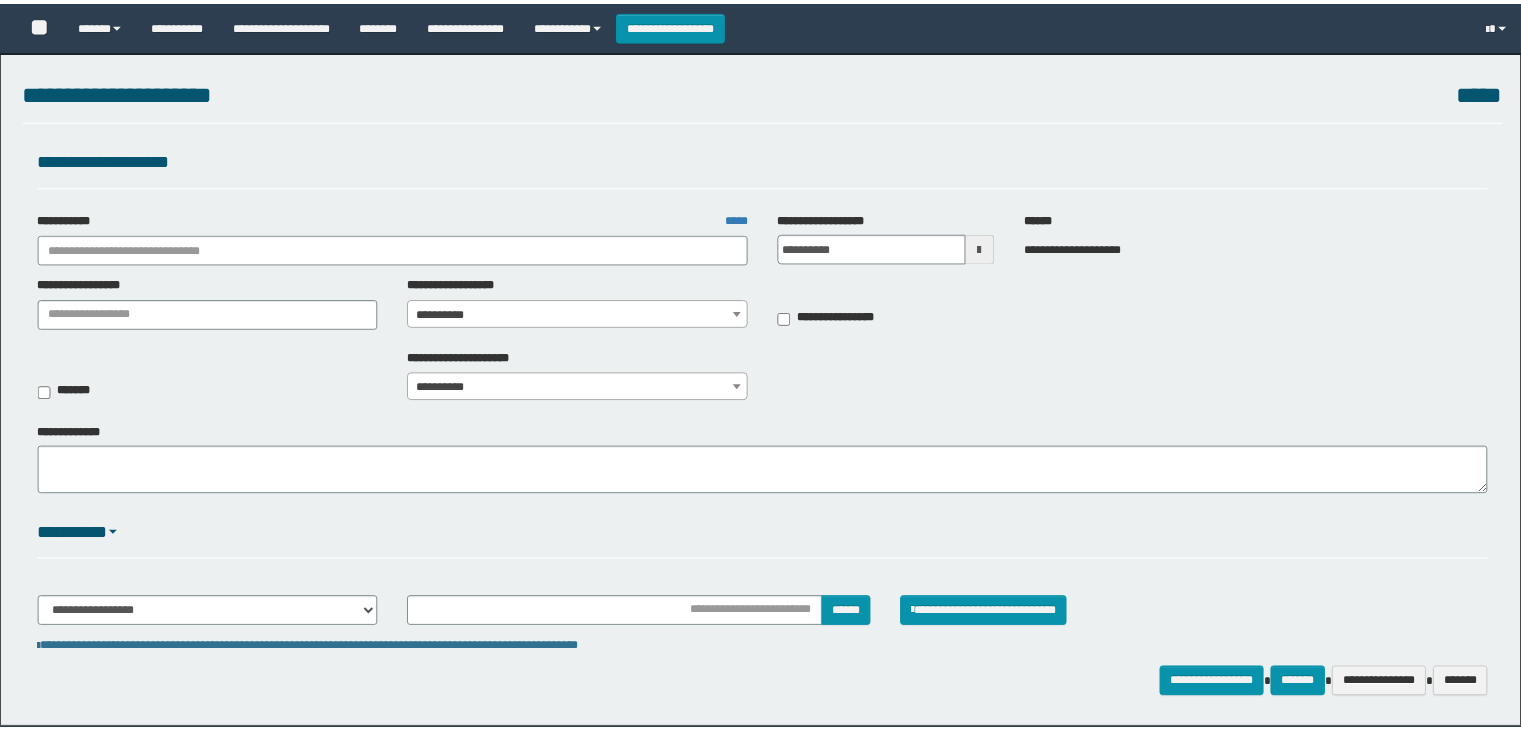scroll, scrollTop: 0, scrollLeft: 0, axis: both 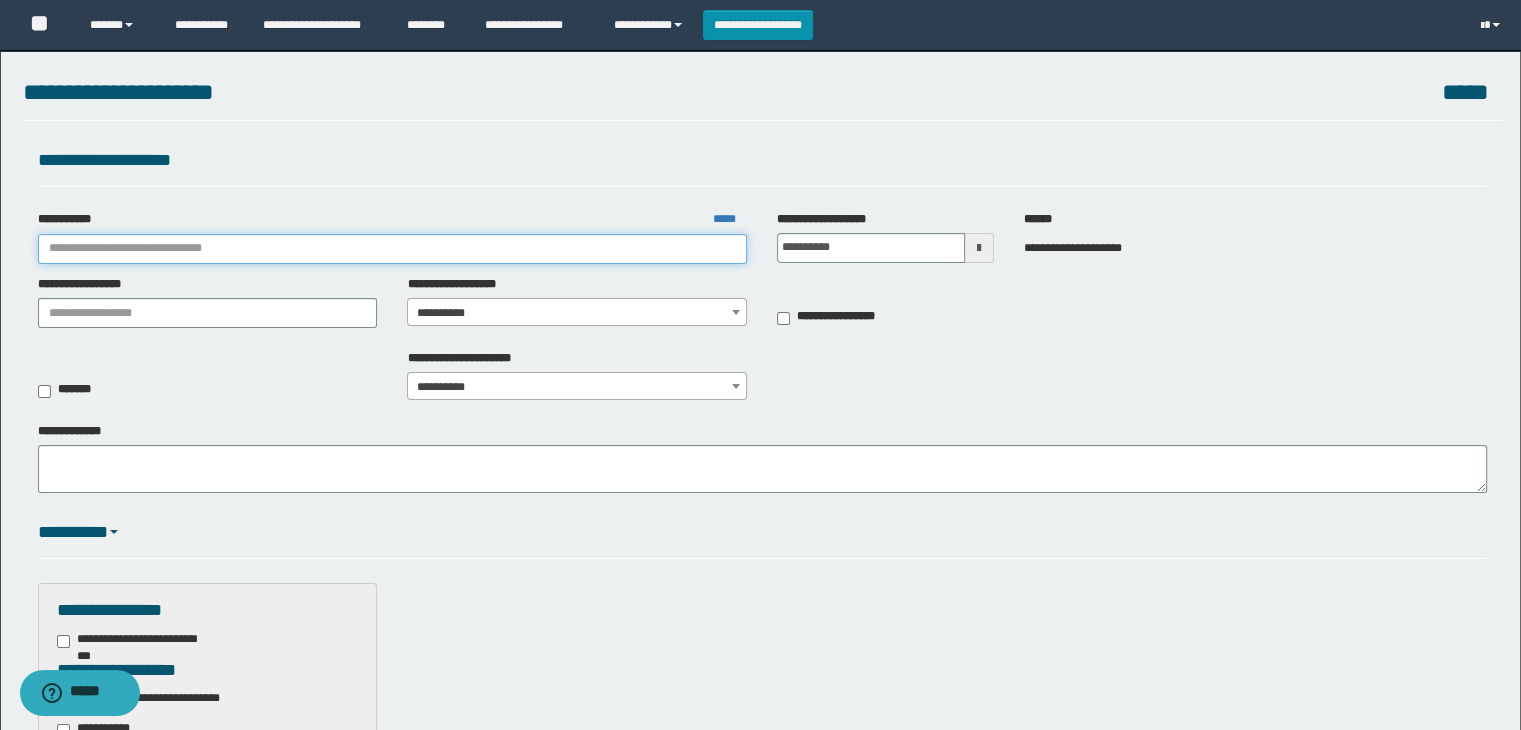 click on "**********" at bounding box center (393, 249) 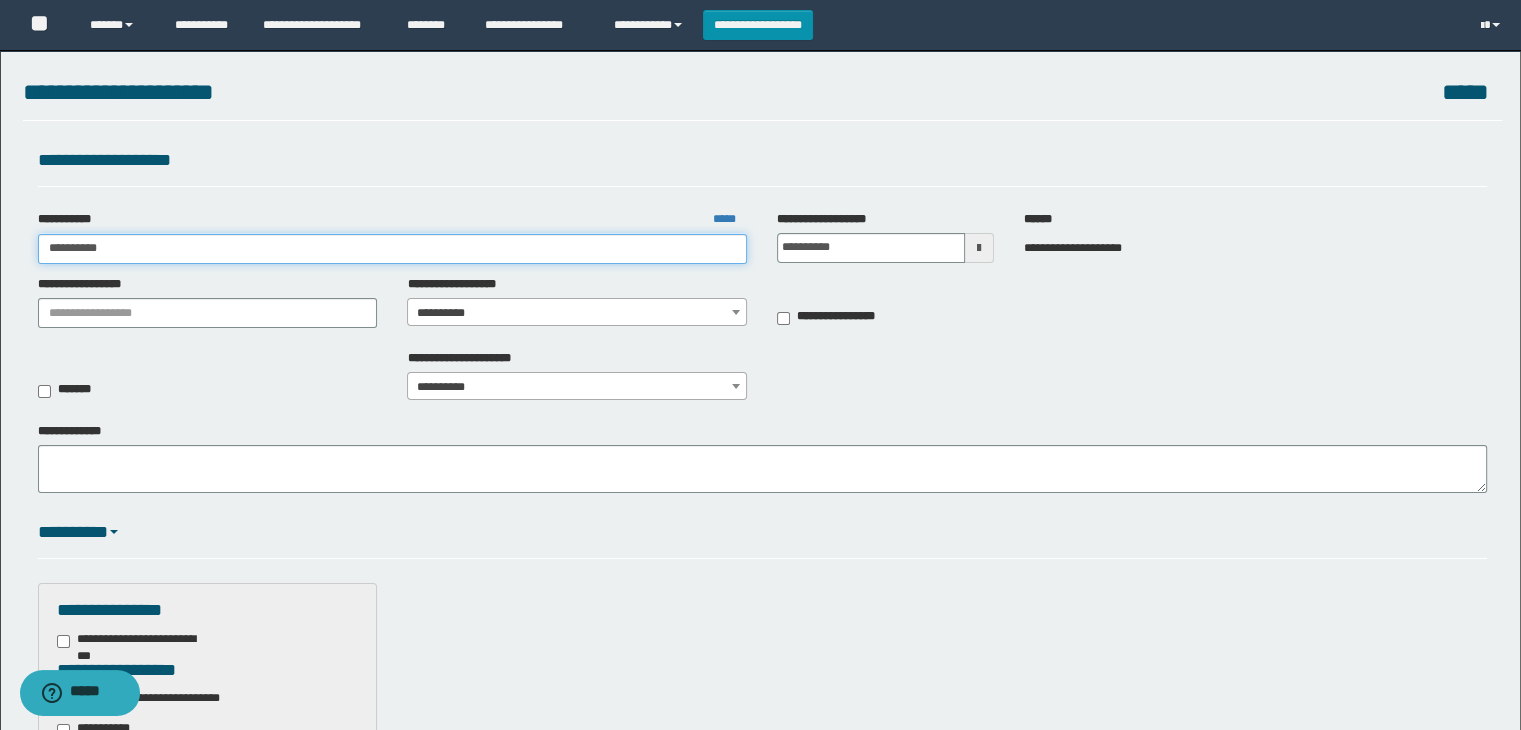 type on "**********" 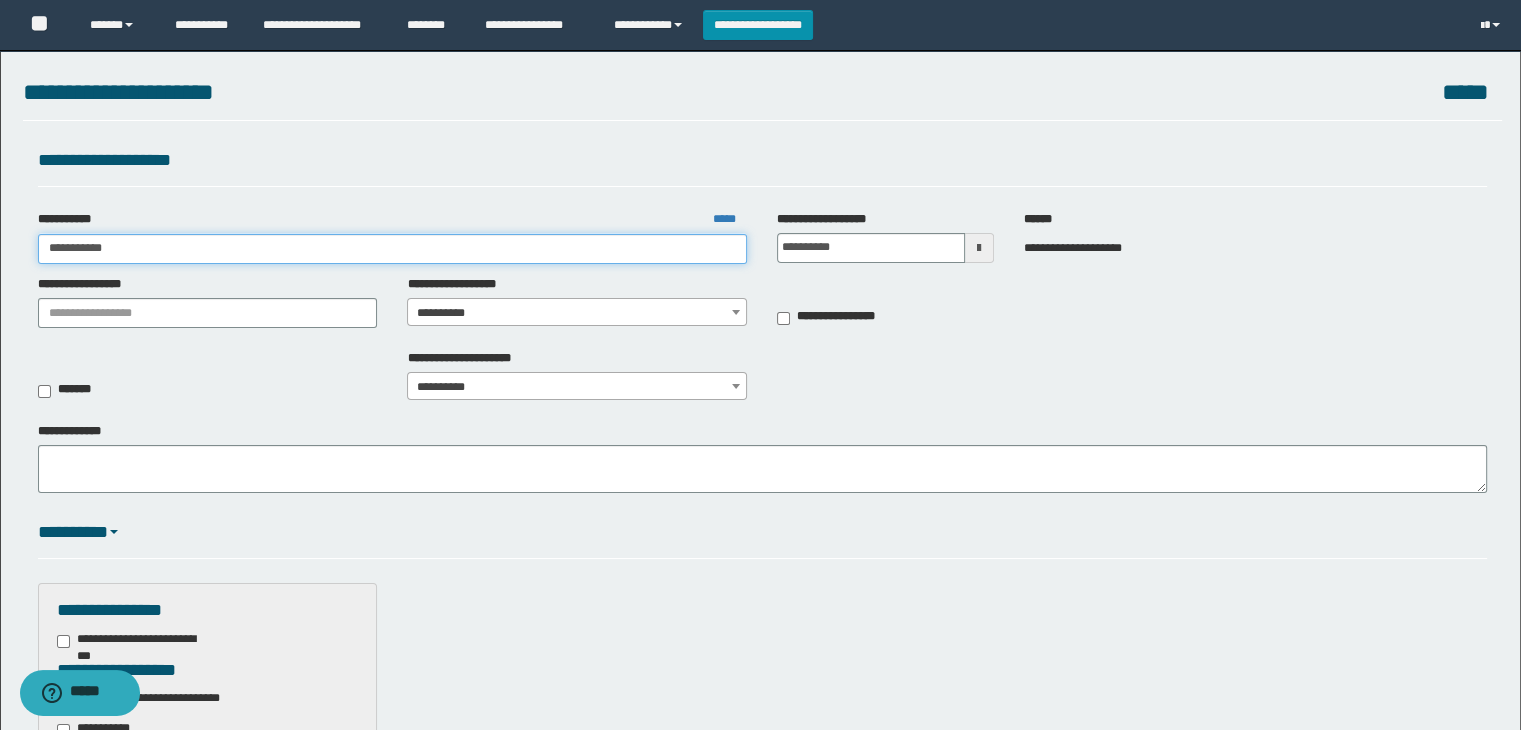 type on "**********" 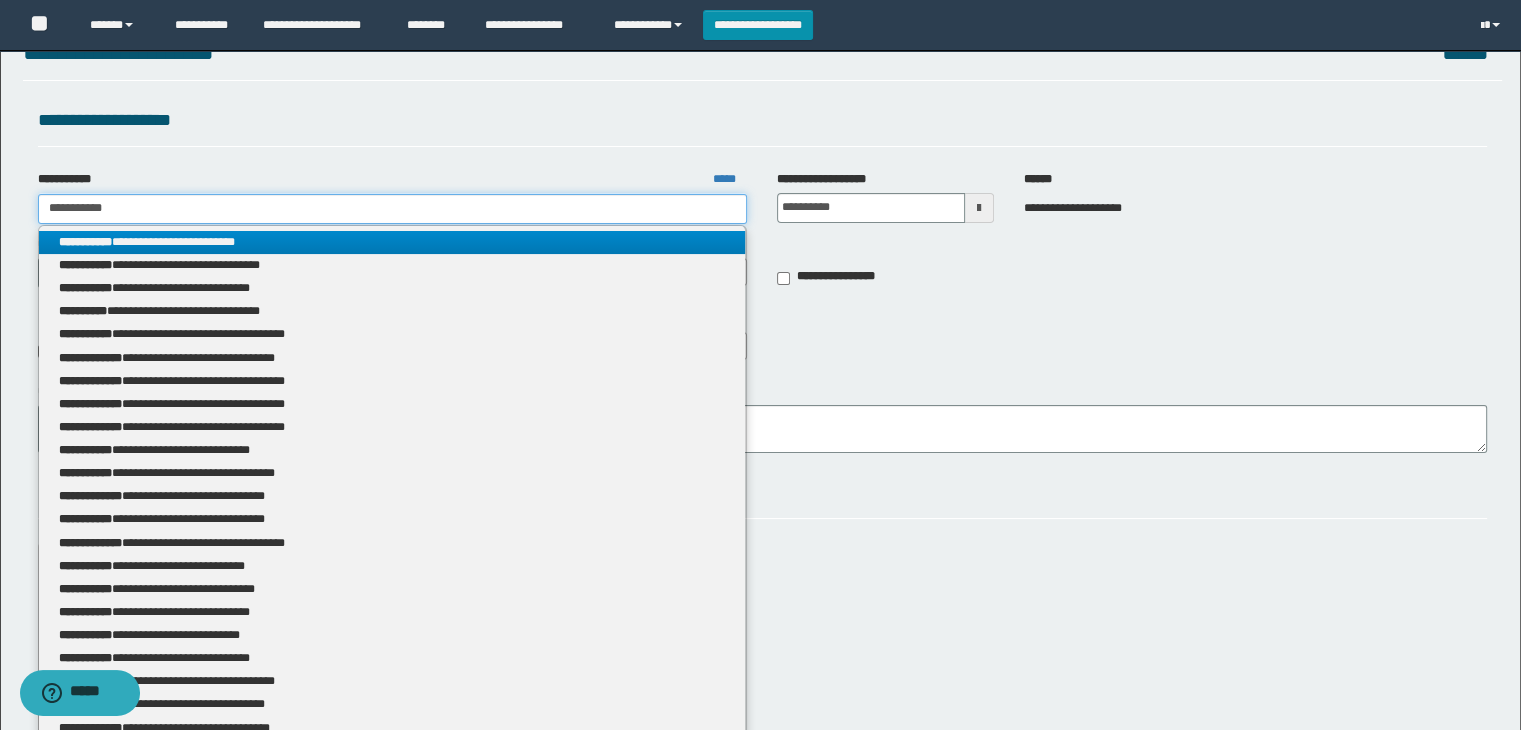 scroll, scrollTop: 46, scrollLeft: 0, axis: vertical 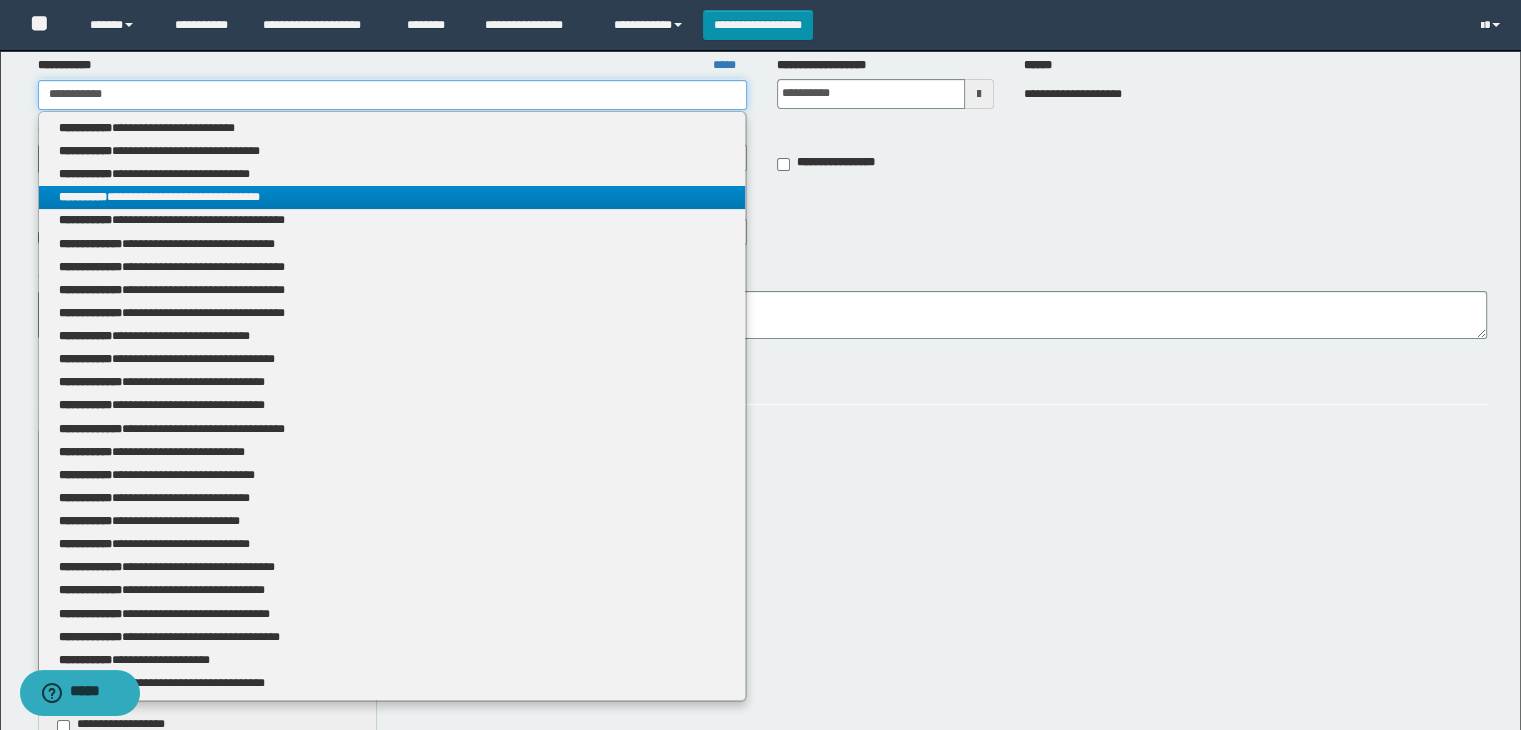 type on "**********" 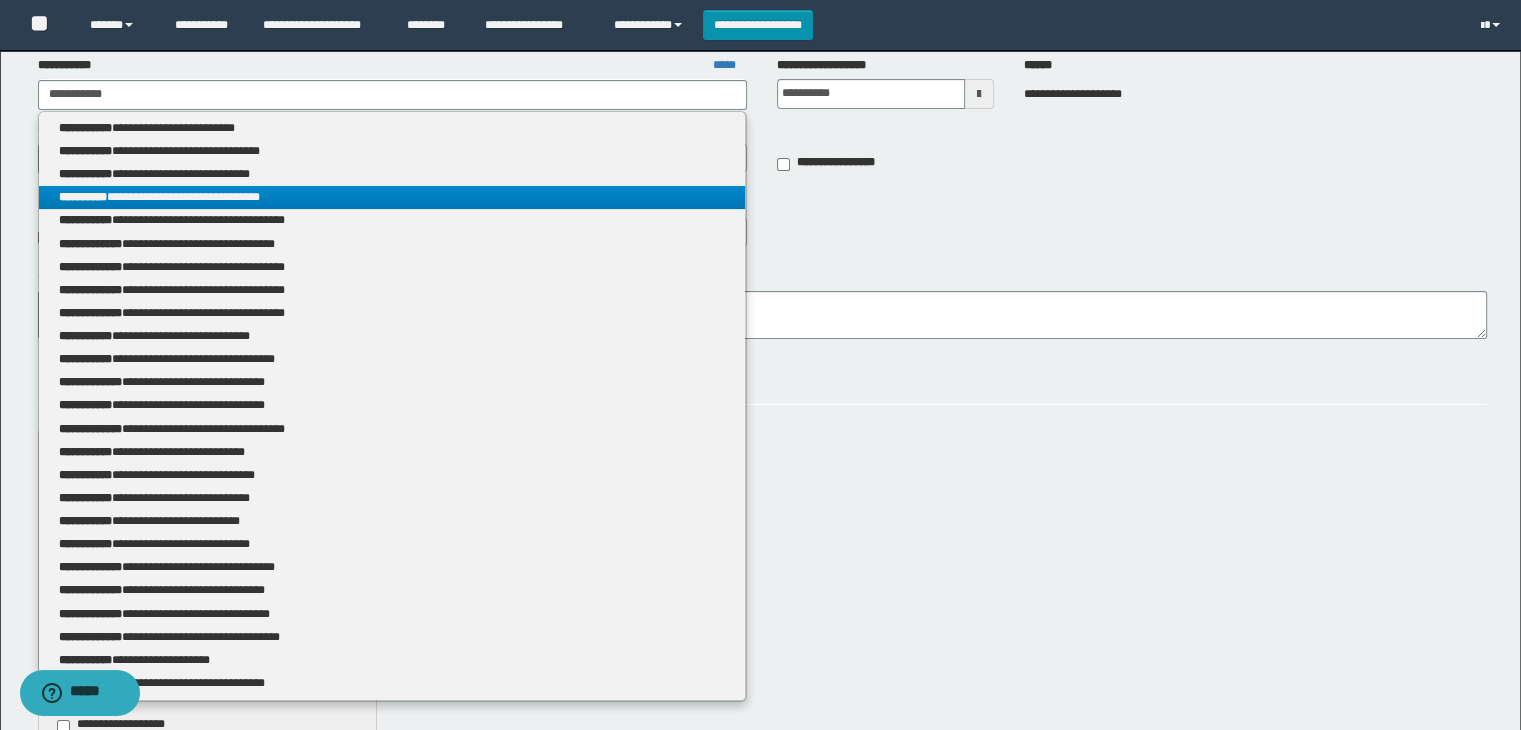 click on "**********" at bounding box center (392, 197) 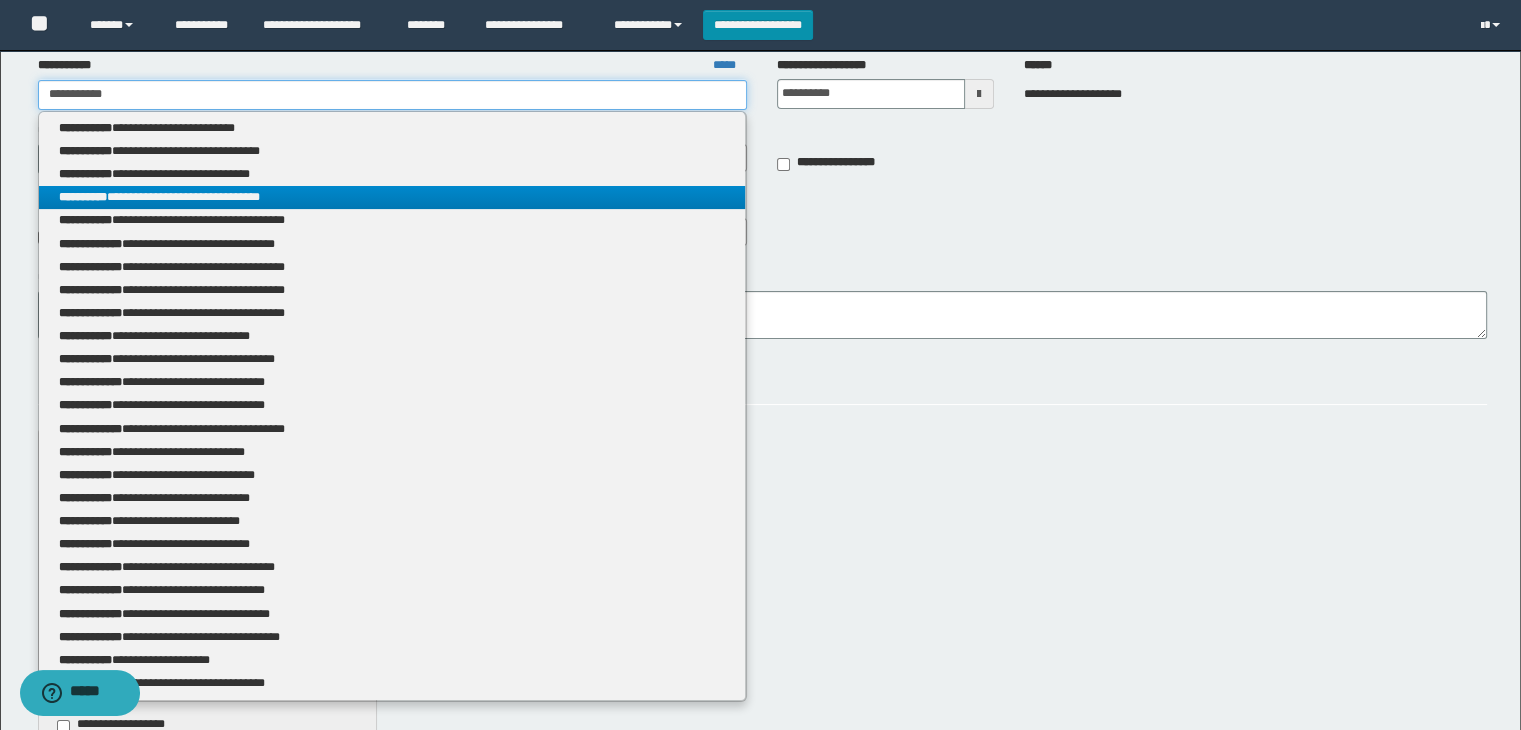 type 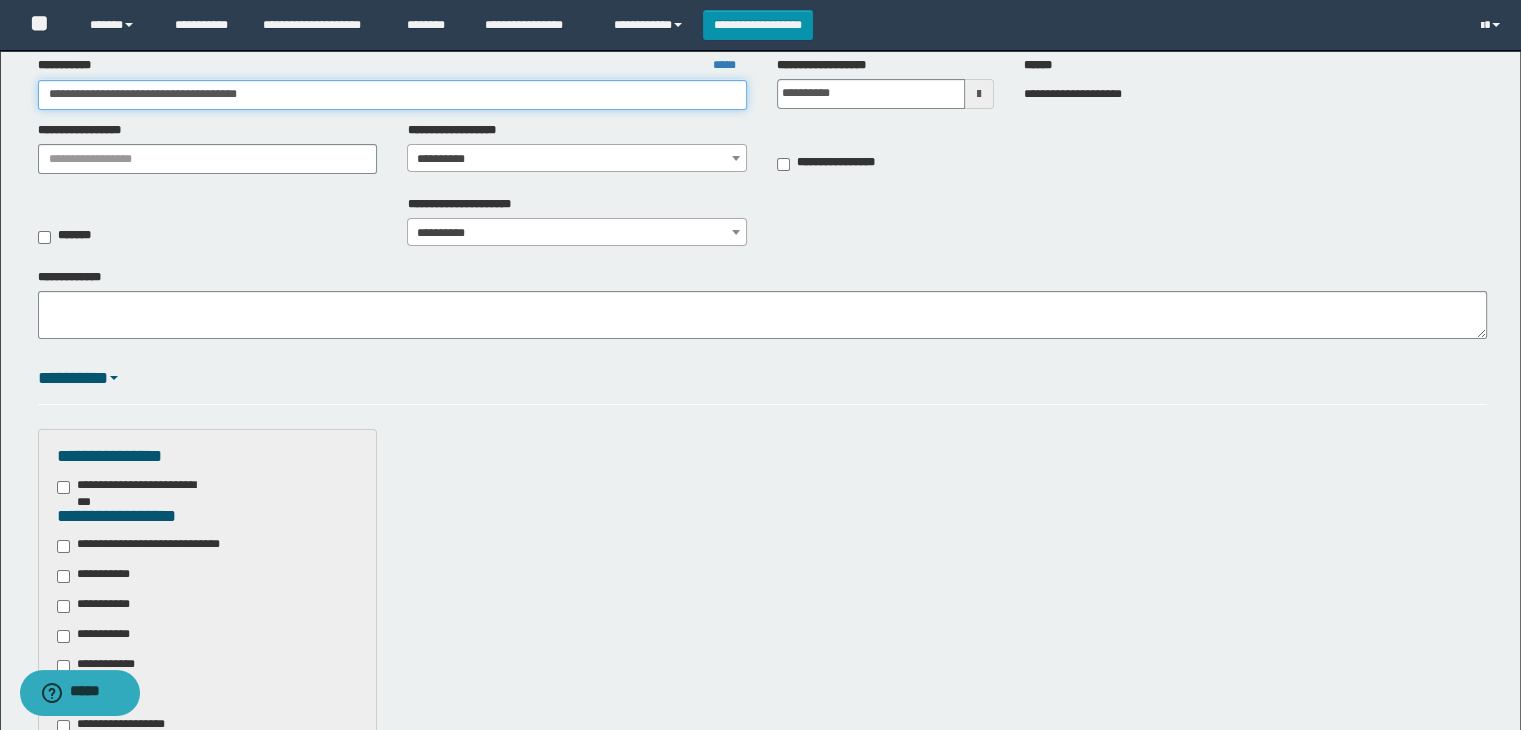 drag, startPoint x: 46, startPoint y: 93, endPoint x: 95, endPoint y: 96, distance: 49.09175 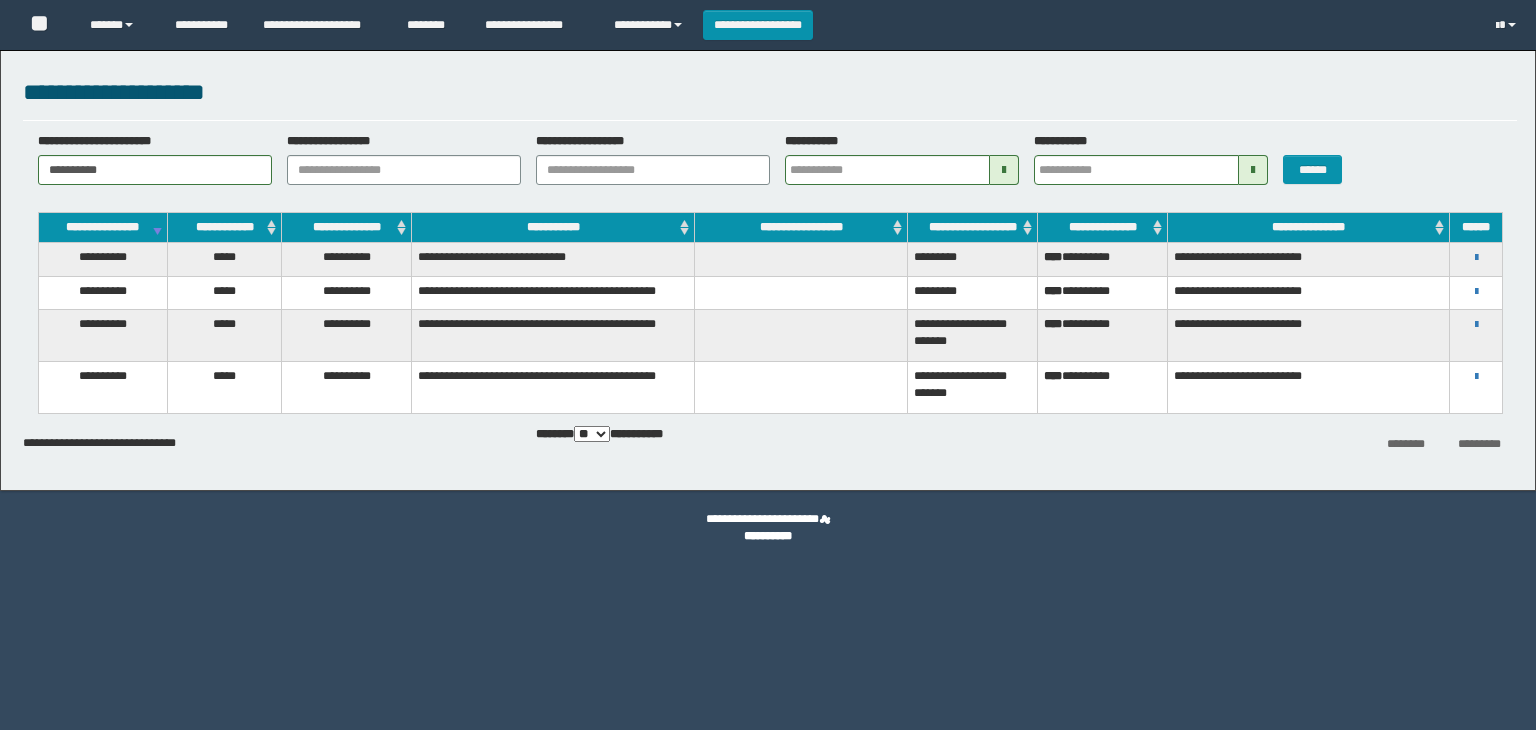 scroll, scrollTop: 0, scrollLeft: 0, axis: both 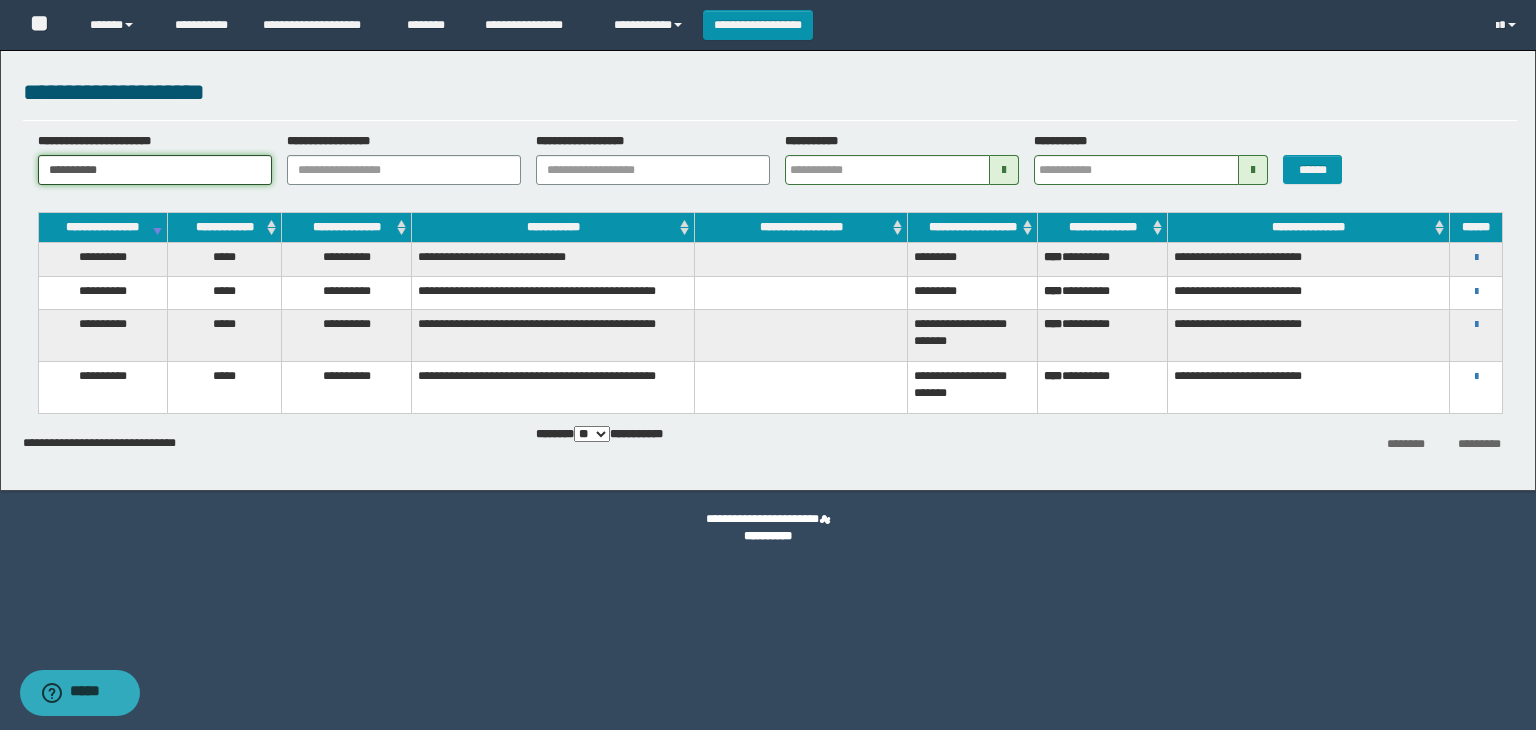 drag, startPoint x: 48, startPoint y: 170, endPoint x: 133, endPoint y: 166, distance: 85.09406 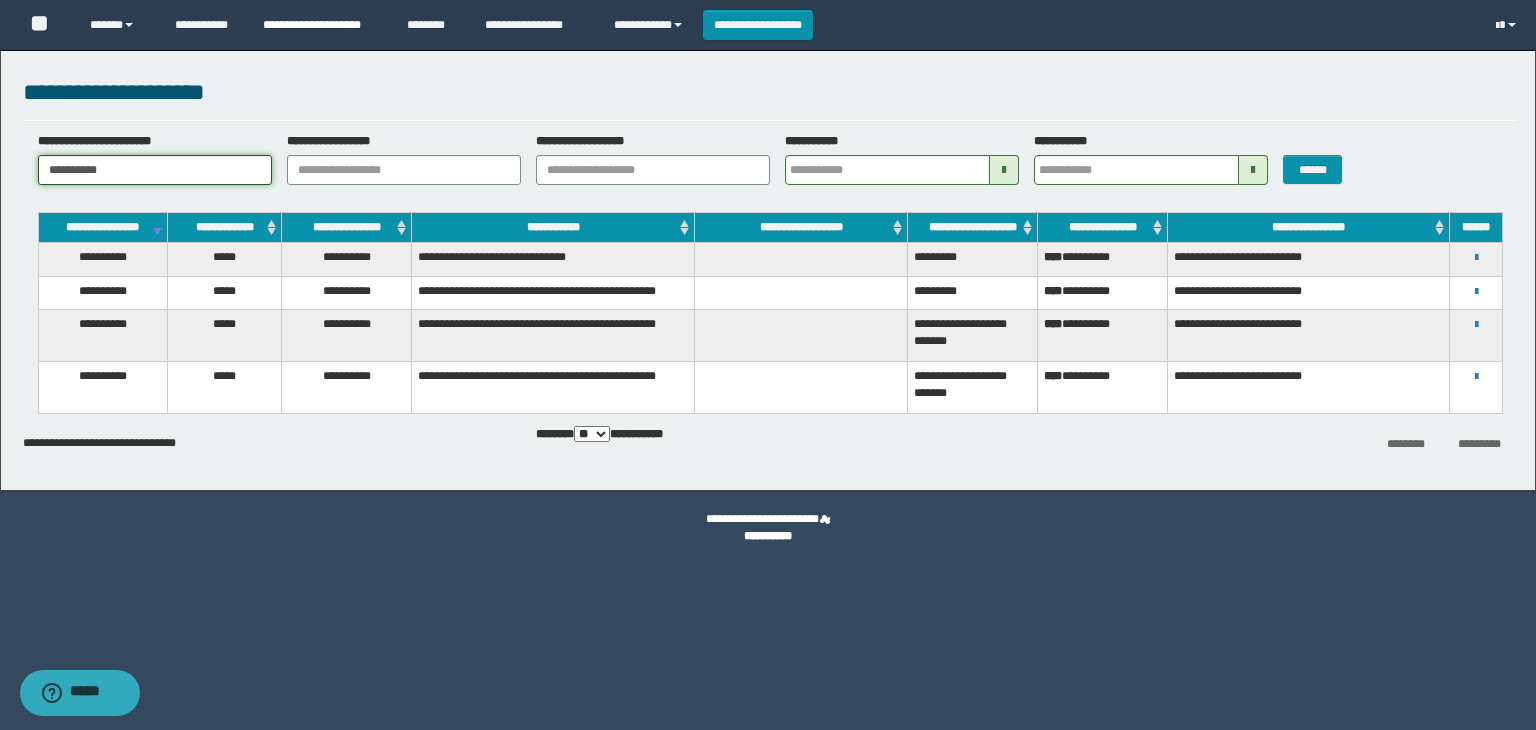 paste 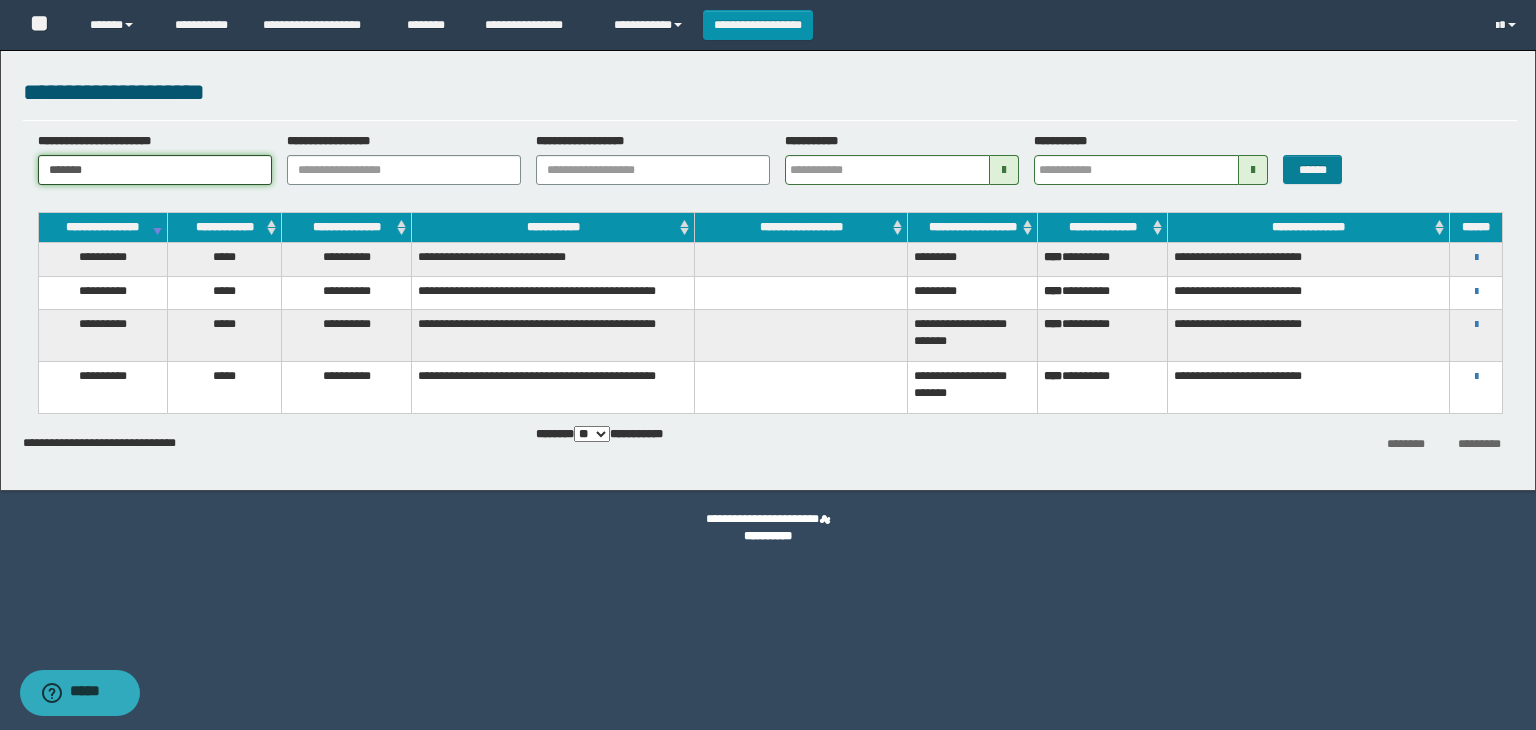 type on "*******" 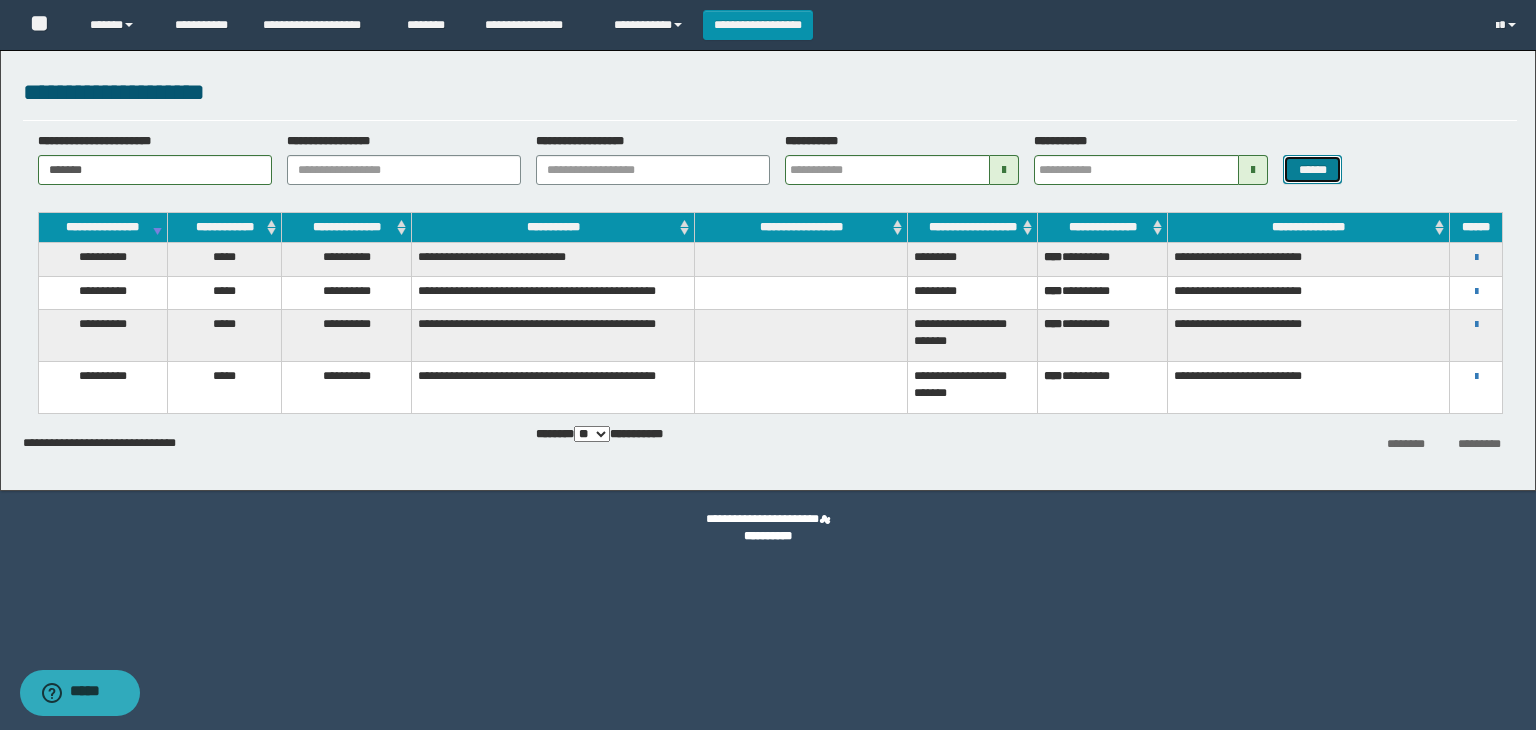 click on "******" at bounding box center [1312, 170] 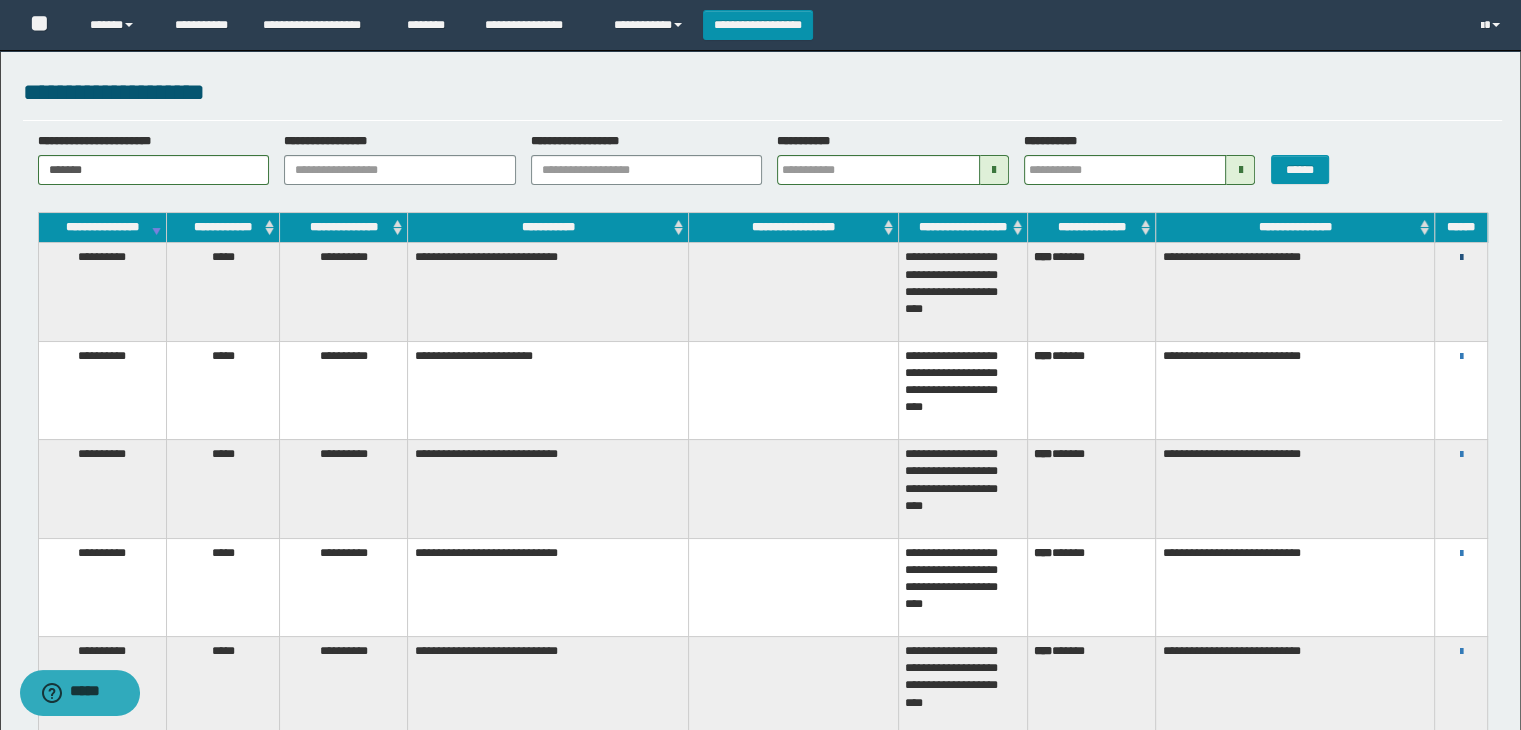click at bounding box center [1461, 258] 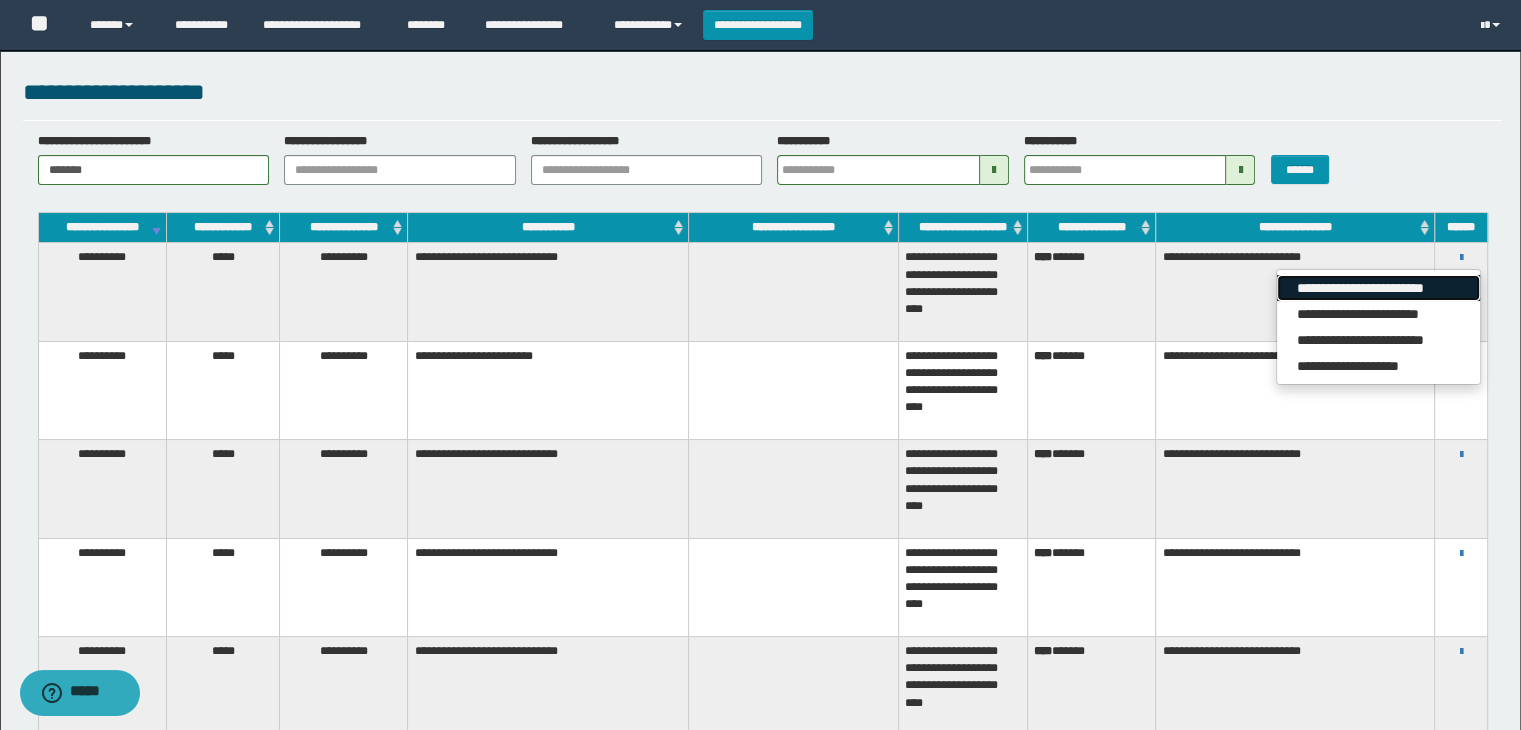 click on "**********" at bounding box center (1378, 288) 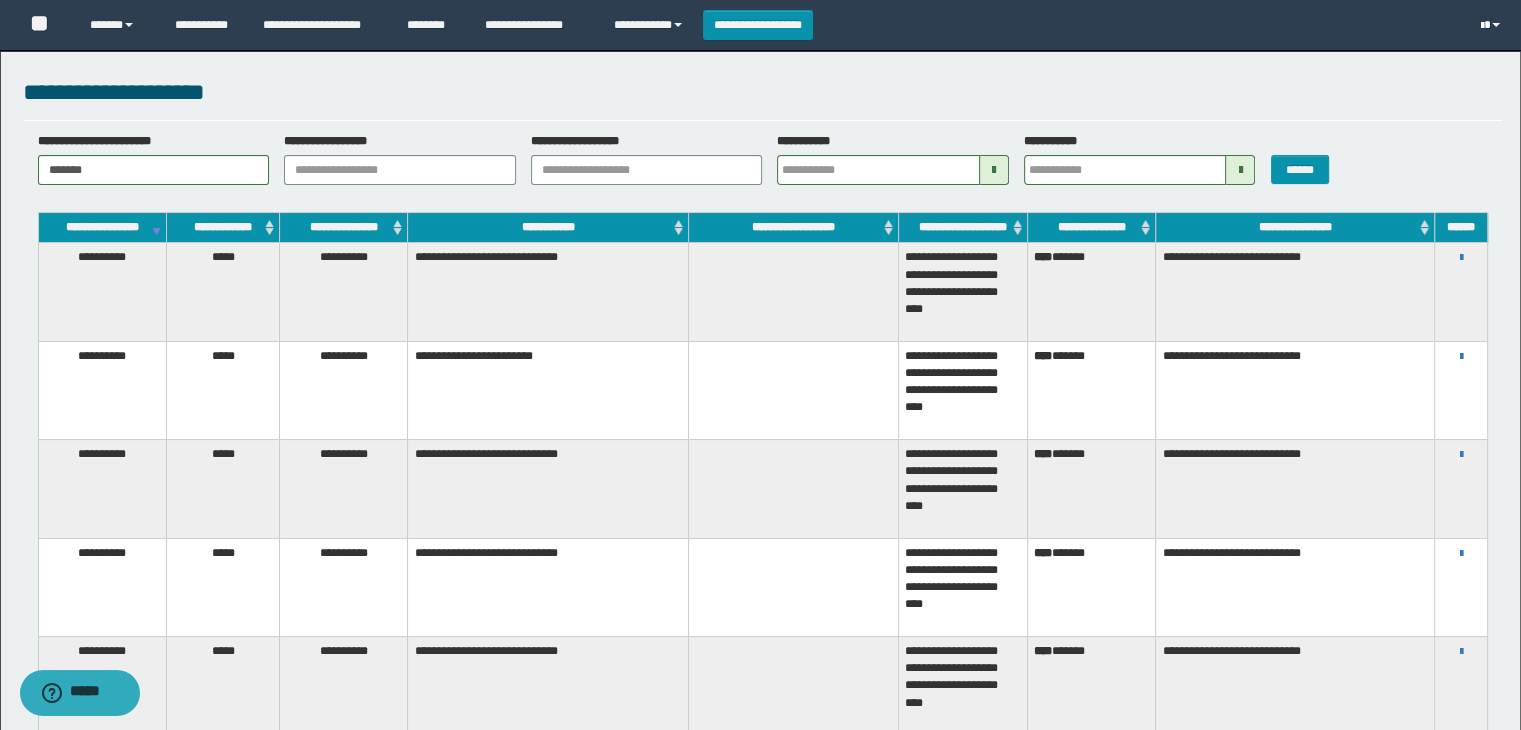 click at bounding box center (1492, 25) 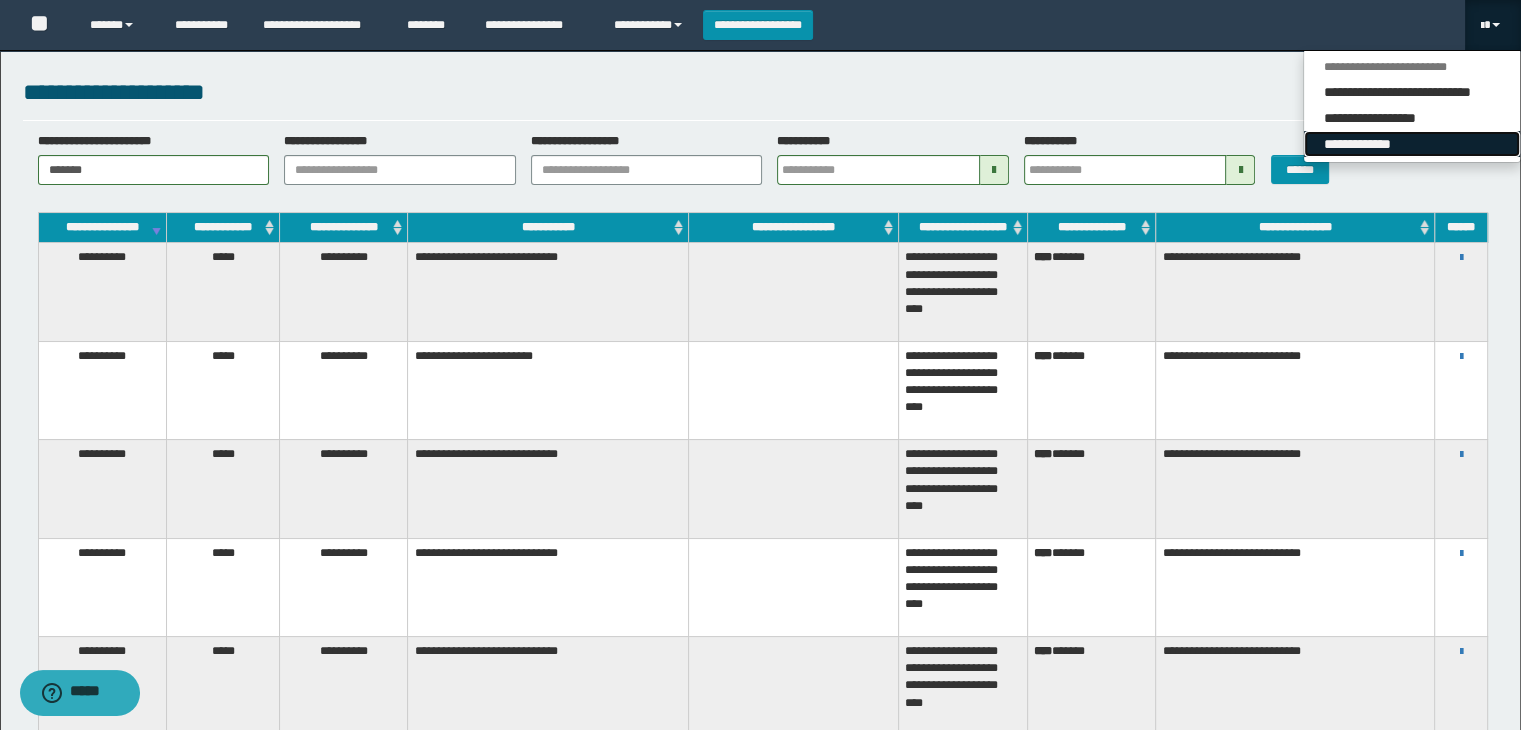 click on "**********" at bounding box center [1412, 144] 